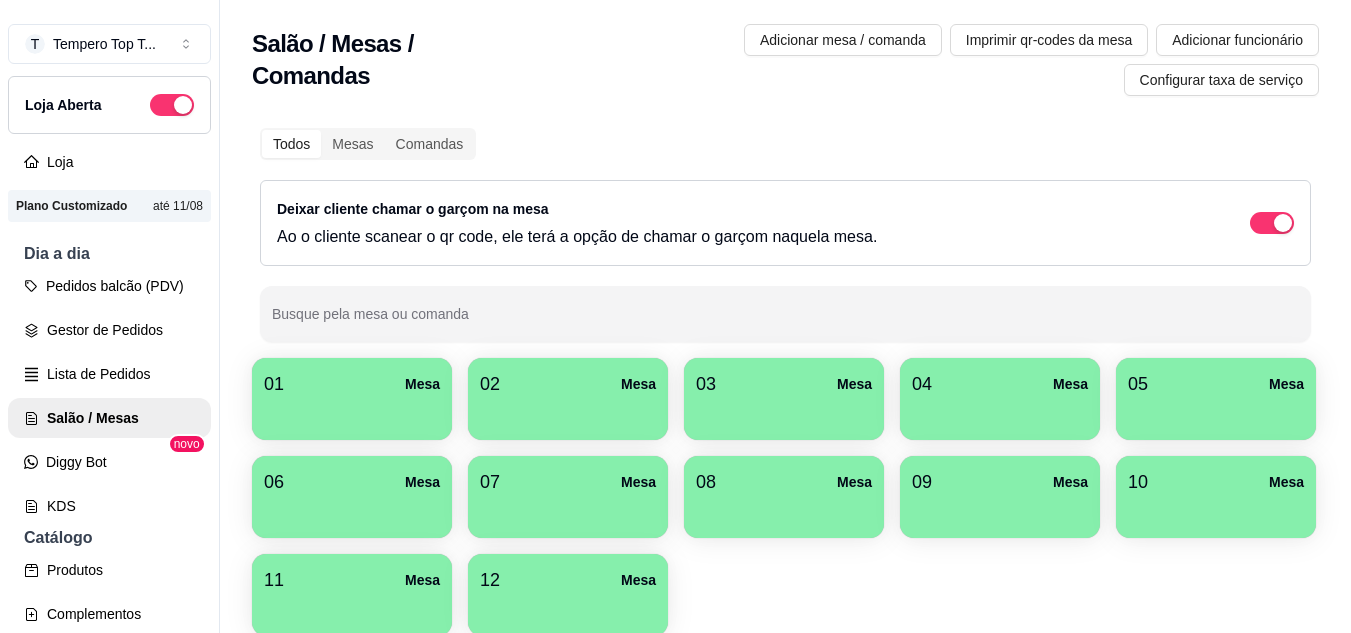scroll, scrollTop: 0, scrollLeft: 0, axis: both 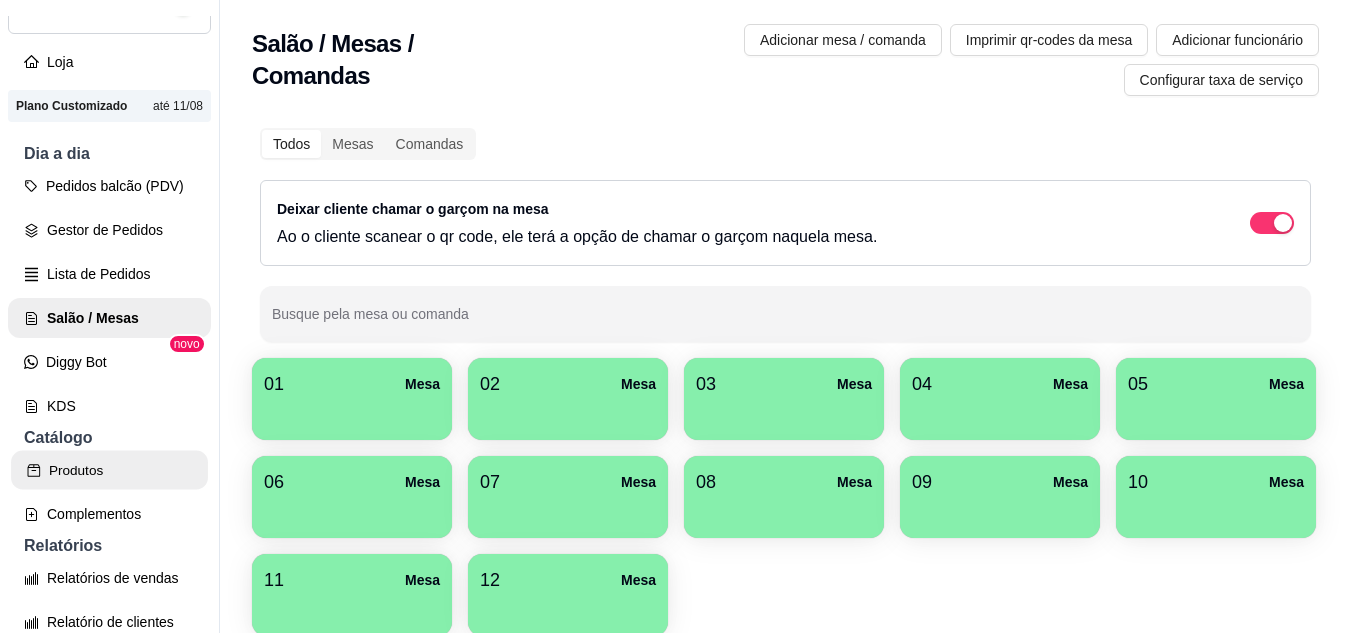 click on "Produtos" at bounding box center [109, 470] 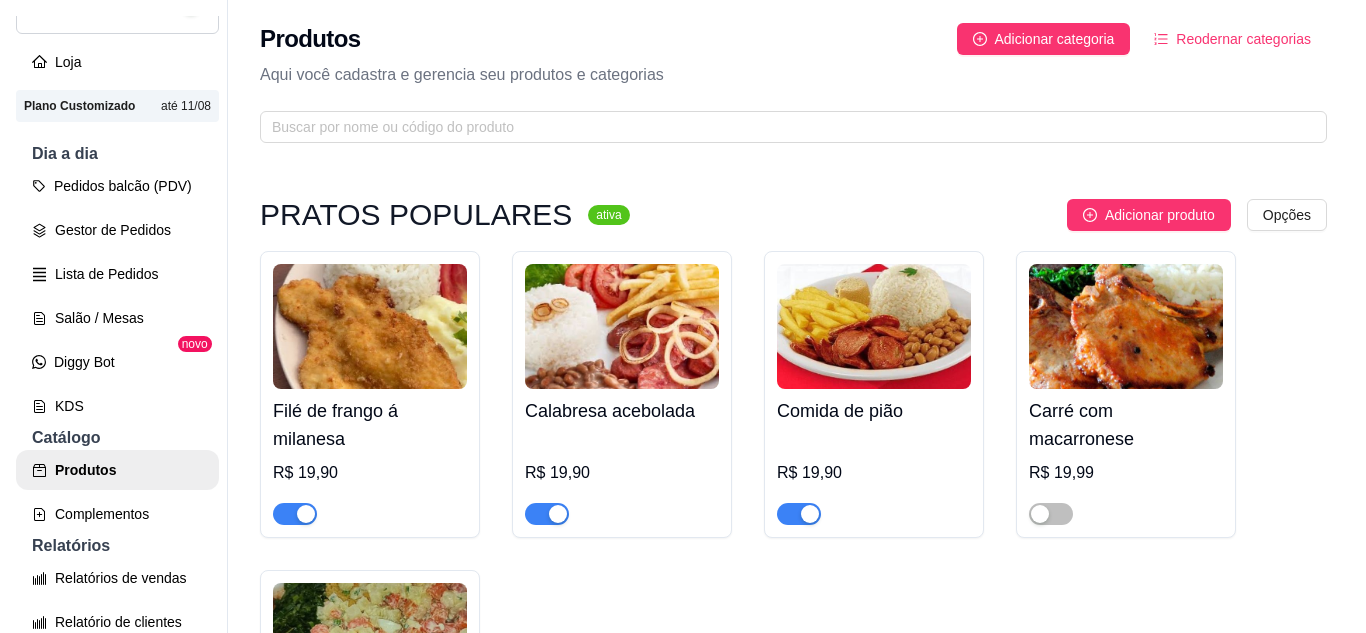 scroll, scrollTop: 0, scrollLeft: 0, axis: both 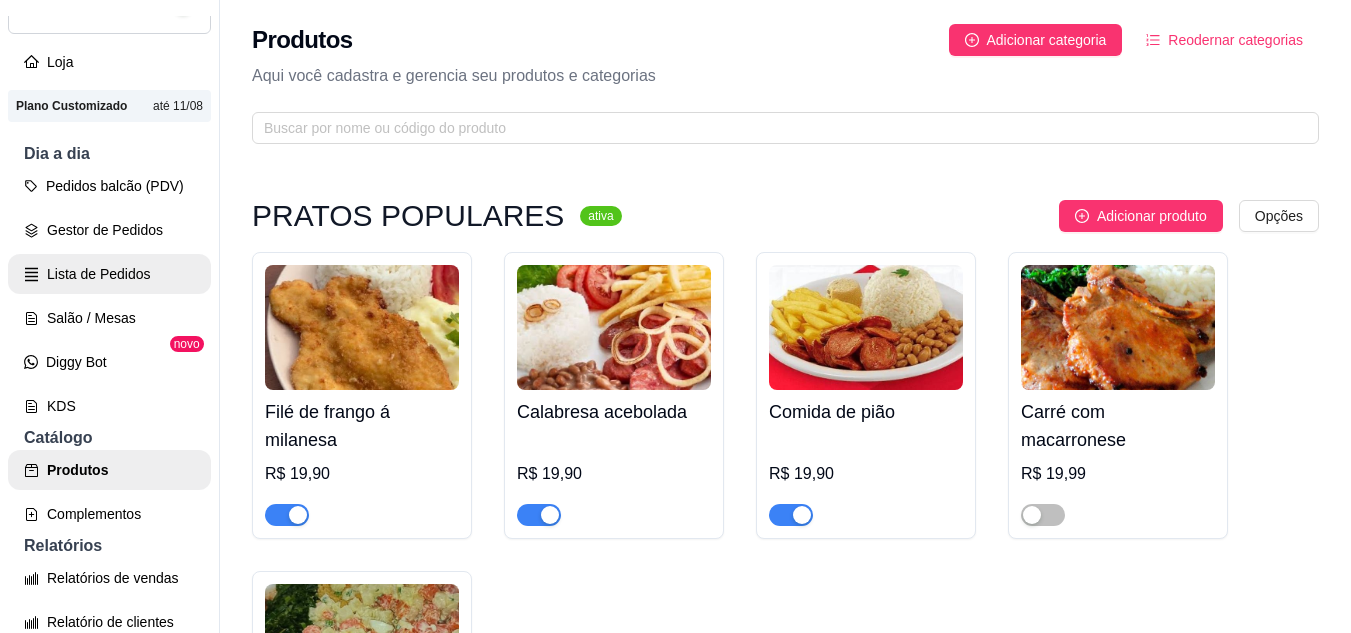 click on "Lista de Pedidos" at bounding box center (109, 274) 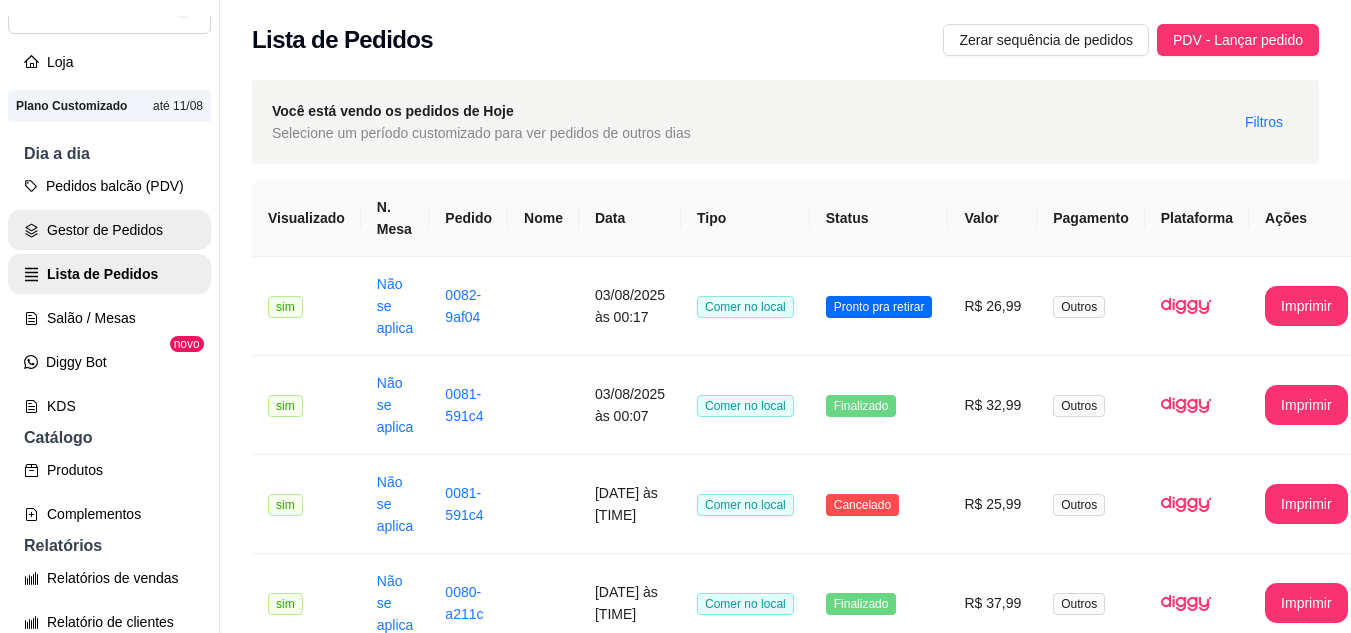 click on "Gestor de Pedidos" at bounding box center [109, 230] 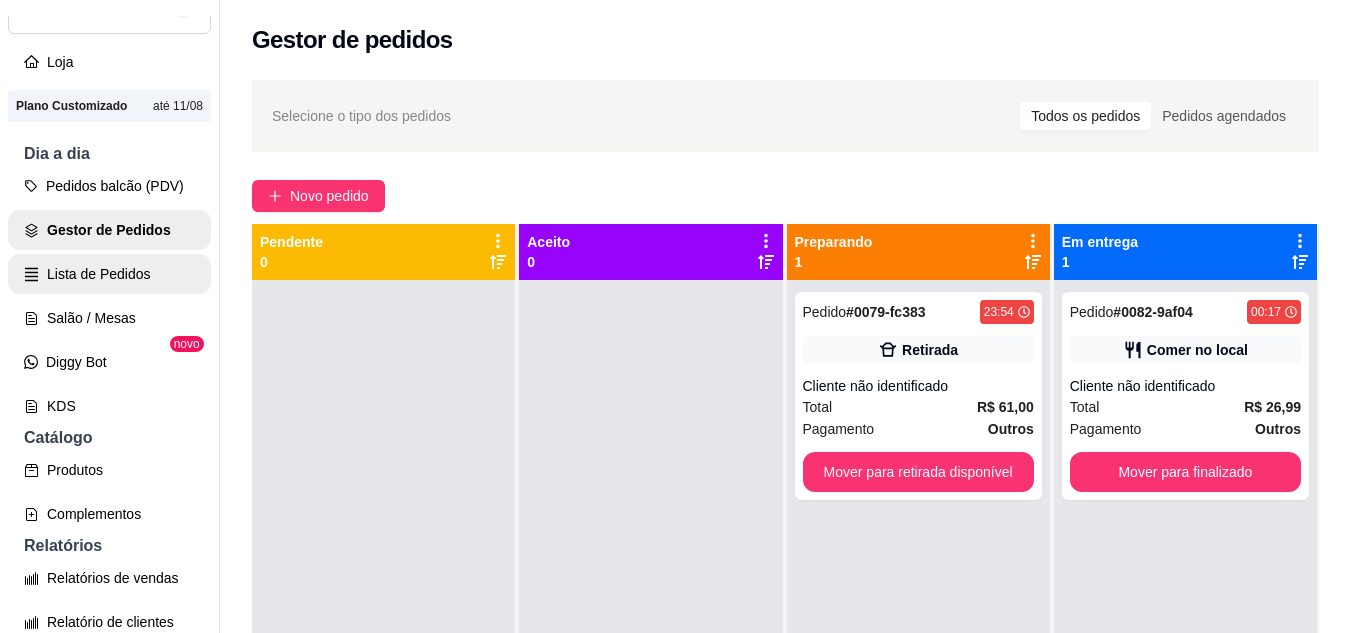 click on "Lista de Pedidos" at bounding box center (109, 274) 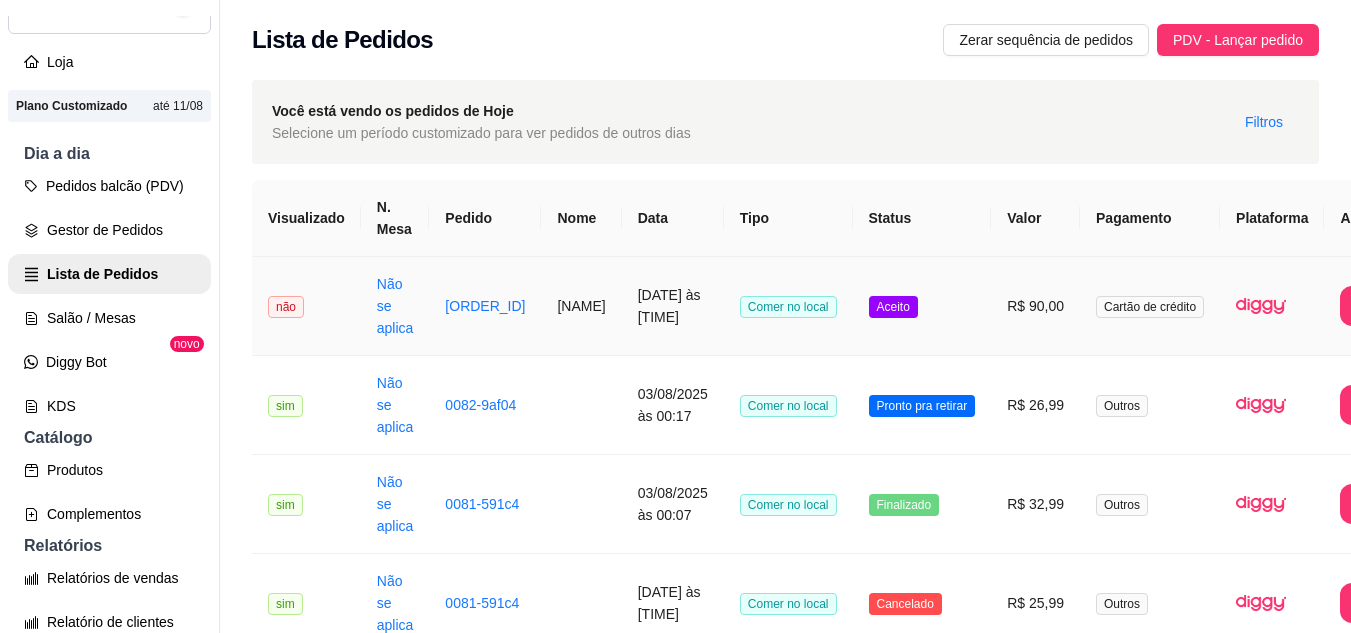 click on "Comer no local" at bounding box center (788, 306) 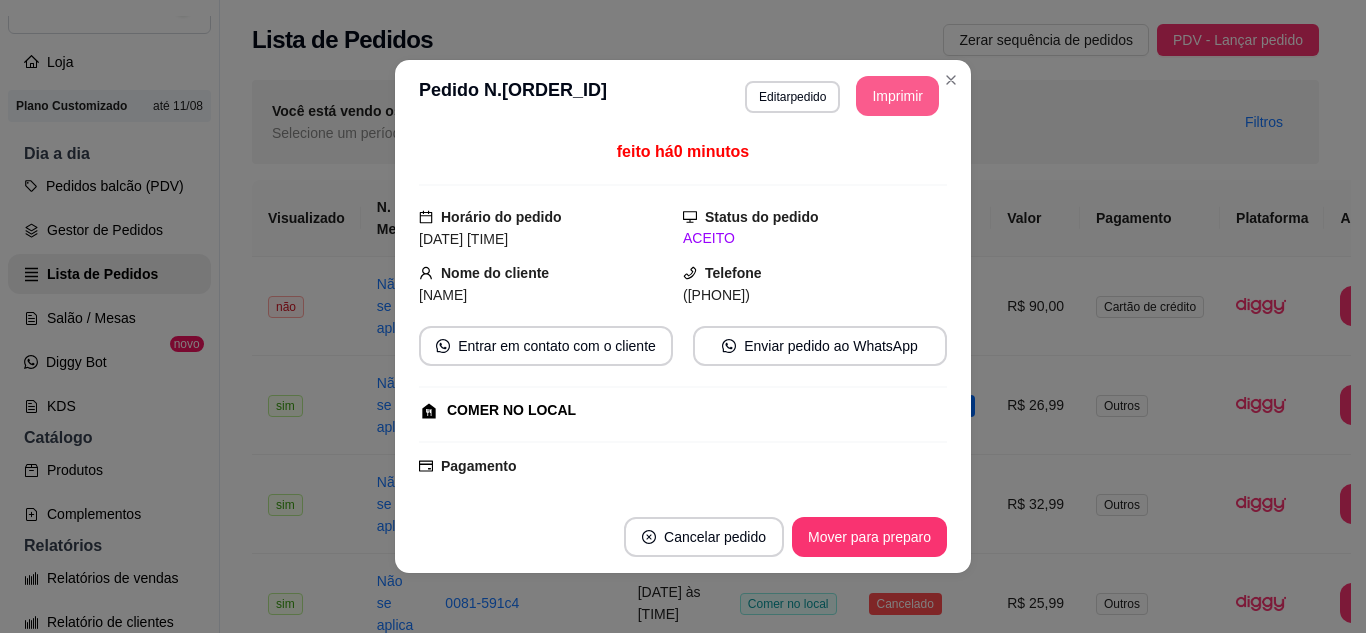 click on "Imprimir" at bounding box center (897, 96) 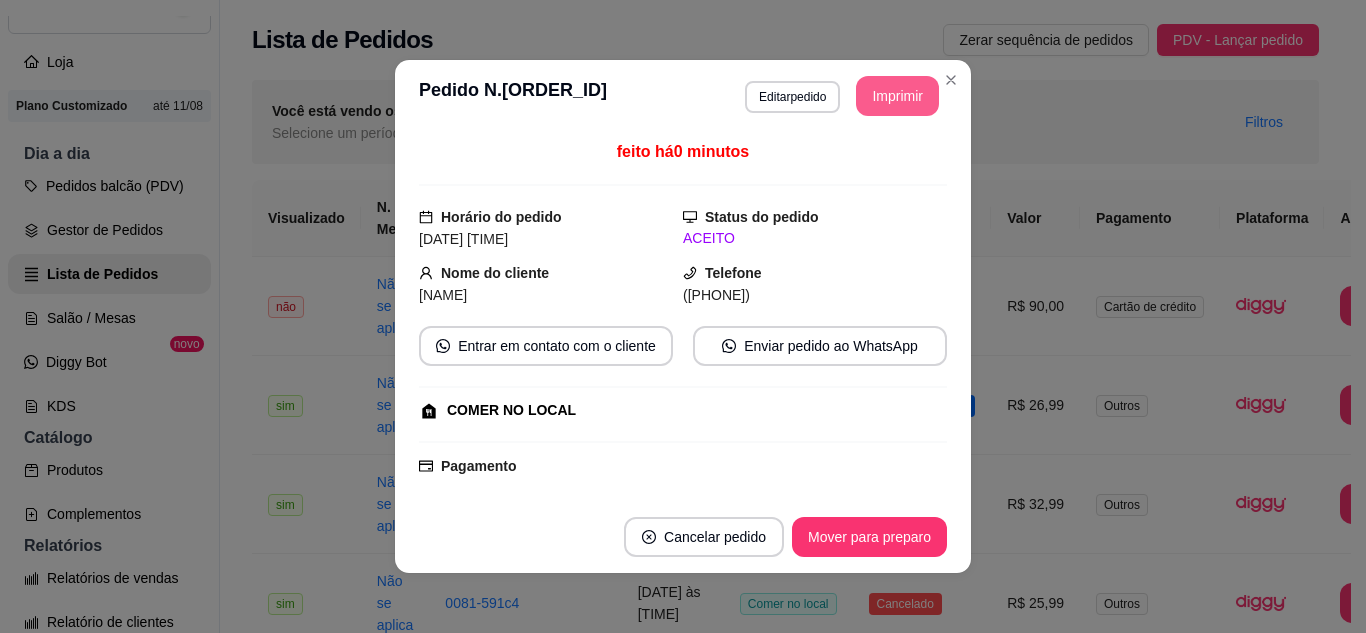 scroll, scrollTop: 0, scrollLeft: 0, axis: both 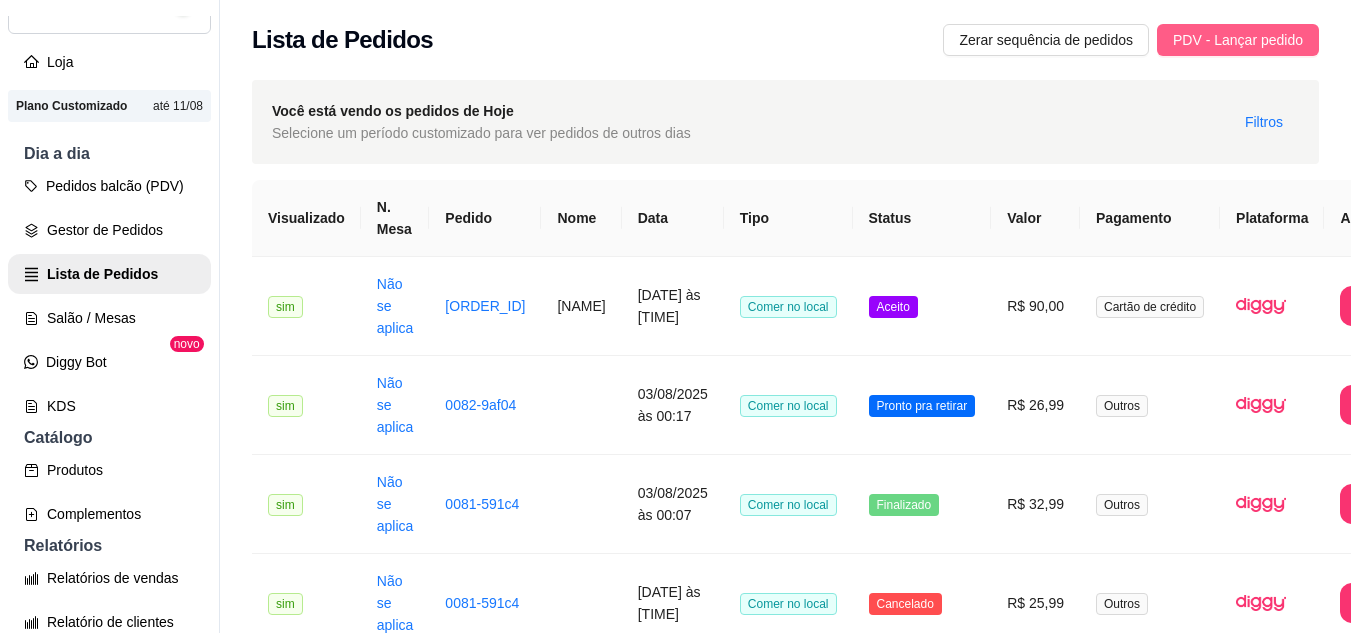 click on "PDV - Lançar pedido" at bounding box center (1238, 40) 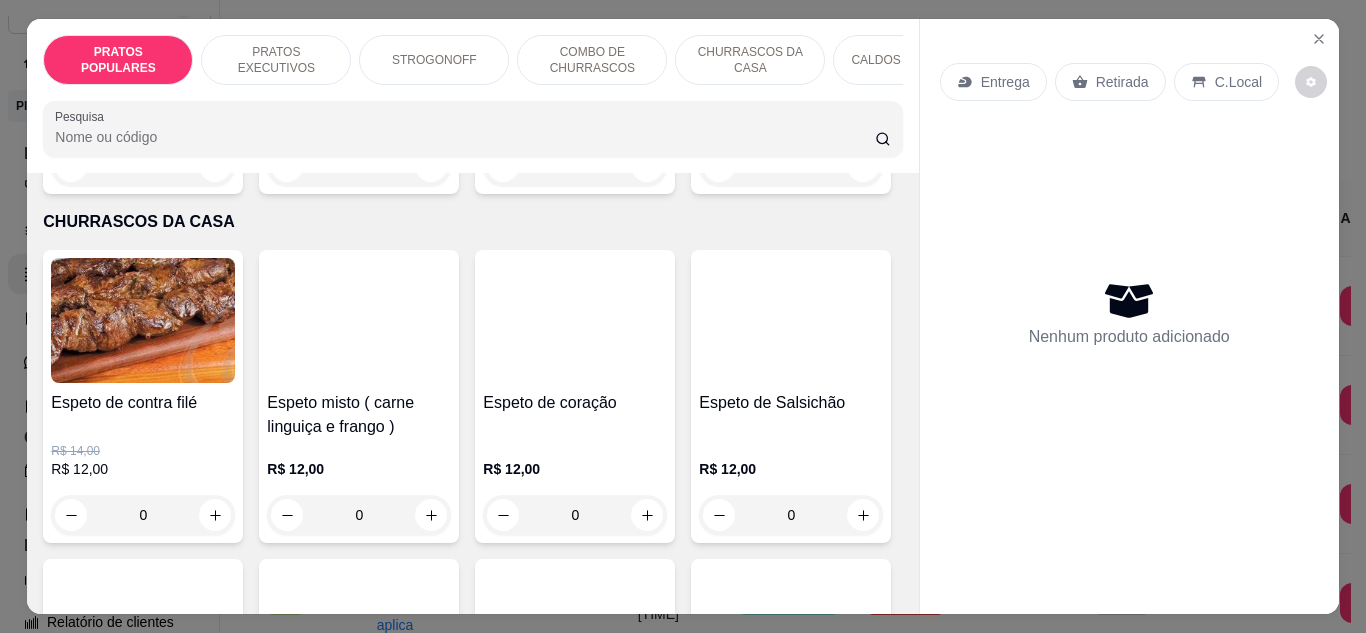 scroll, scrollTop: 2100, scrollLeft: 0, axis: vertical 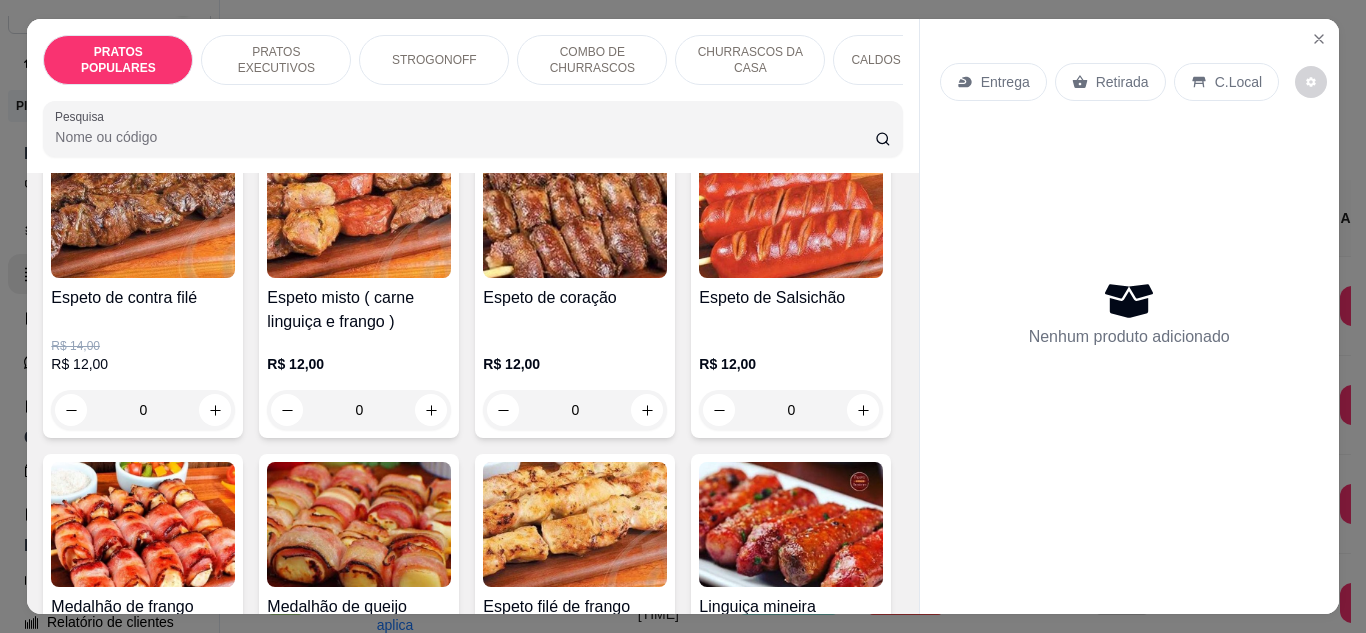 click 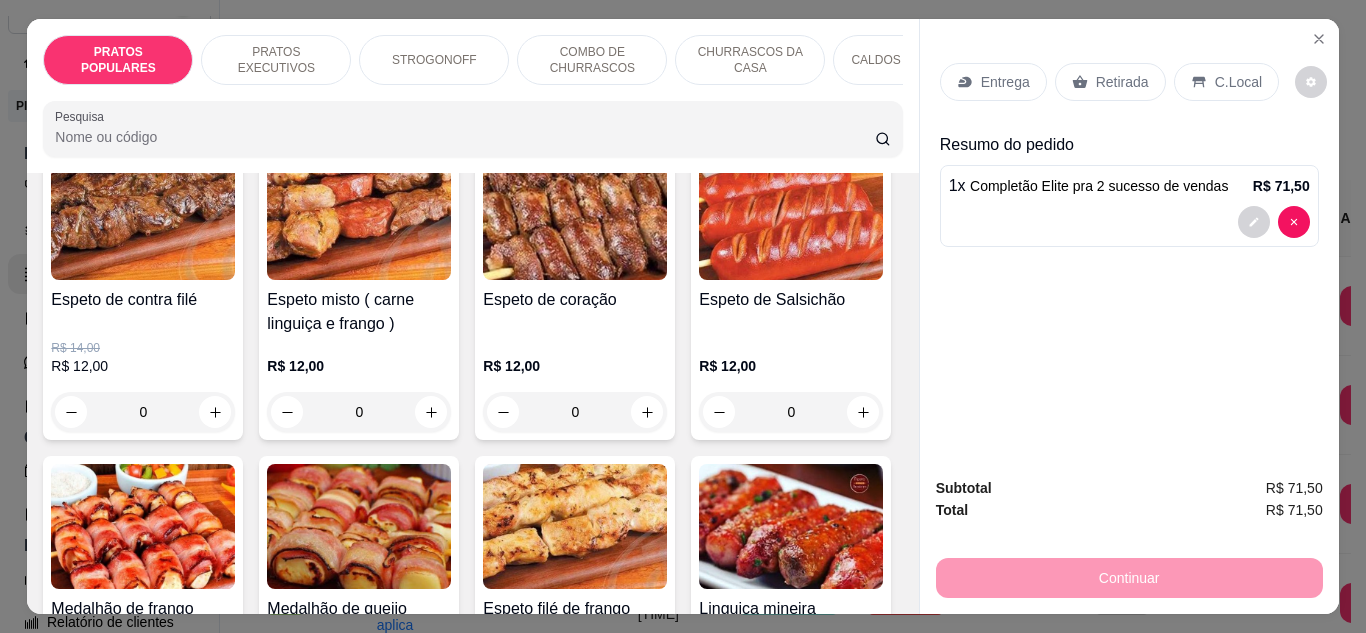 click on "Completão Elite   pra 2  sucesso de vendas" at bounding box center (1099, 186) 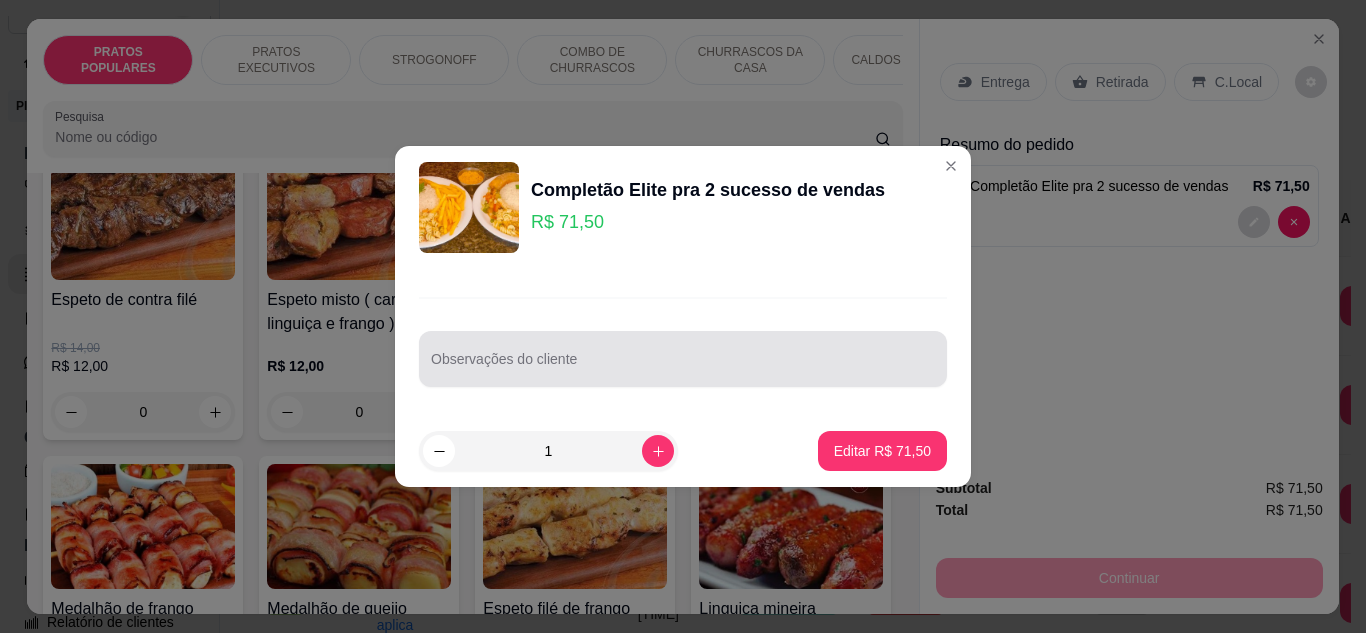 click on "Observações do cliente" at bounding box center [683, 367] 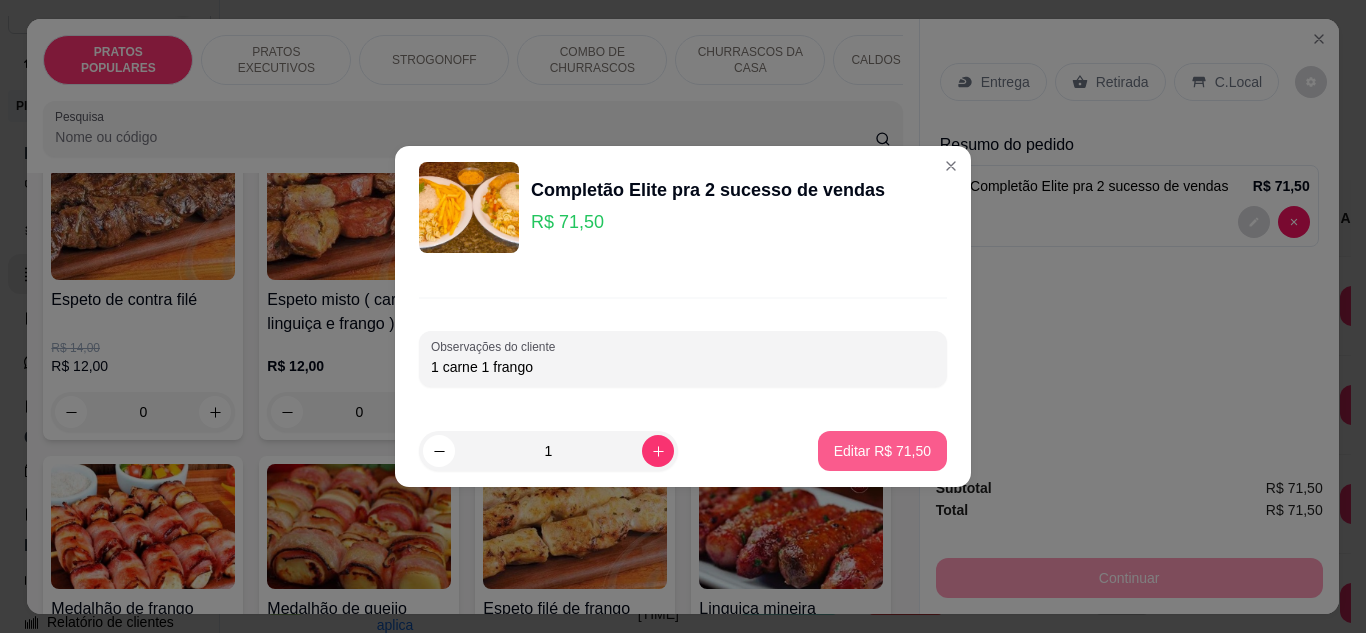 type on "1 carne 1 frango" 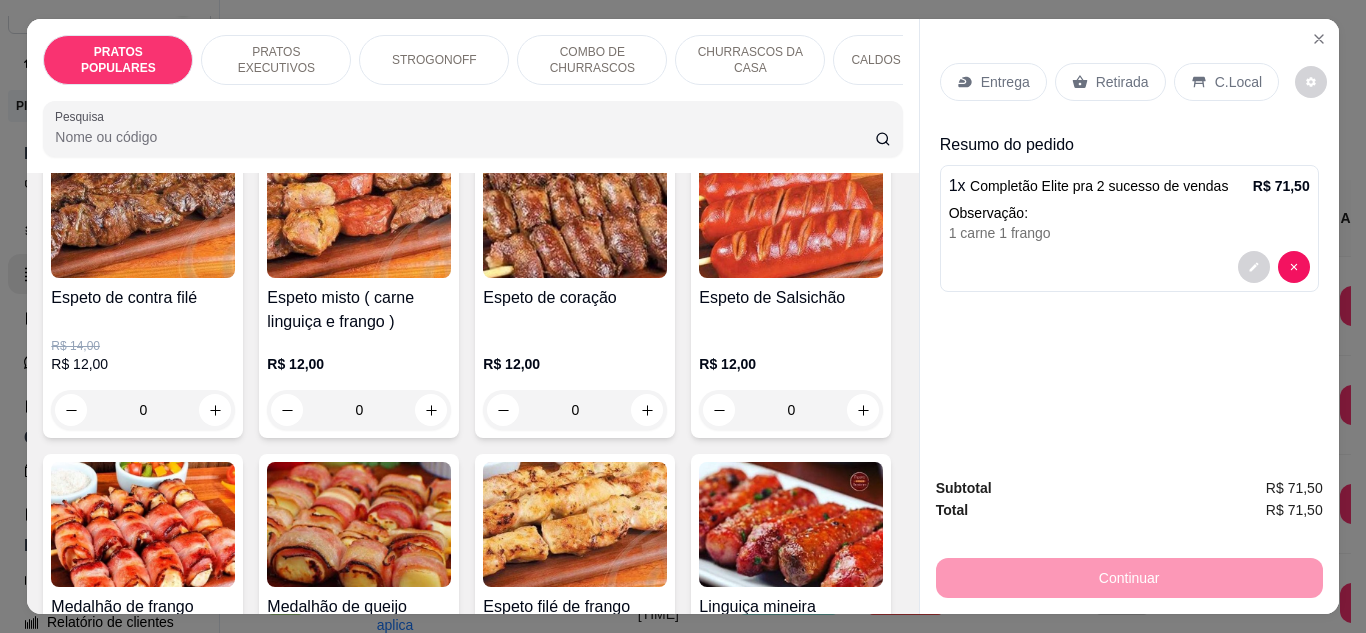 click 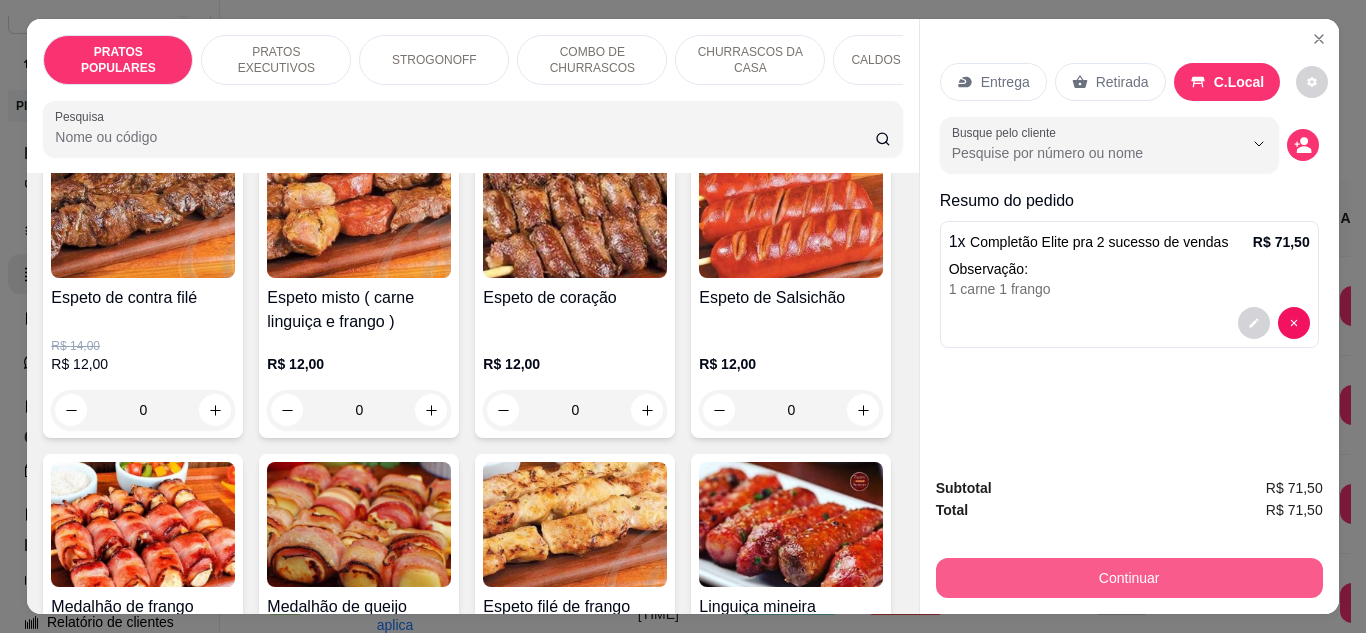 click on "Continuar" at bounding box center (1129, 578) 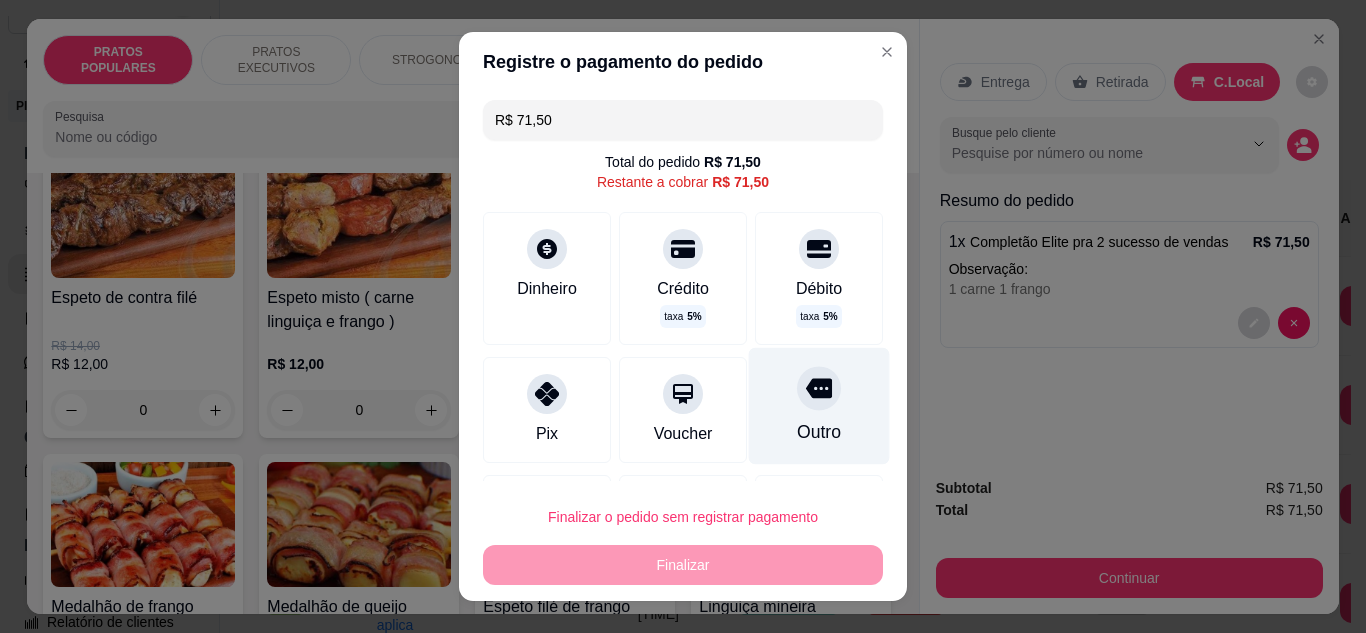 click 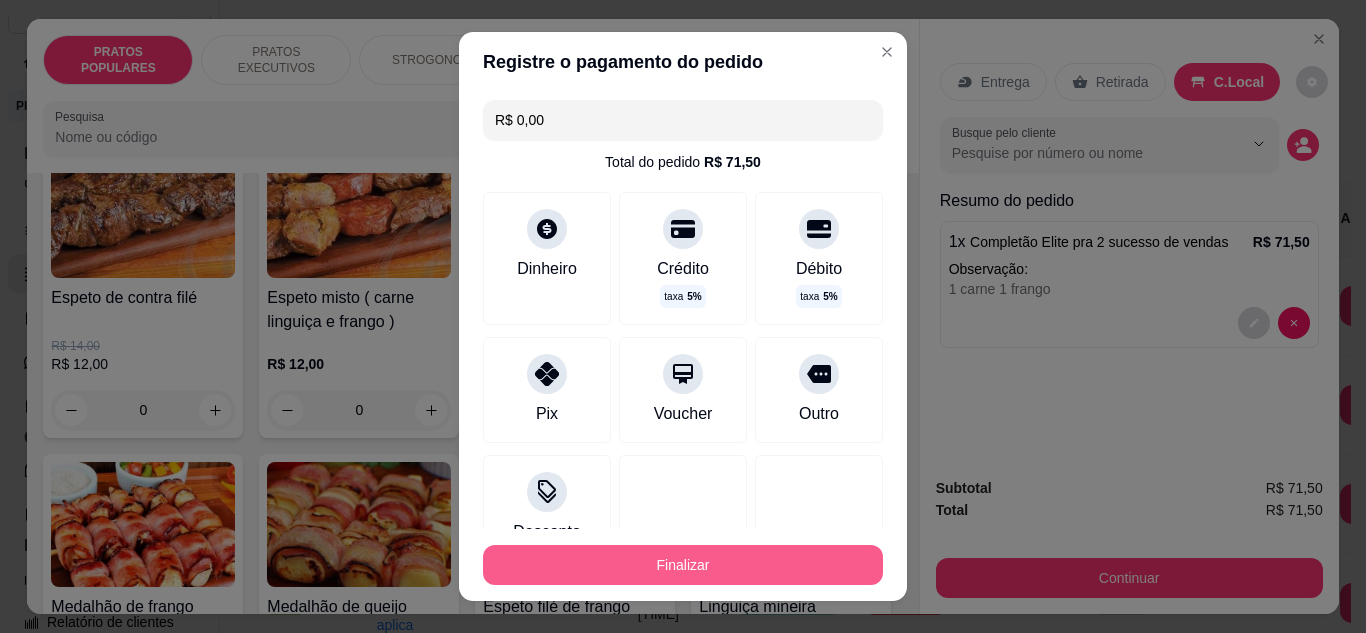 click on "Finalizar" at bounding box center (683, 565) 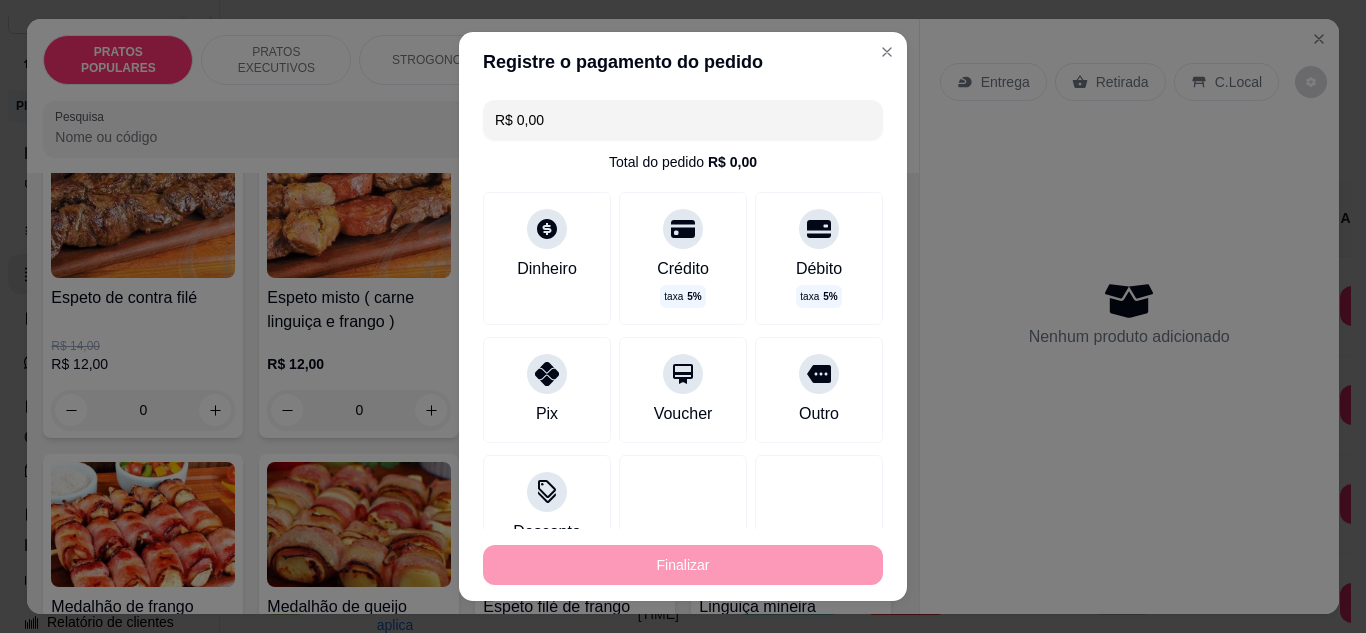 type on "-R$ 71,50" 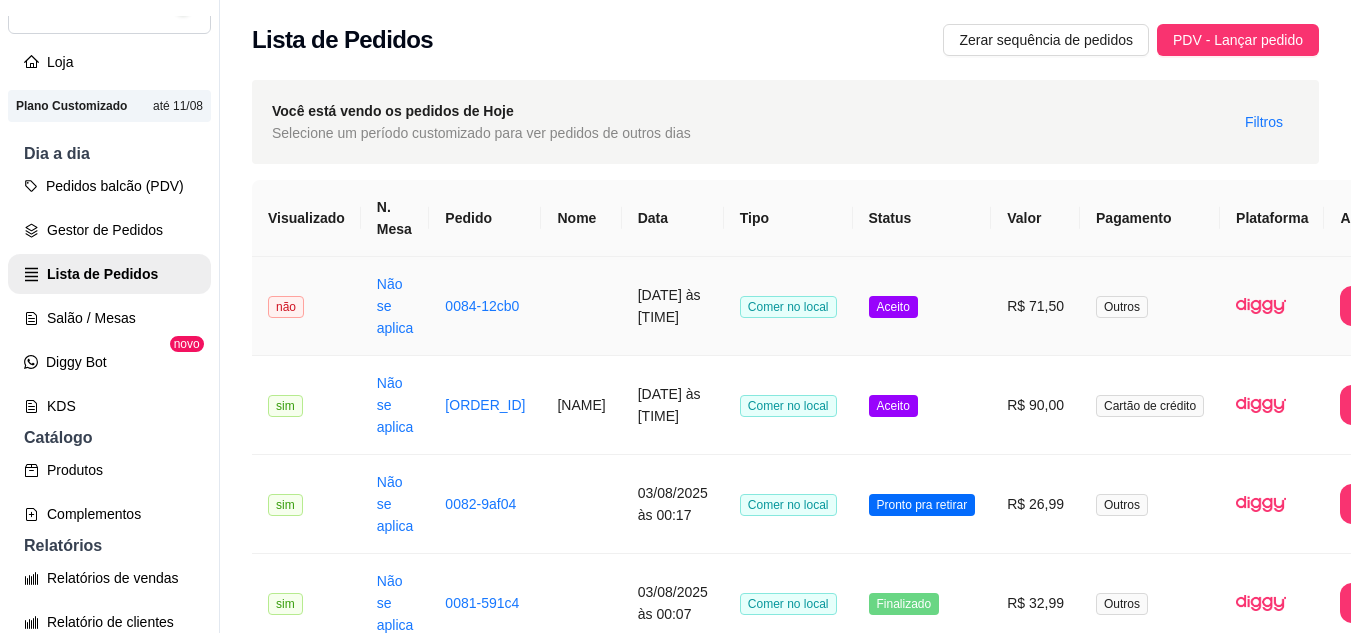 click on "Aceito" at bounding box center [922, 306] 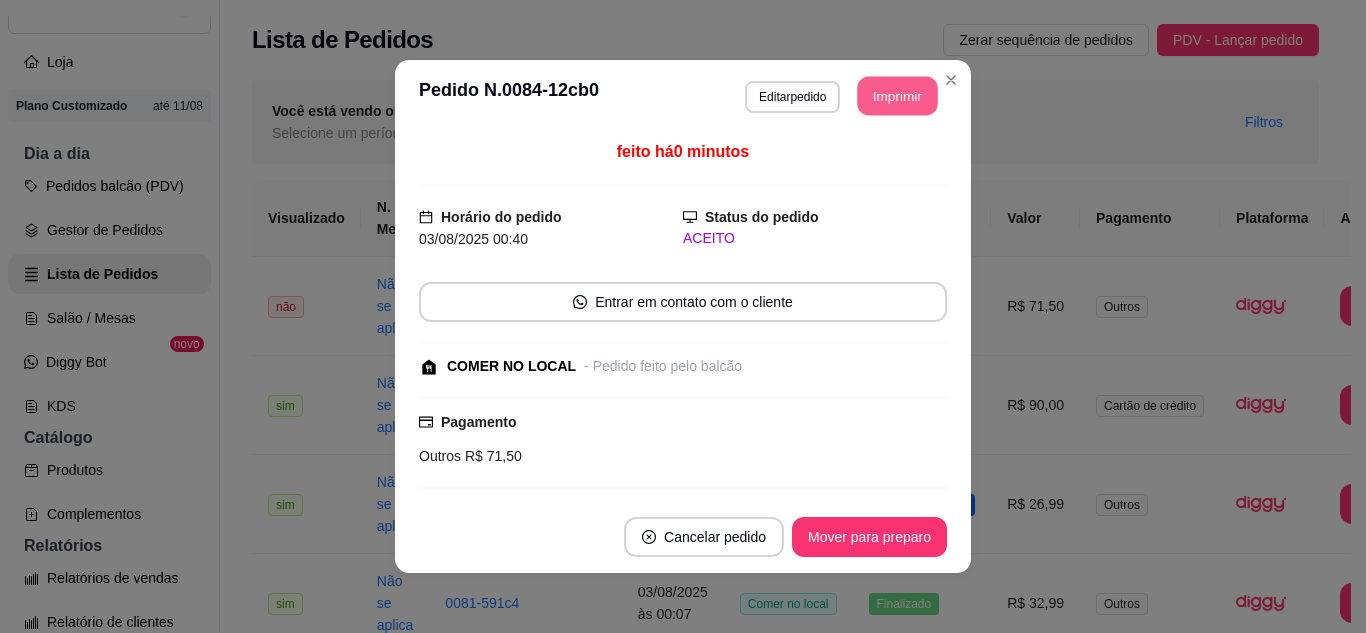 click on "Imprimir" at bounding box center [898, 96] 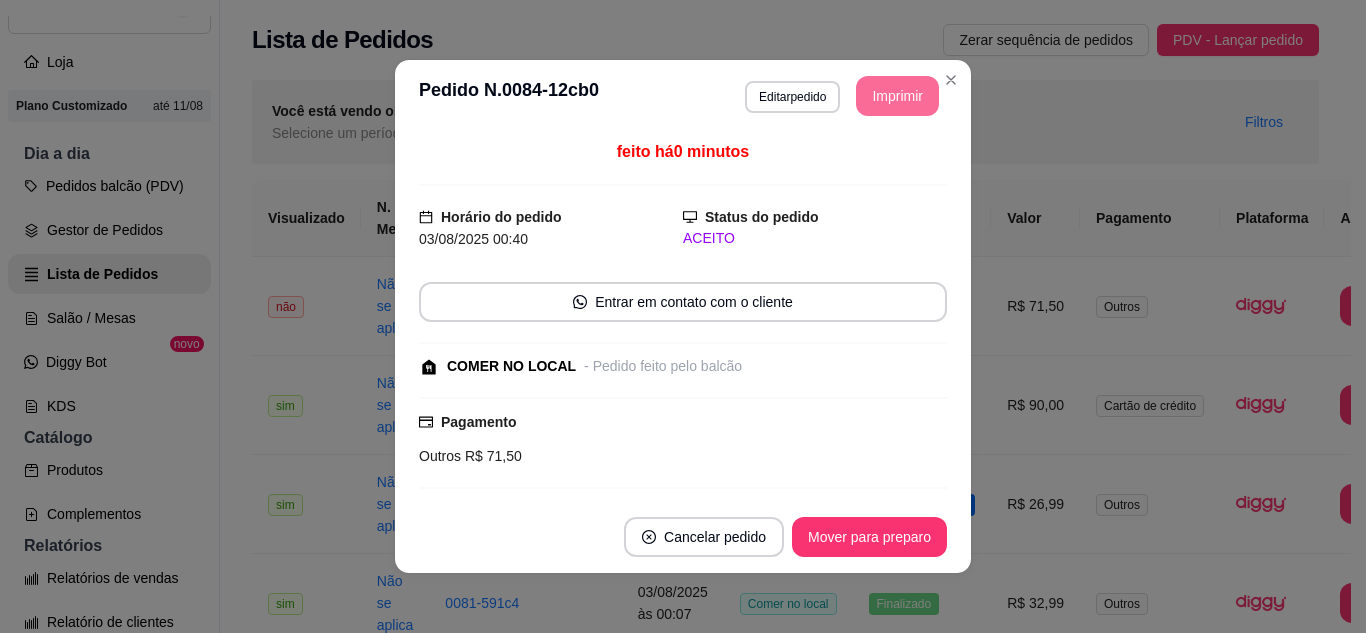 scroll, scrollTop: 0, scrollLeft: 0, axis: both 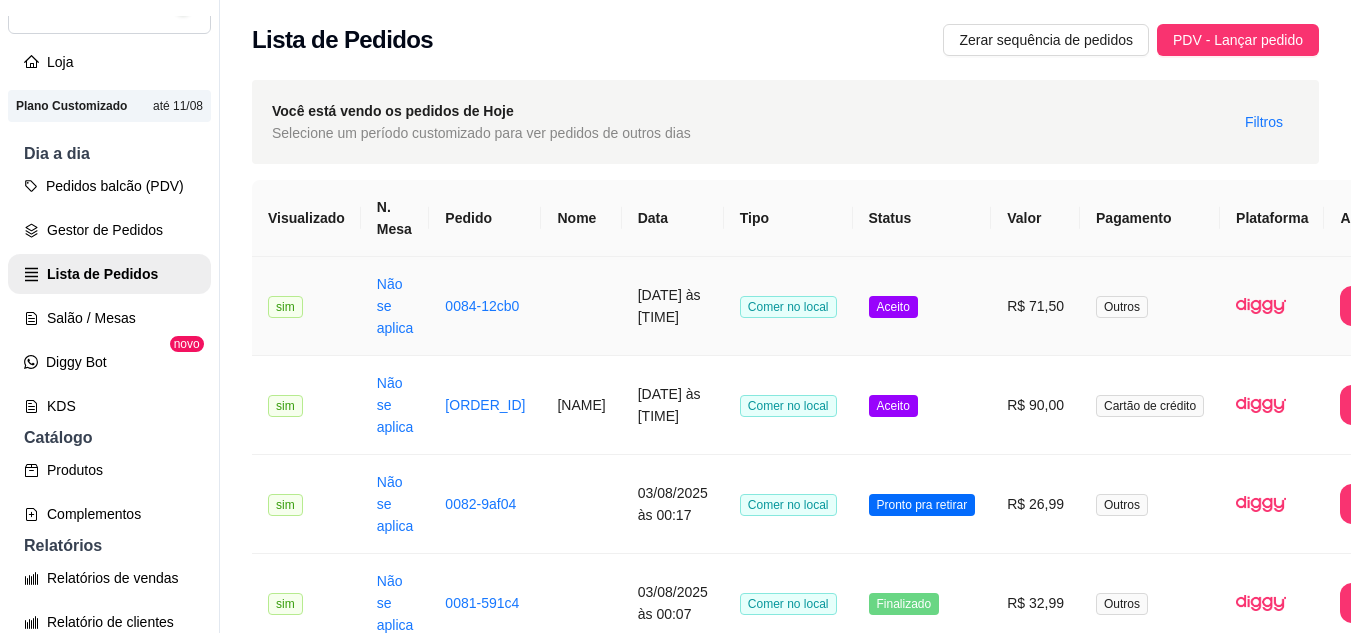 click on "Comer no local" at bounding box center [788, 306] 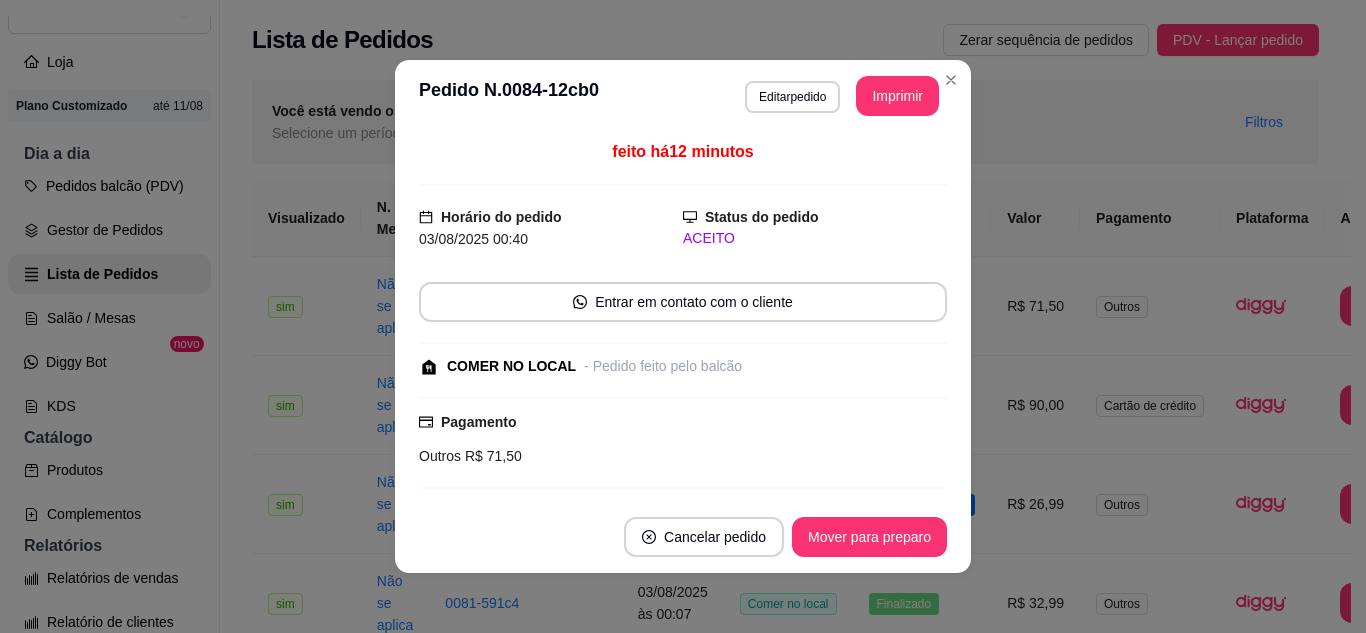 scroll, scrollTop: 4, scrollLeft: 0, axis: vertical 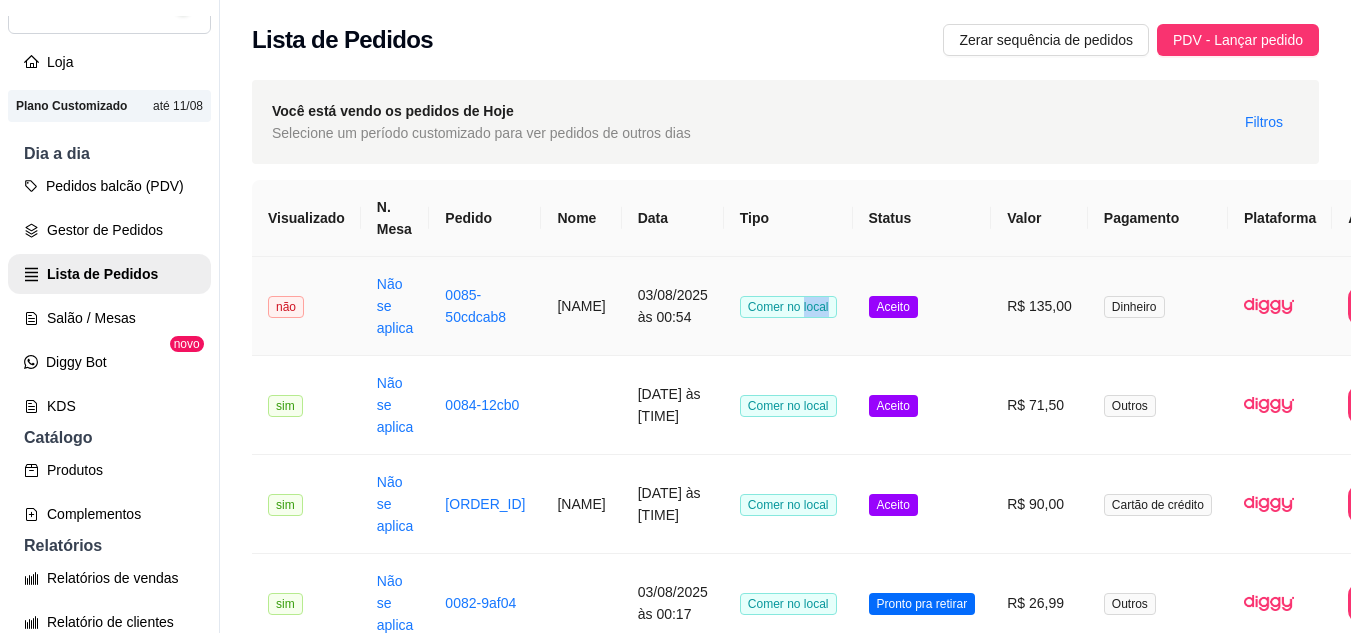 click on "Comer no local" at bounding box center (788, 307) 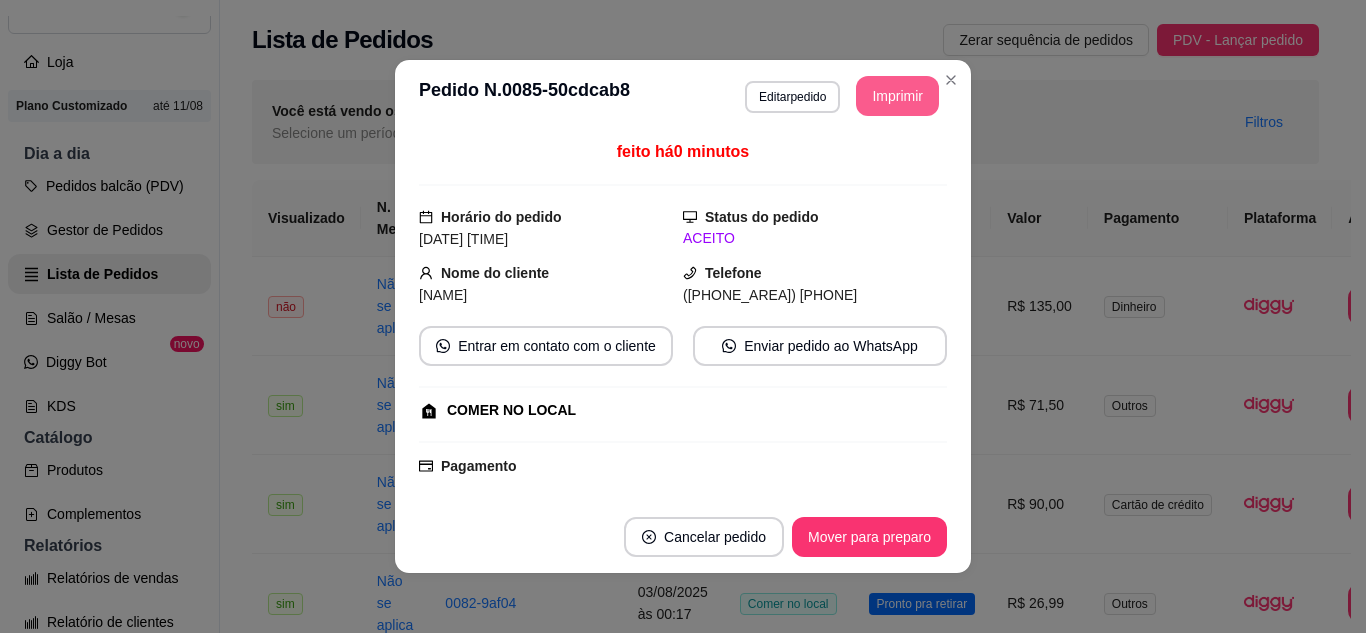 click on "Imprimir" at bounding box center [897, 96] 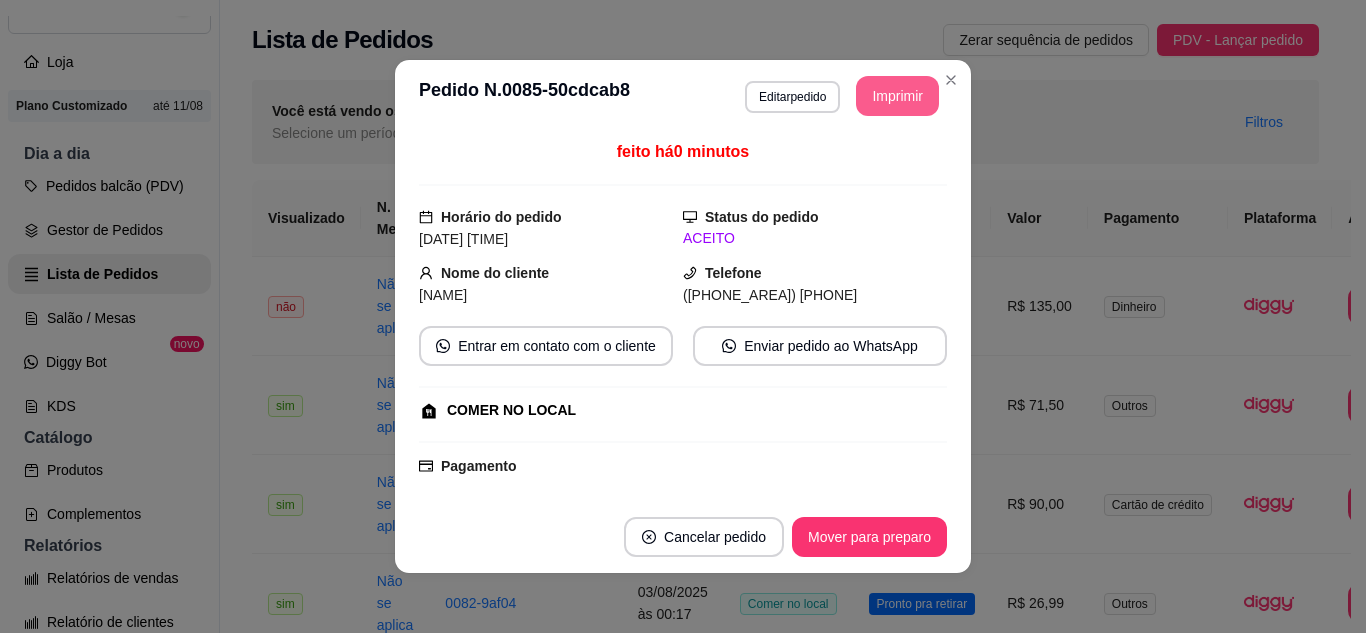scroll, scrollTop: 0, scrollLeft: 0, axis: both 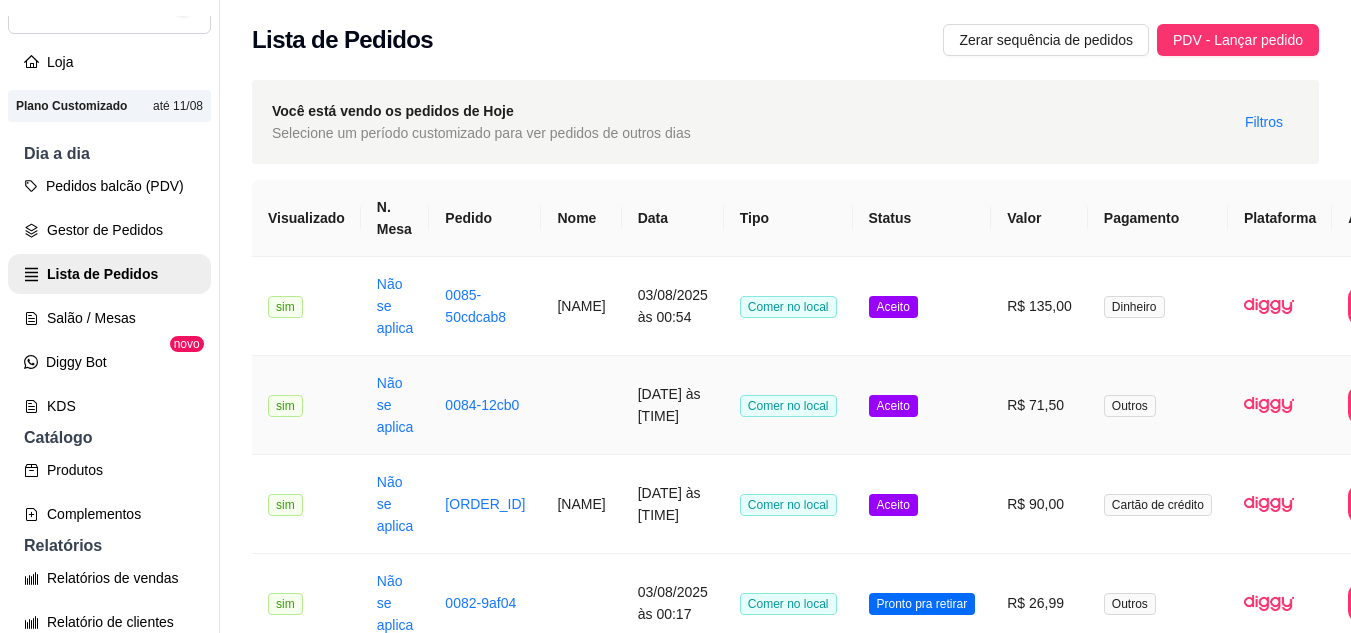 click on "[DATE] às [TIME]" at bounding box center [673, 405] 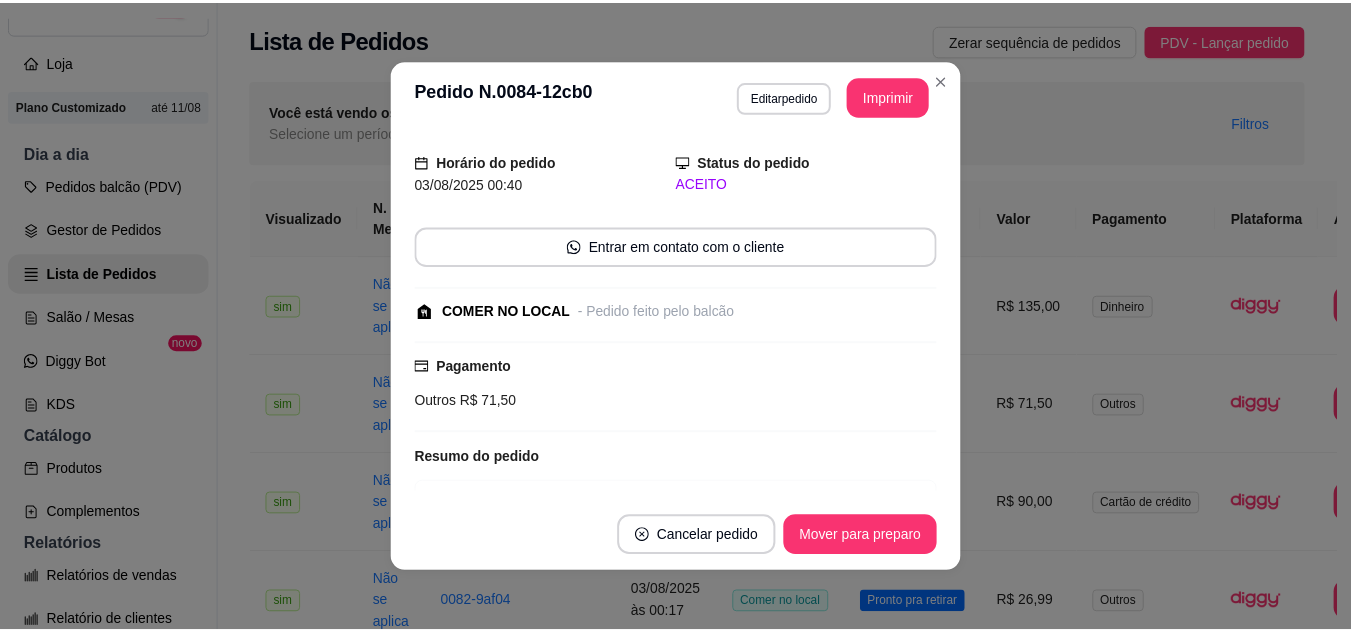 scroll, scrollTop: 0, scrollLeft: 0, axis: both 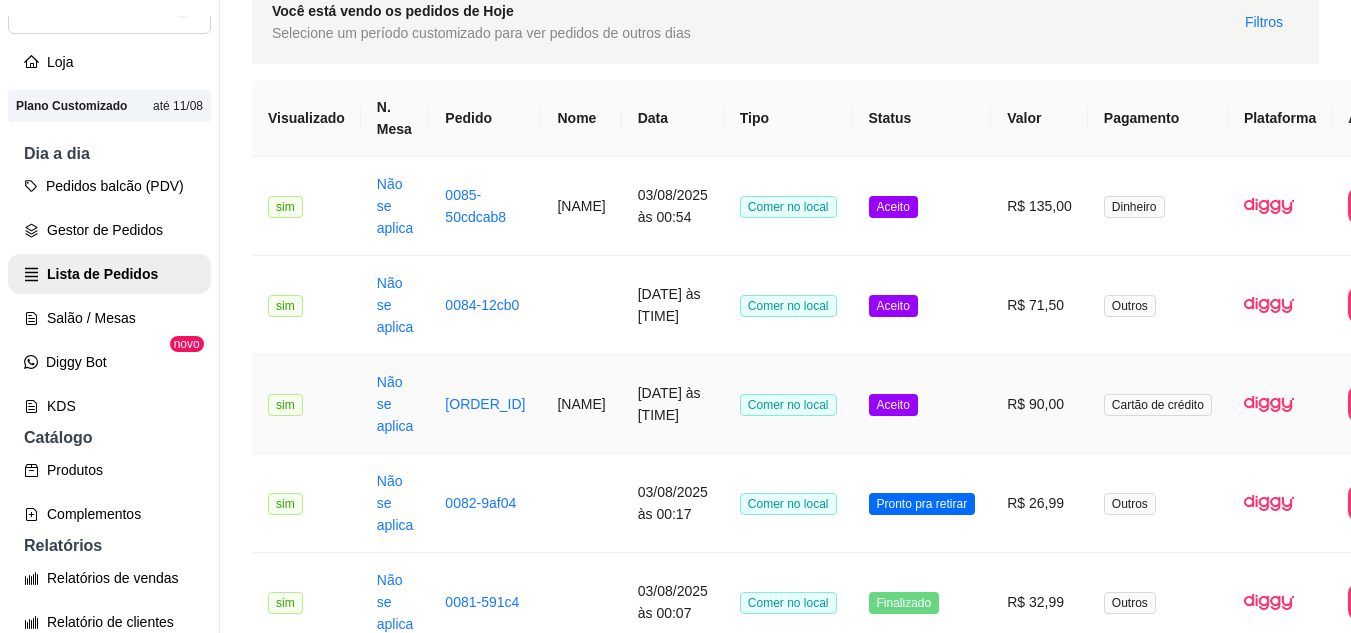 click on "Comer no local" at bounding box center [788, 404] 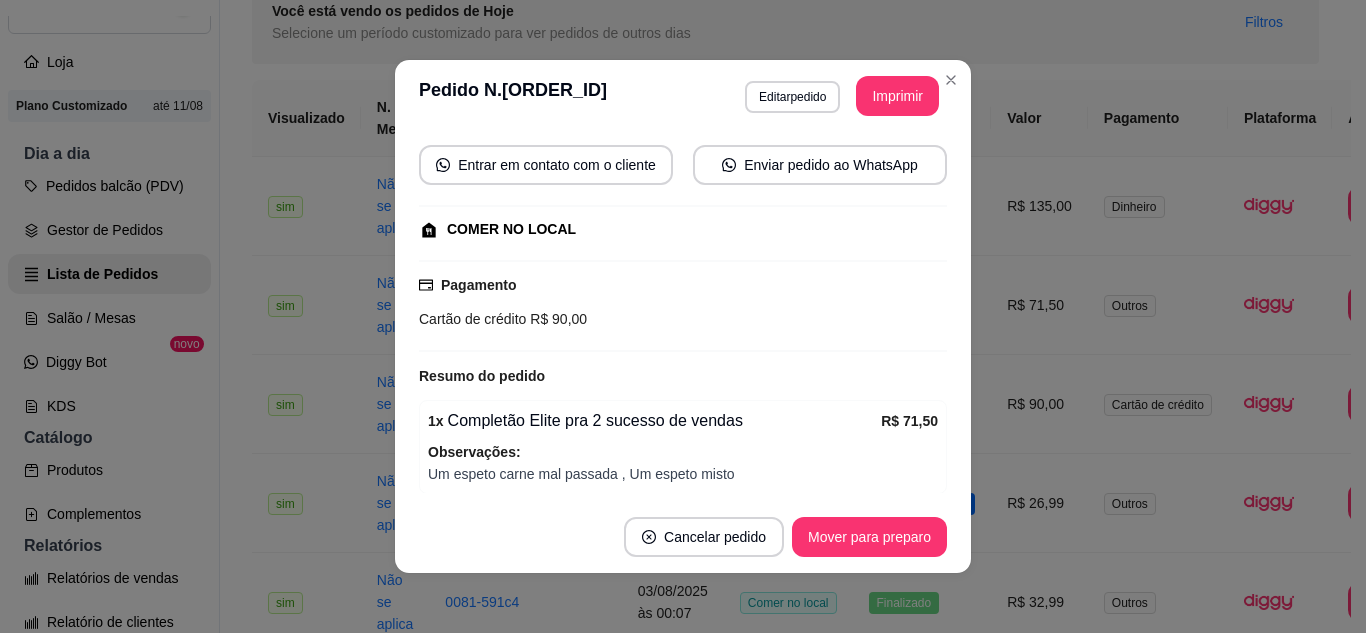 scroll, scrollTop: 100, scrollLeft: 0, axis: vertical 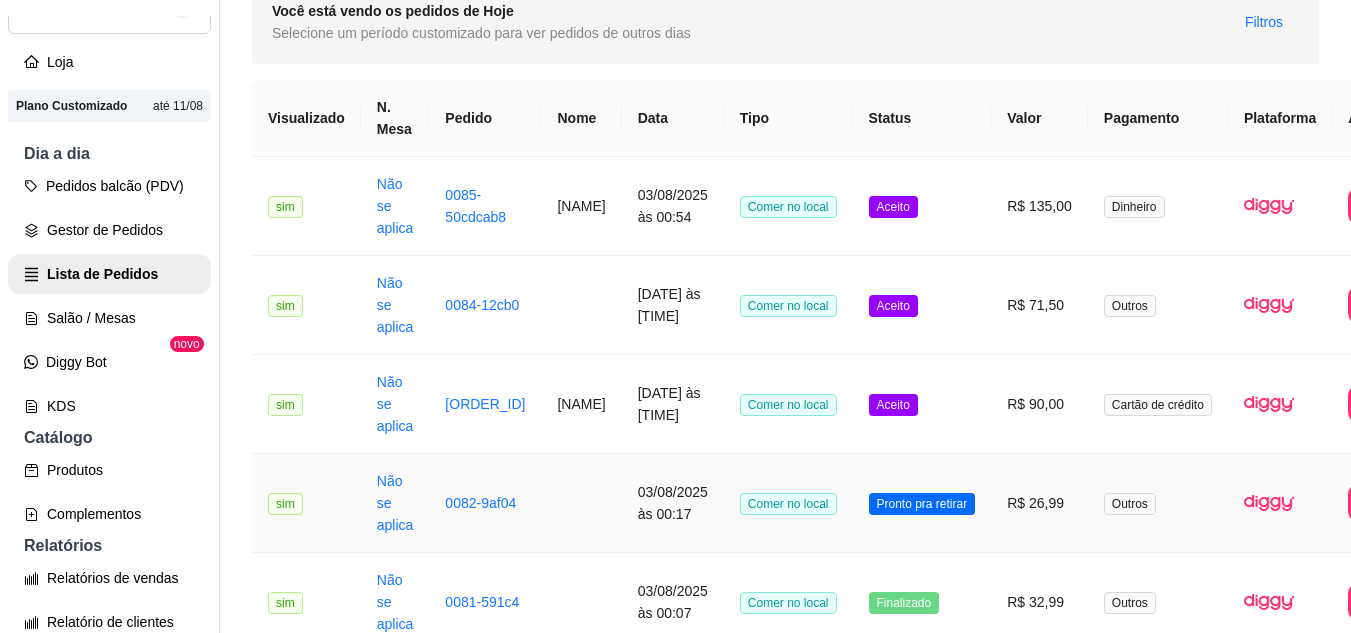 click on "Pronto pra retirar" at bounding box center [922, 503] 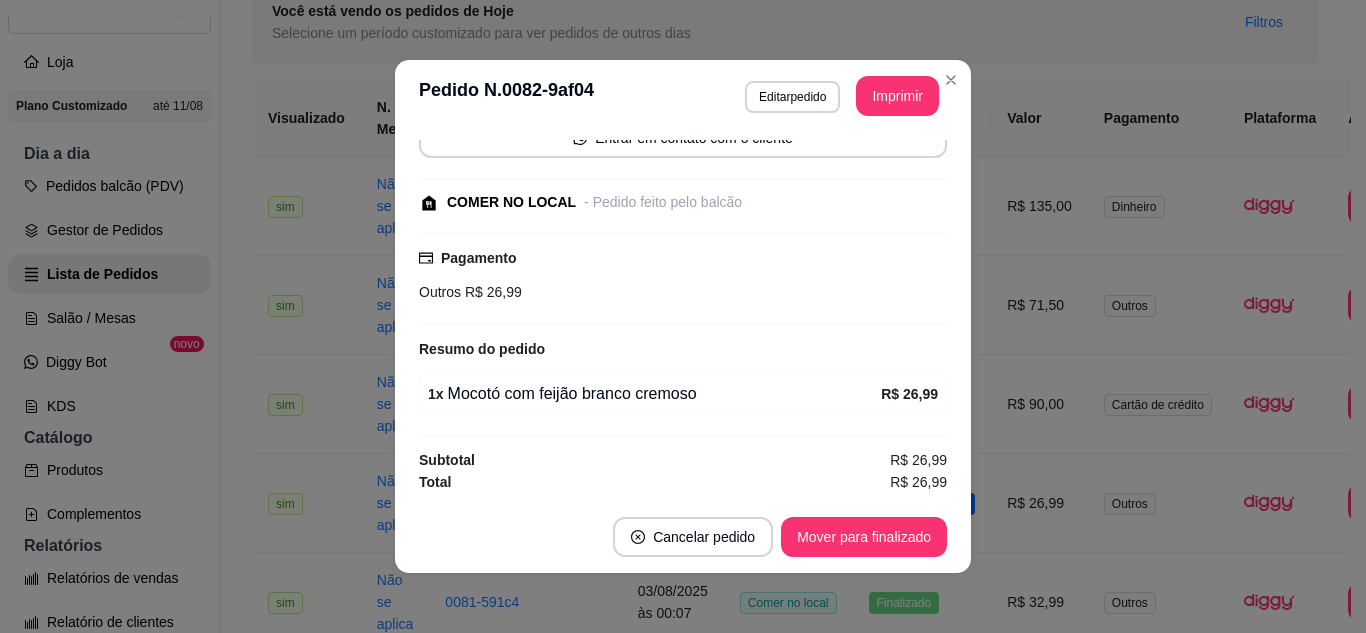 scroll, scrollTop: 0, scrollLeft: 0, axis: both 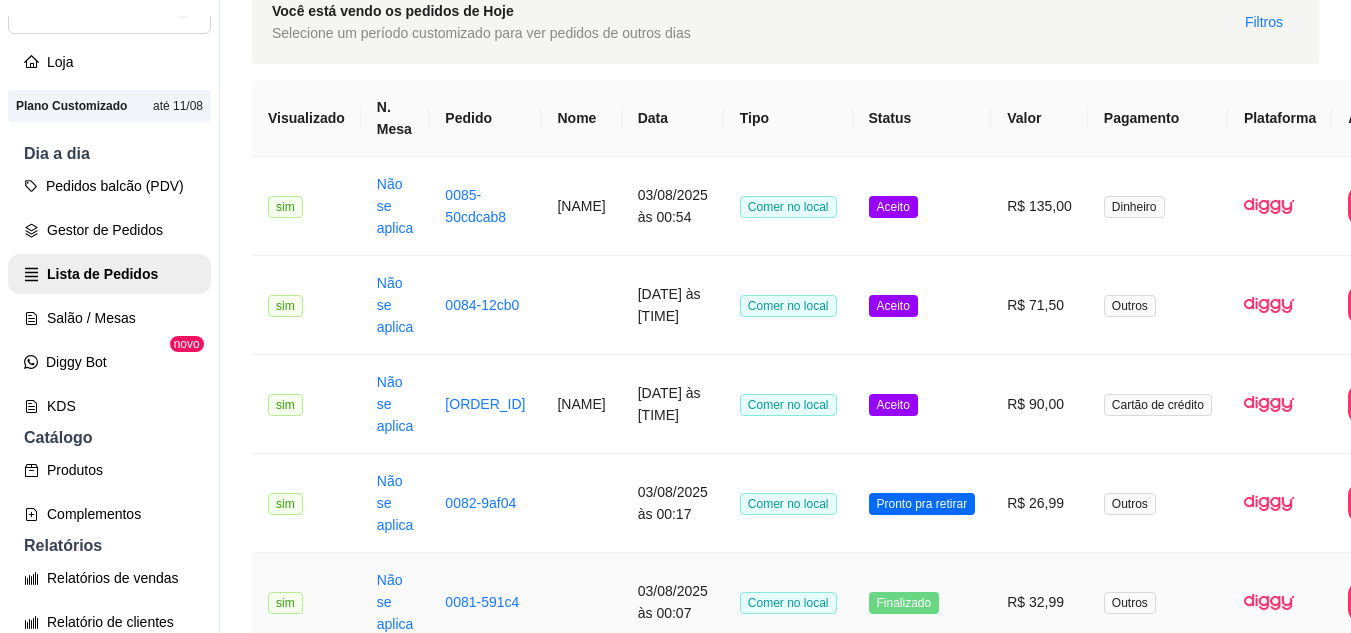 click on "Finalizado" at bounding box center [922, 602] 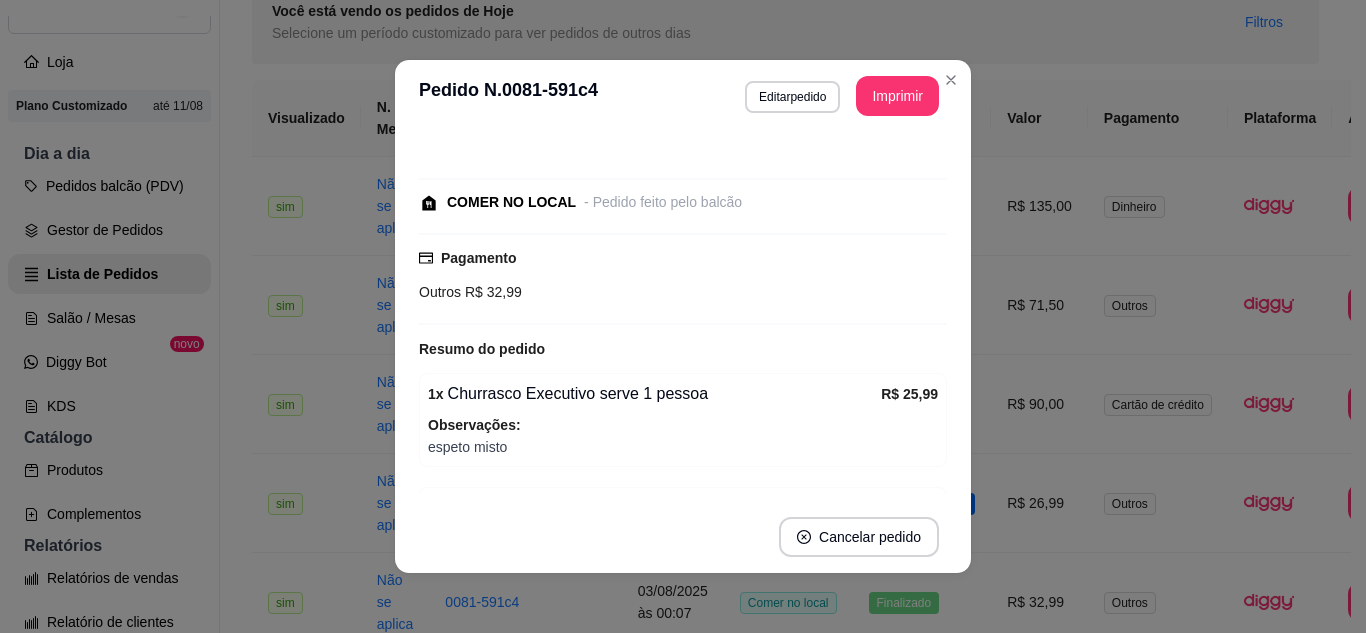 scroll, scrollTop: 200, scrollLeft: 0, axis: vertical 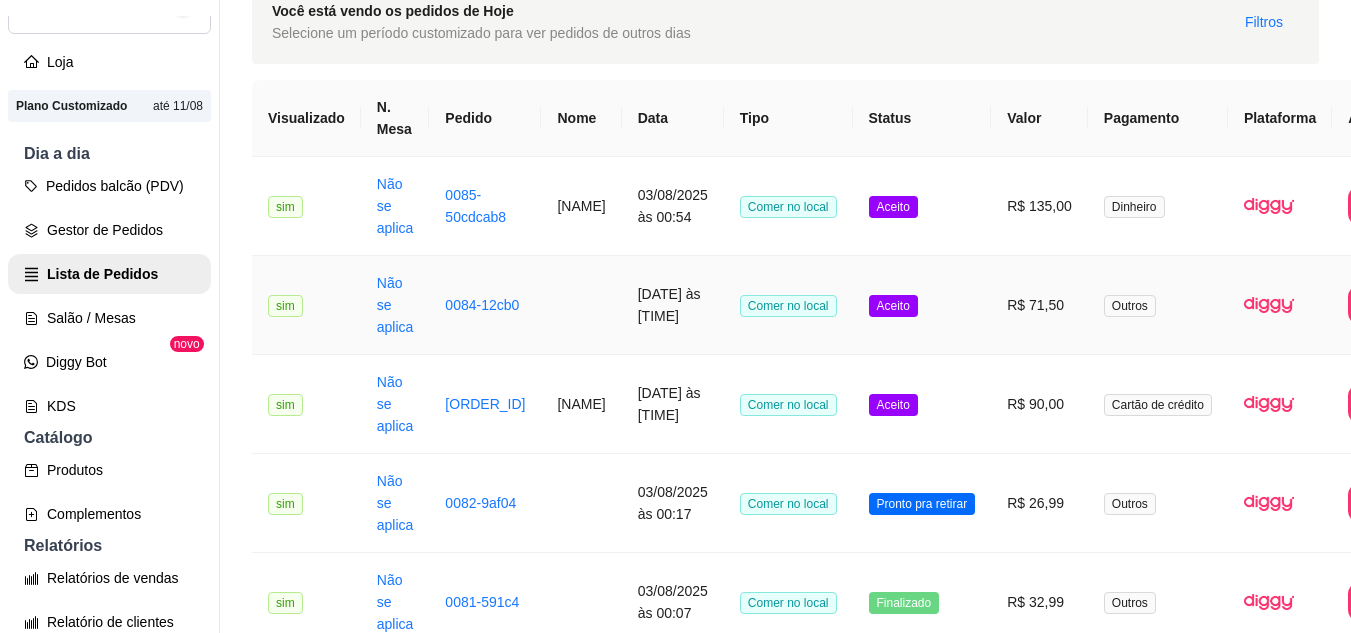 click on "Outros" at bounding box center [1158, 305] 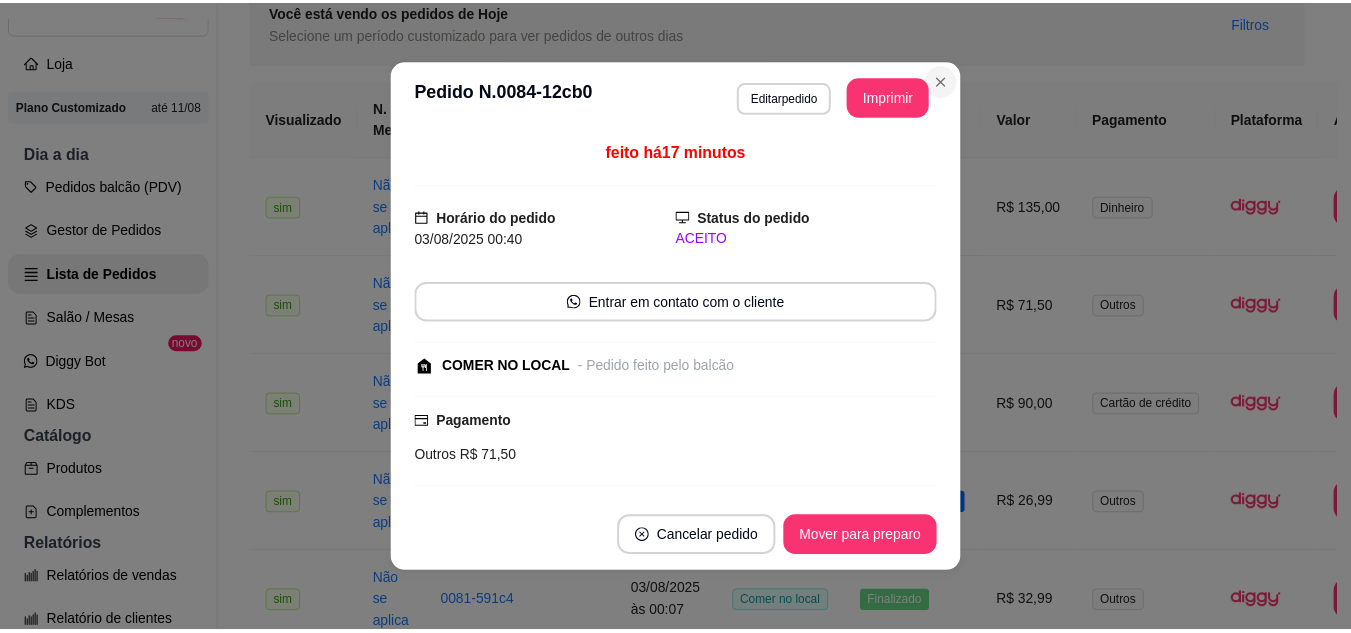 scroll, scrollTop: 4, scrollLeft: 0, axis: vertical 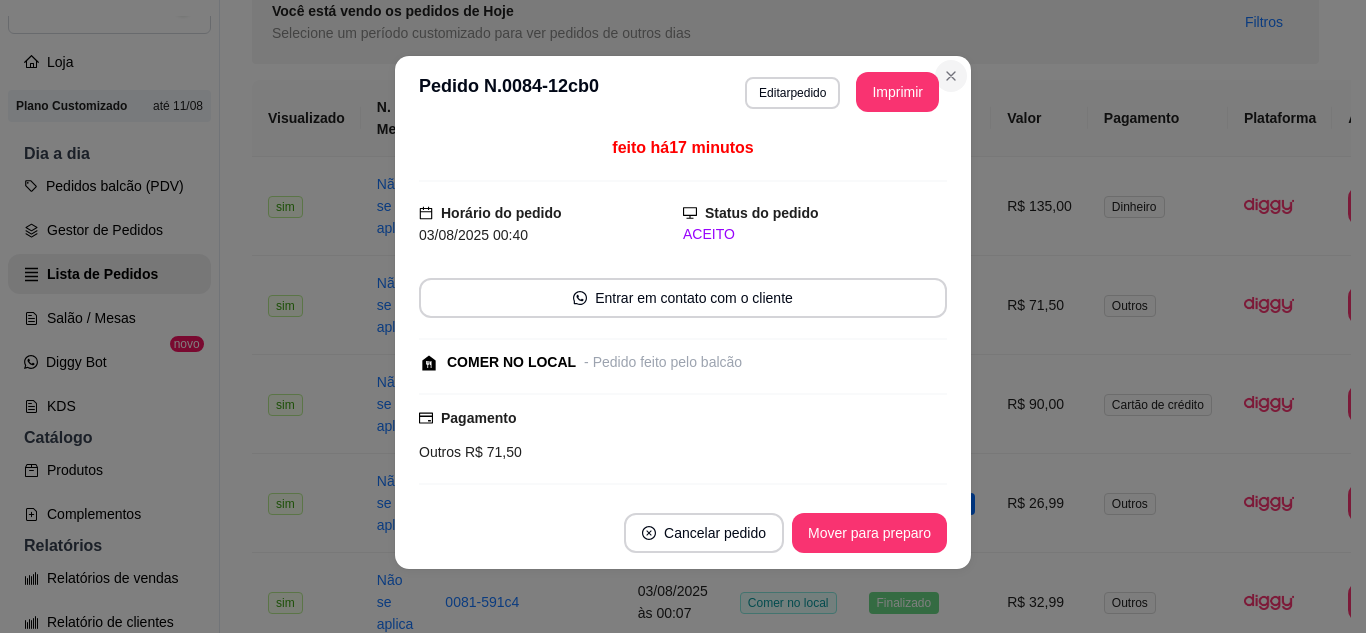type 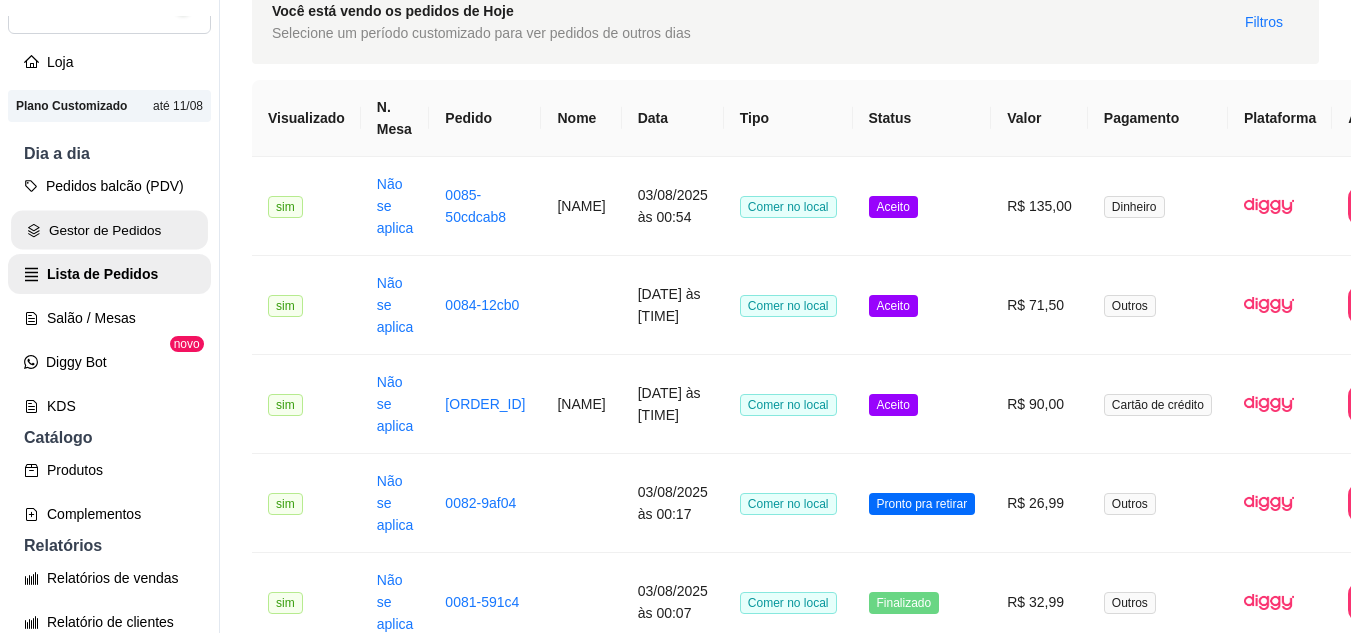 click on "Gestor de Pedidos" at bounding box center [109, 230] 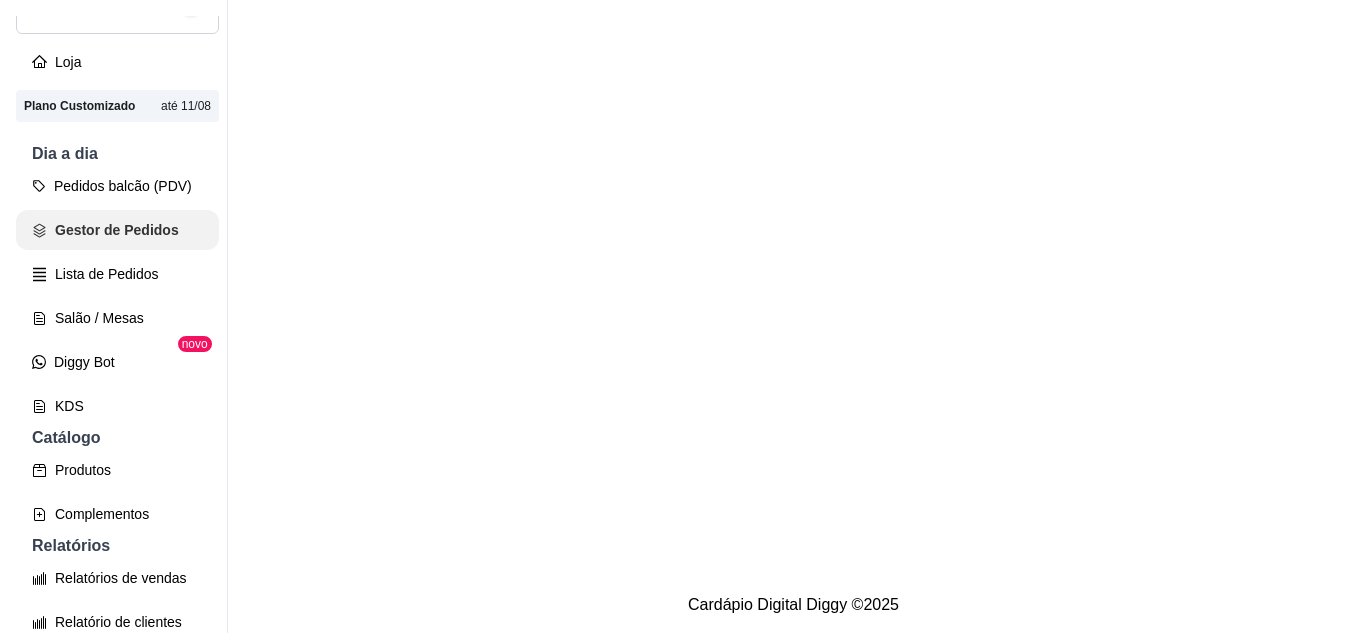 scroll, scrollTop: 0, scrollLeft: 0, axis: both 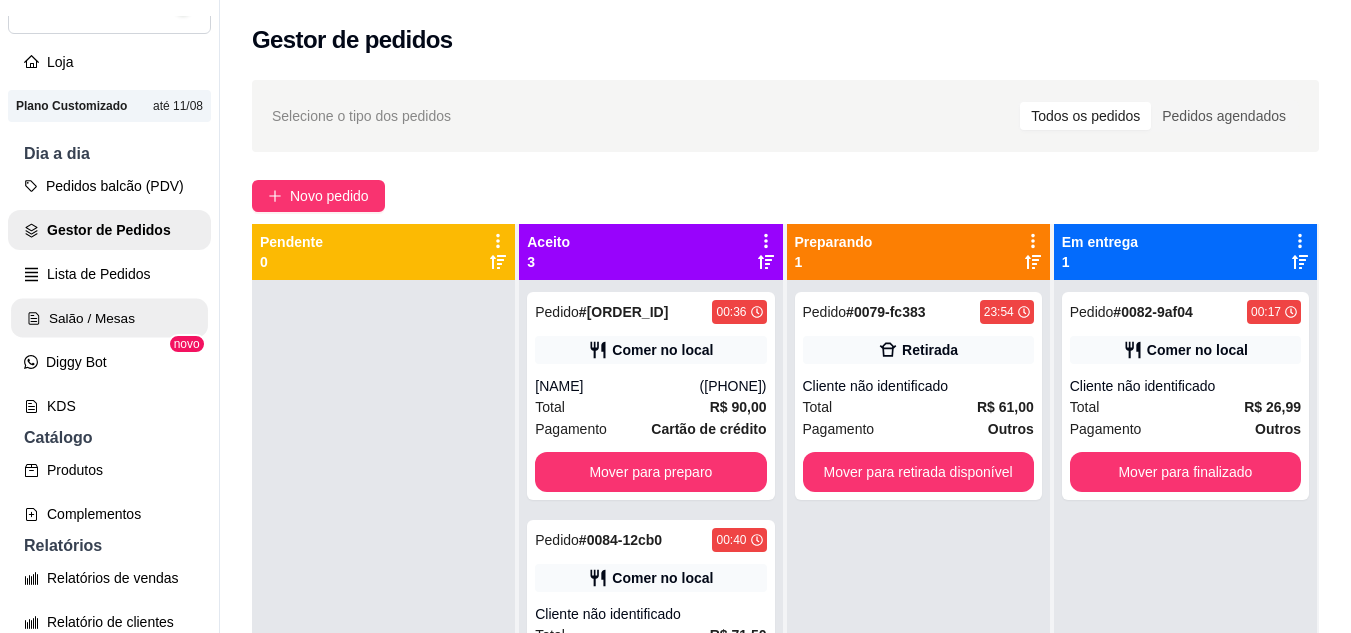 click on "Salão / Mesas" at bounding box center (109, 318) 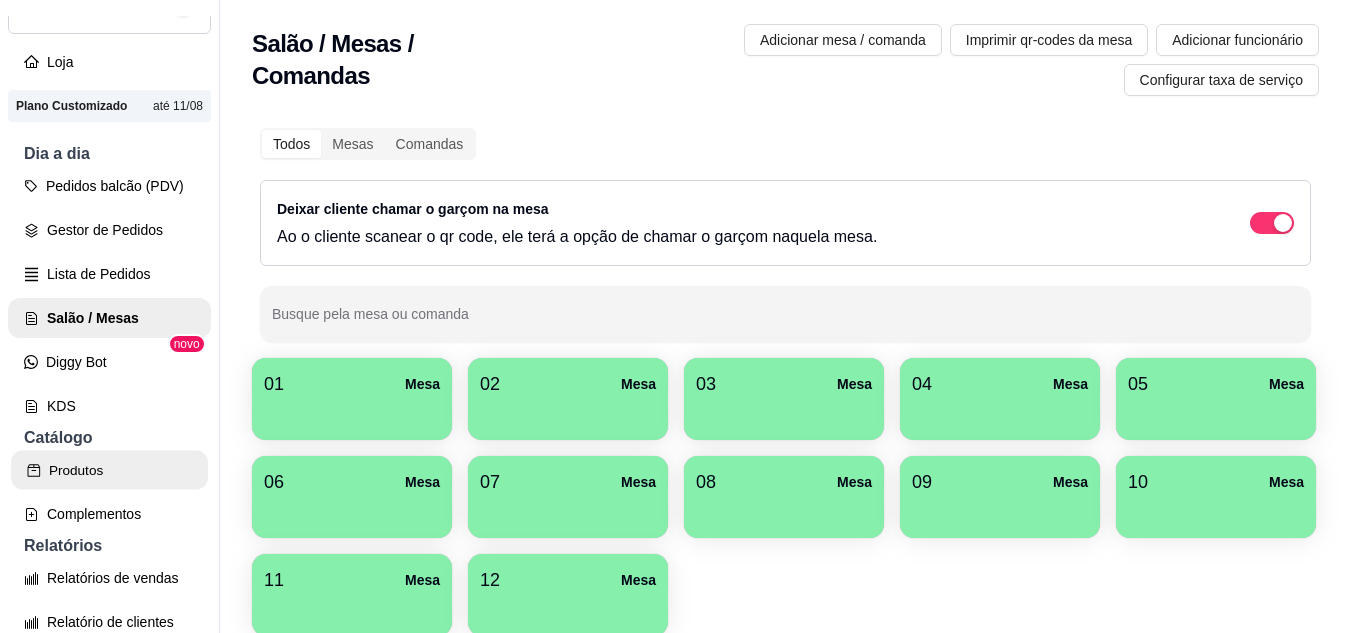 click on "Produtos" at bounding box center [109, 470] 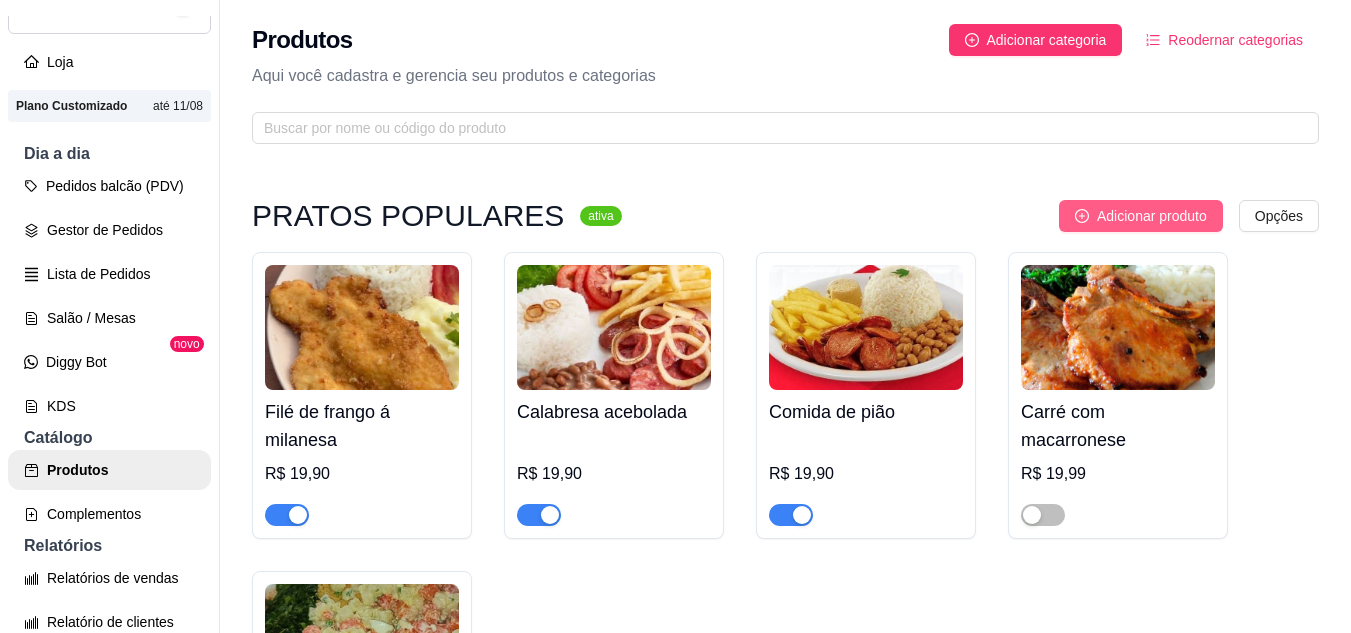 click on "Adicionar produto" at bounding box center [1141, 216] 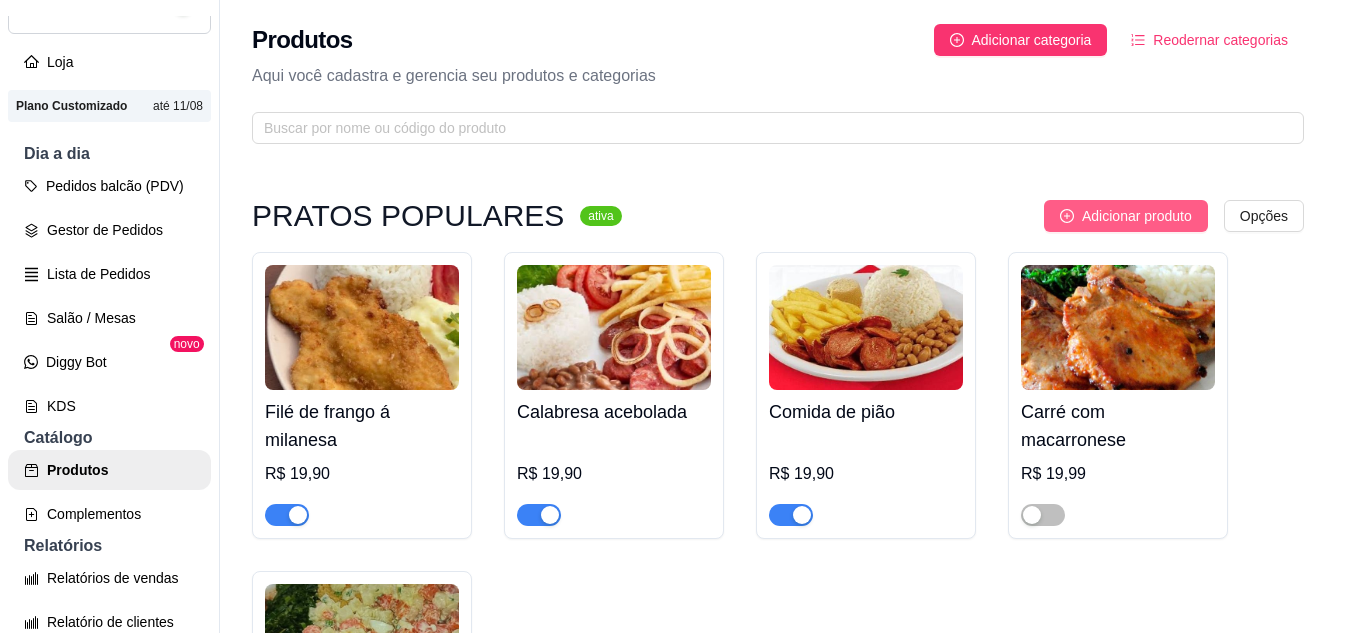 type 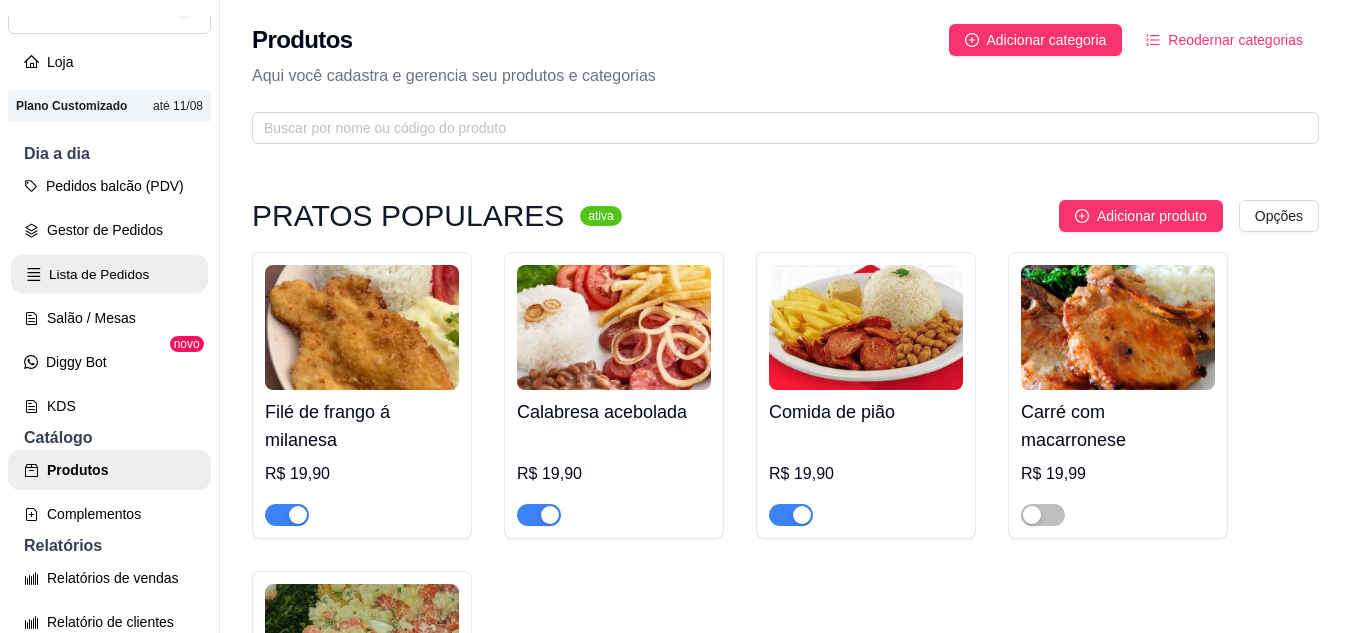 click on "Lista de Pedidos" at bounding box center [109, 274] 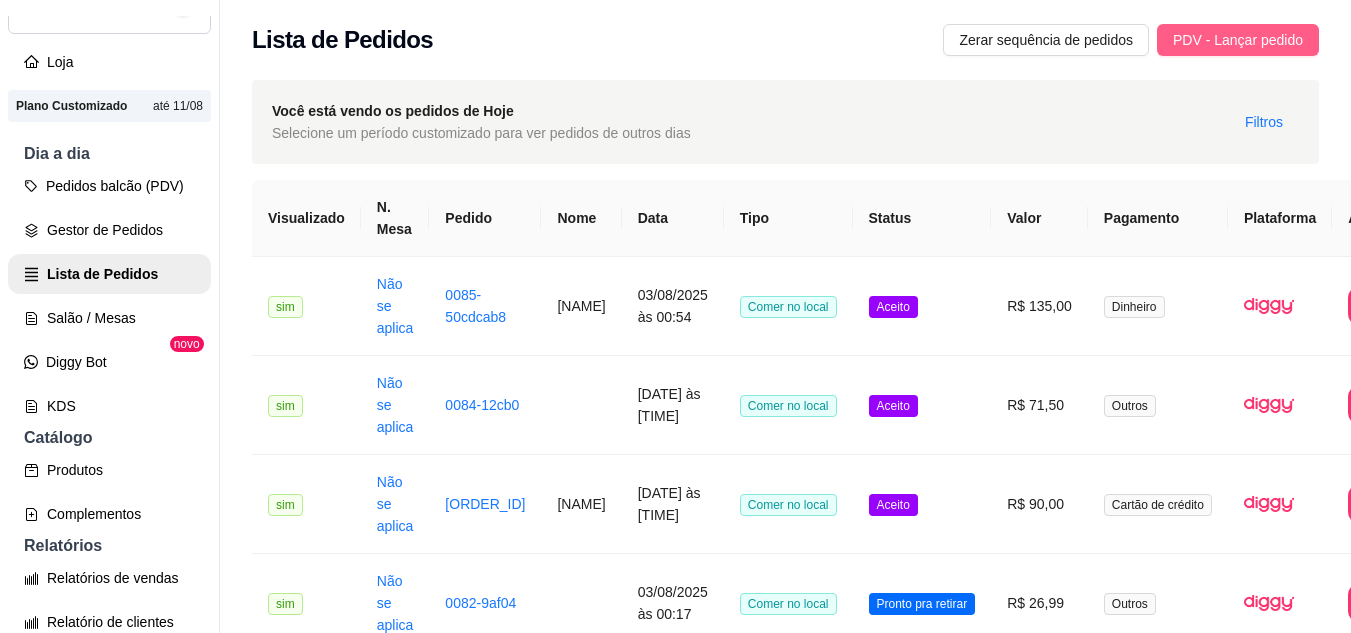 click on "PDV - Lançar pedido" at bounding box center (1238, 40) 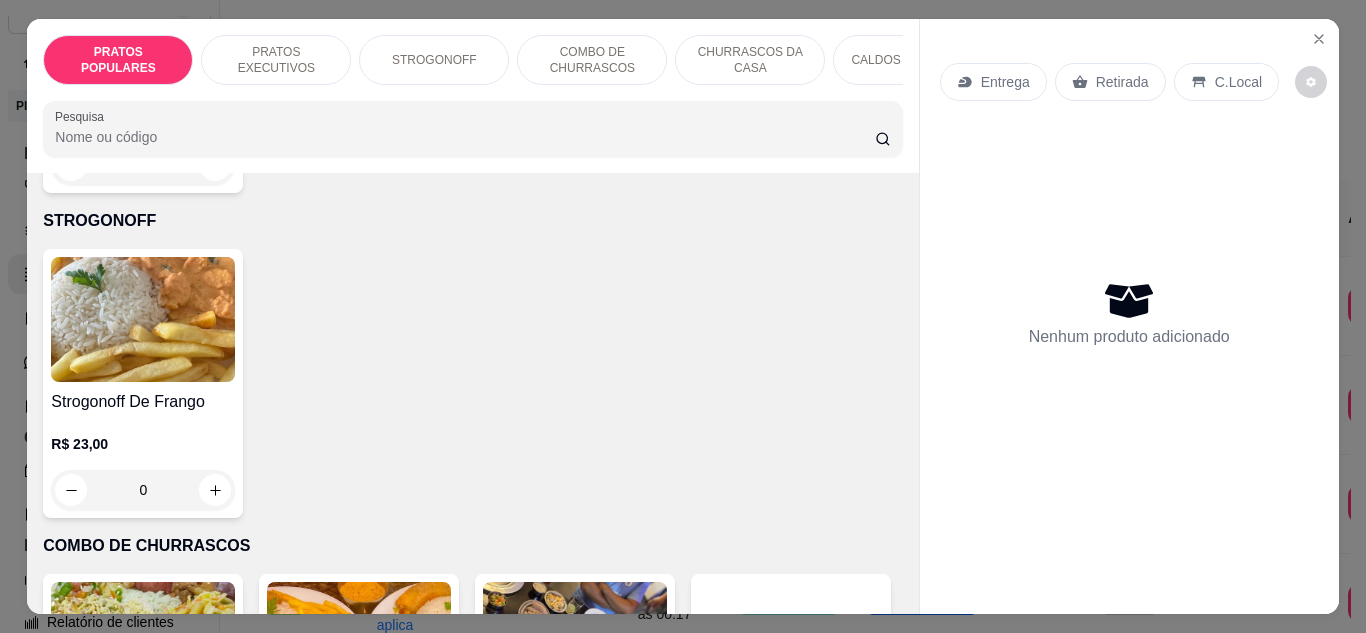 scroll, scrollTop: 1400, scrollLeft: 0, axis: vertical 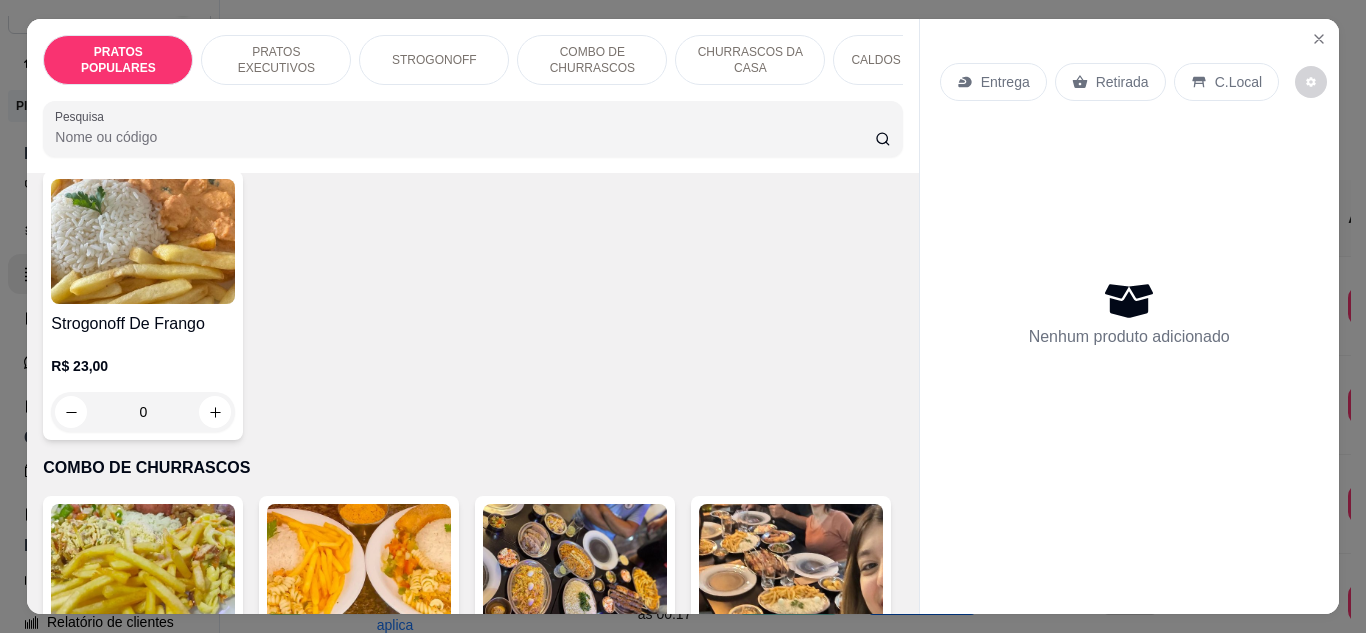 click on "0" at bounding box center [791, -198] 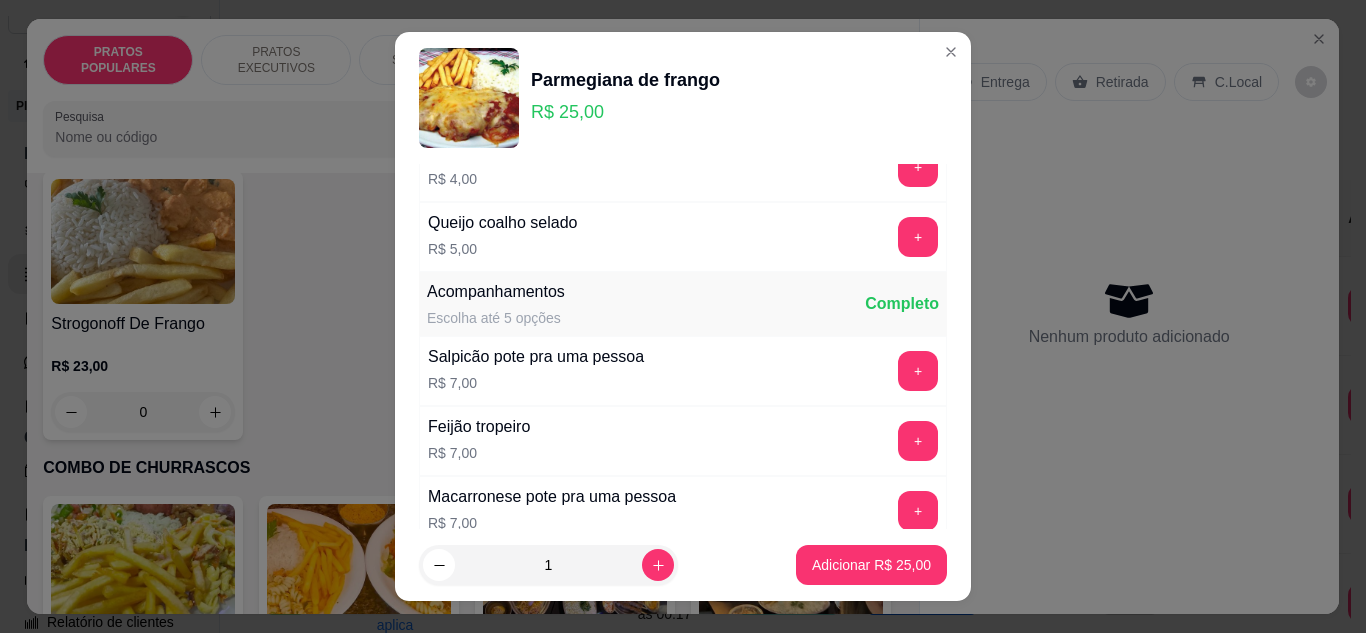 scroll, scrollTop: 826, scrollLeft: 0, axis: vertical 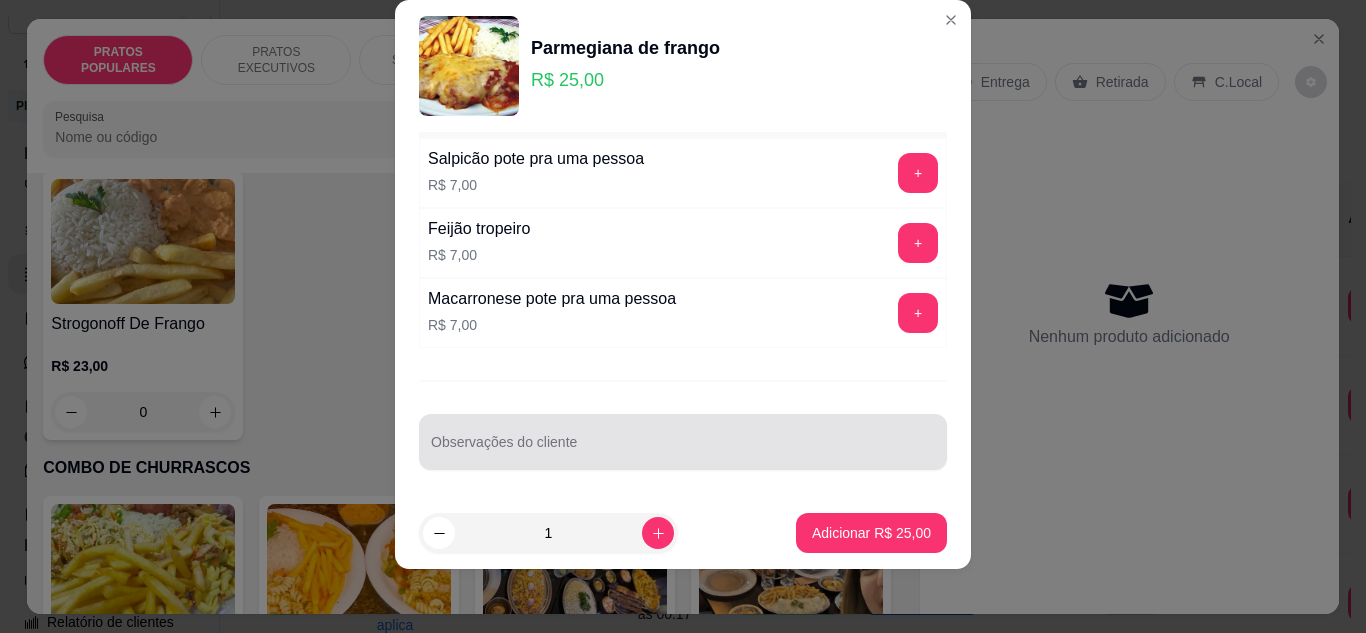 click on "Observações do cliente" at bounding box center (683, 450) 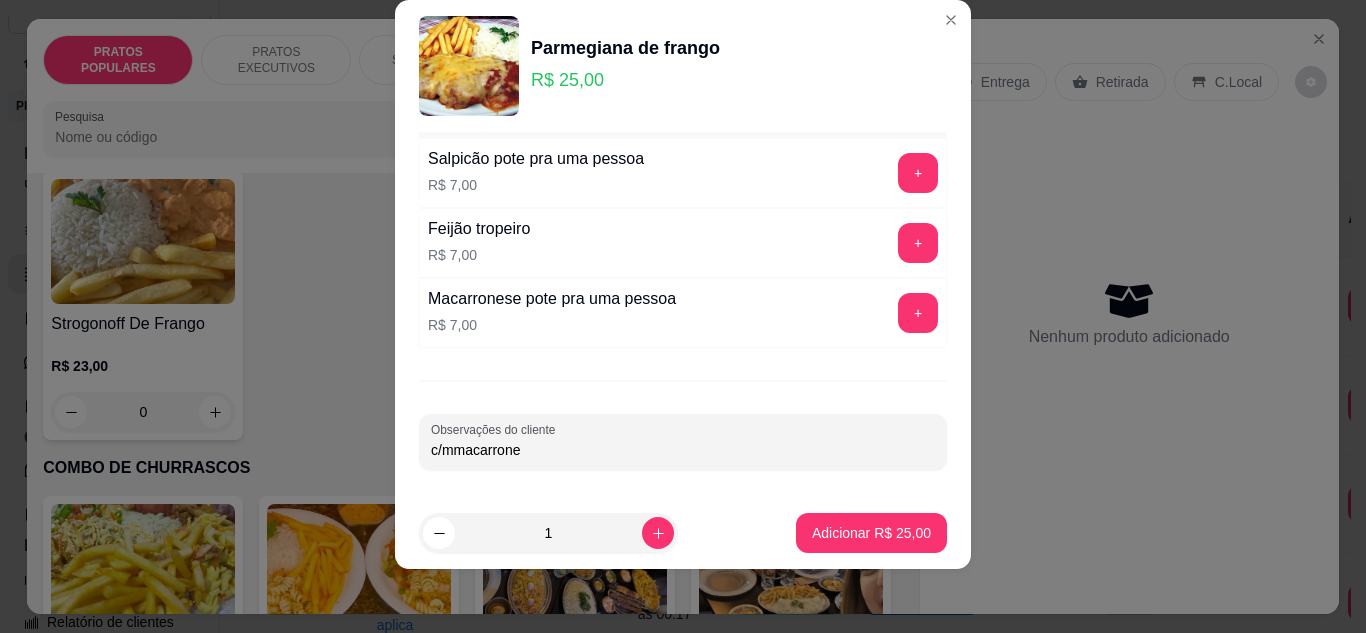click on "c/mmacarrone" at bounding box center (683, 450) 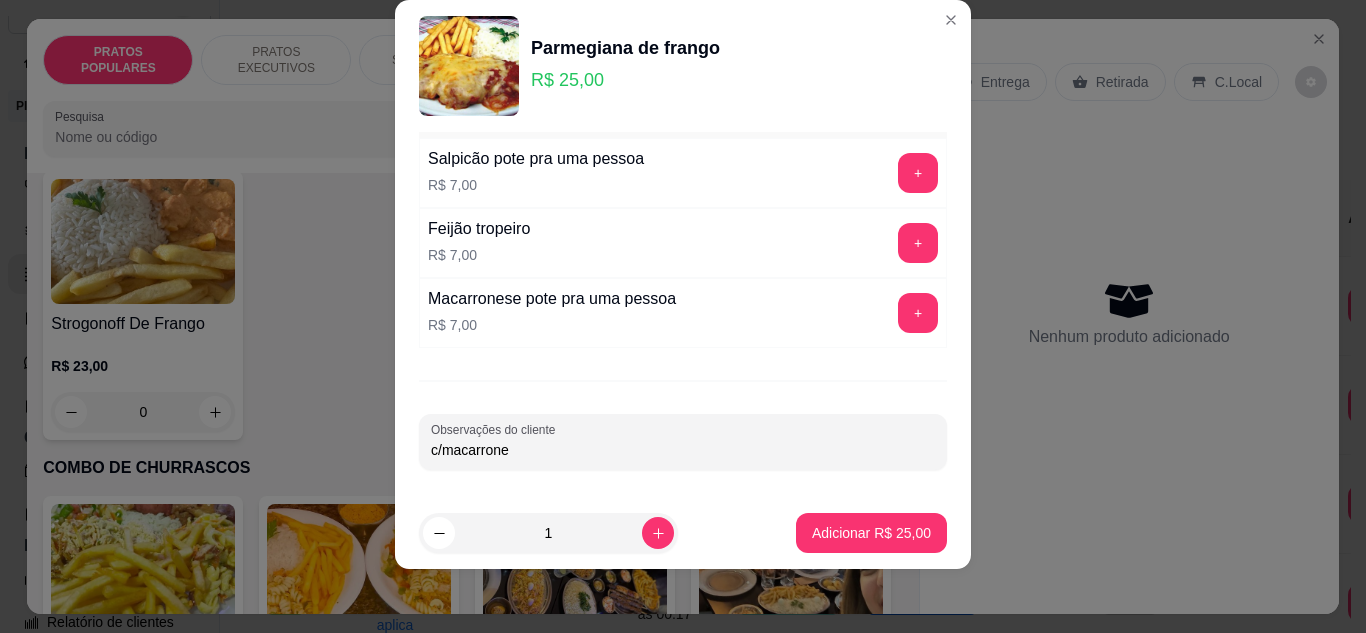 click on "c/macarrone" at bounding box center [683, 450] 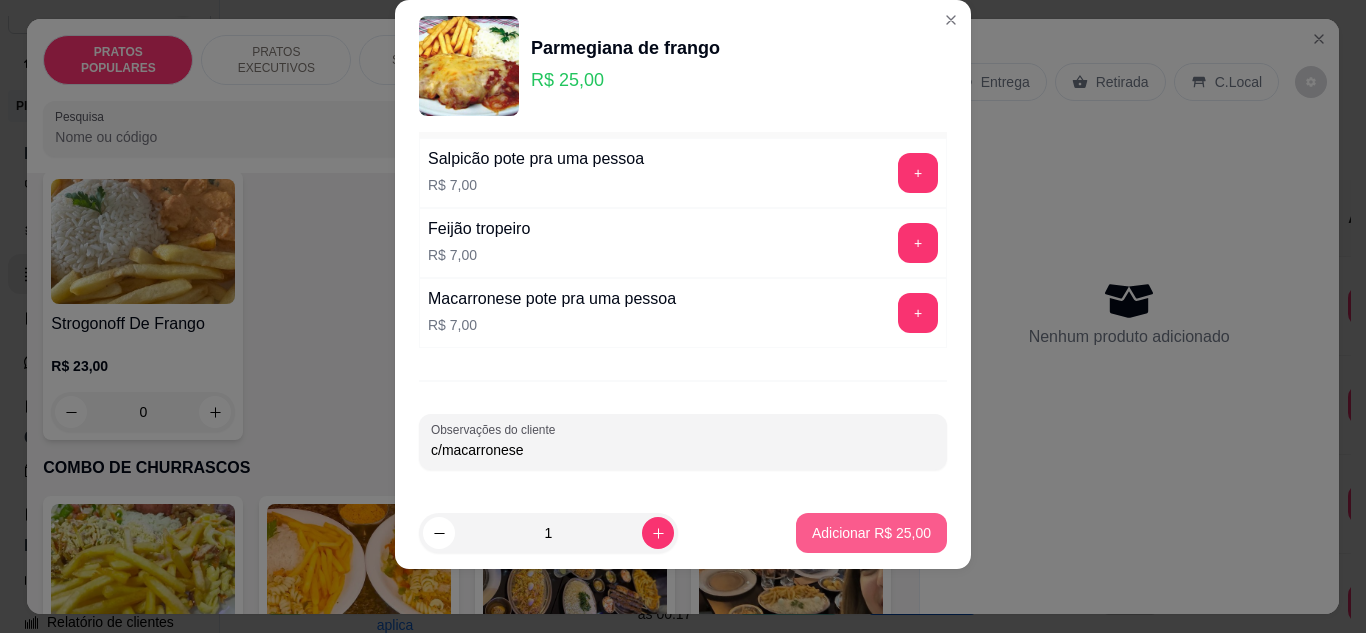 type on "c/macarronese" 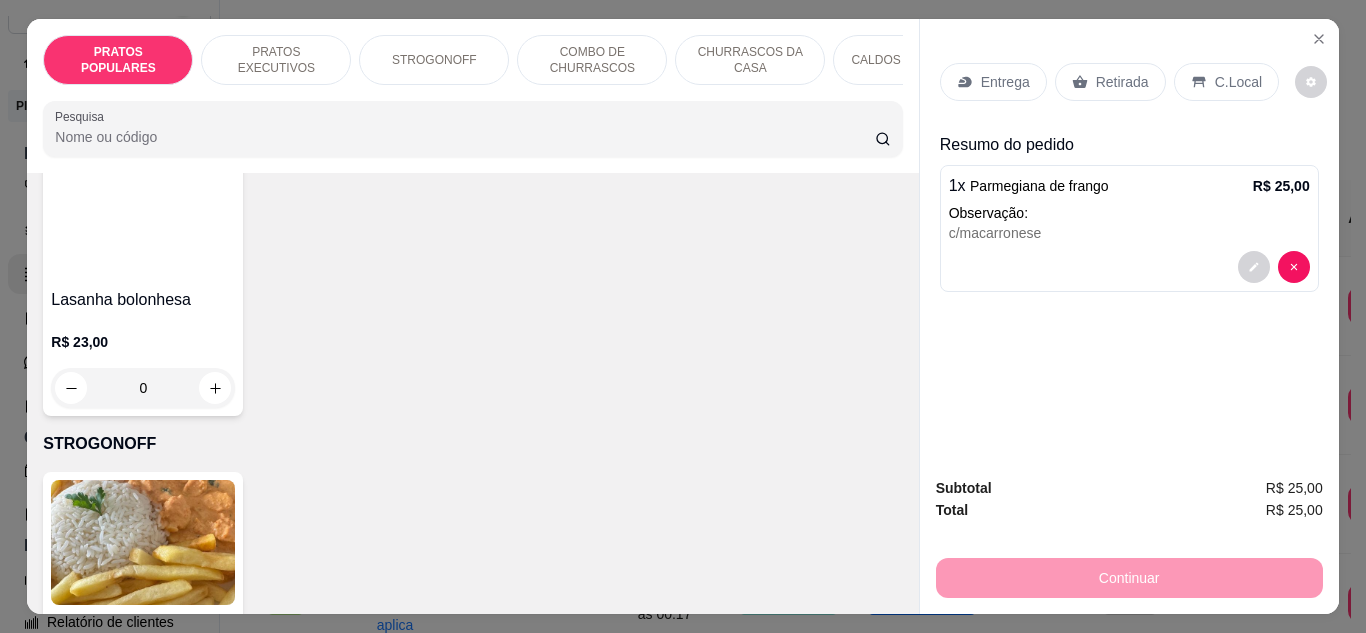 scroll, scrollTop: 1100, scrollLeft: 0, axis: vertical 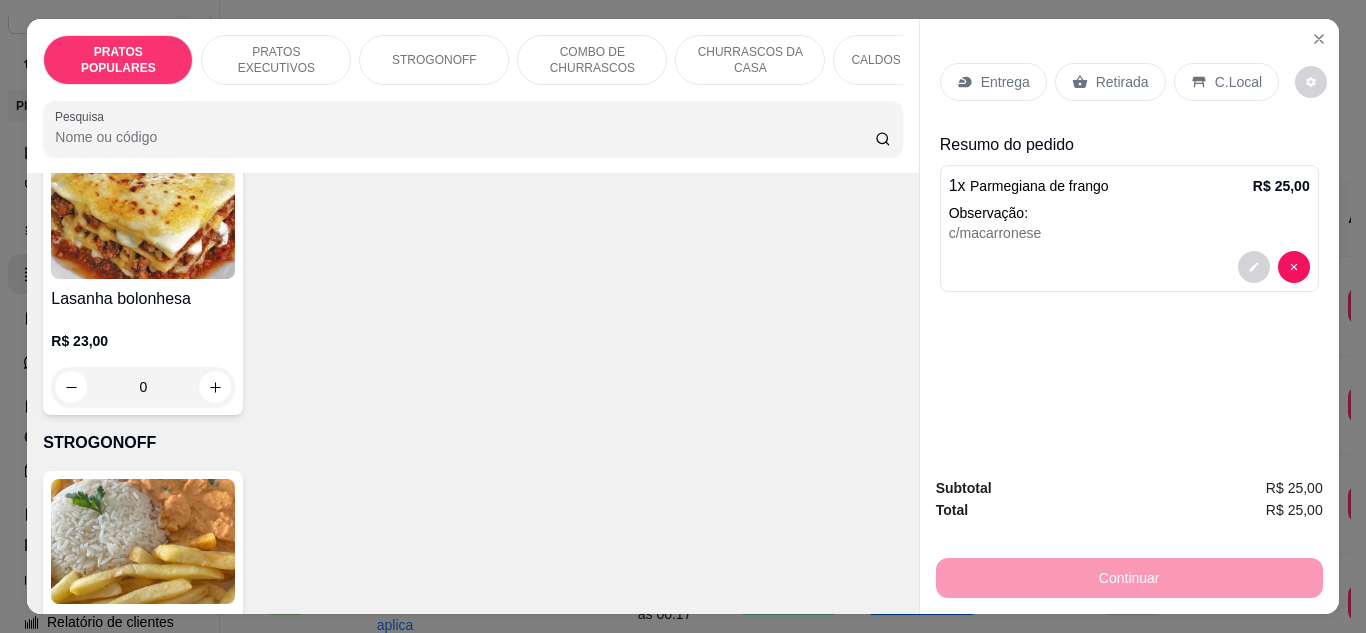 click at bounding box center (215, 102) 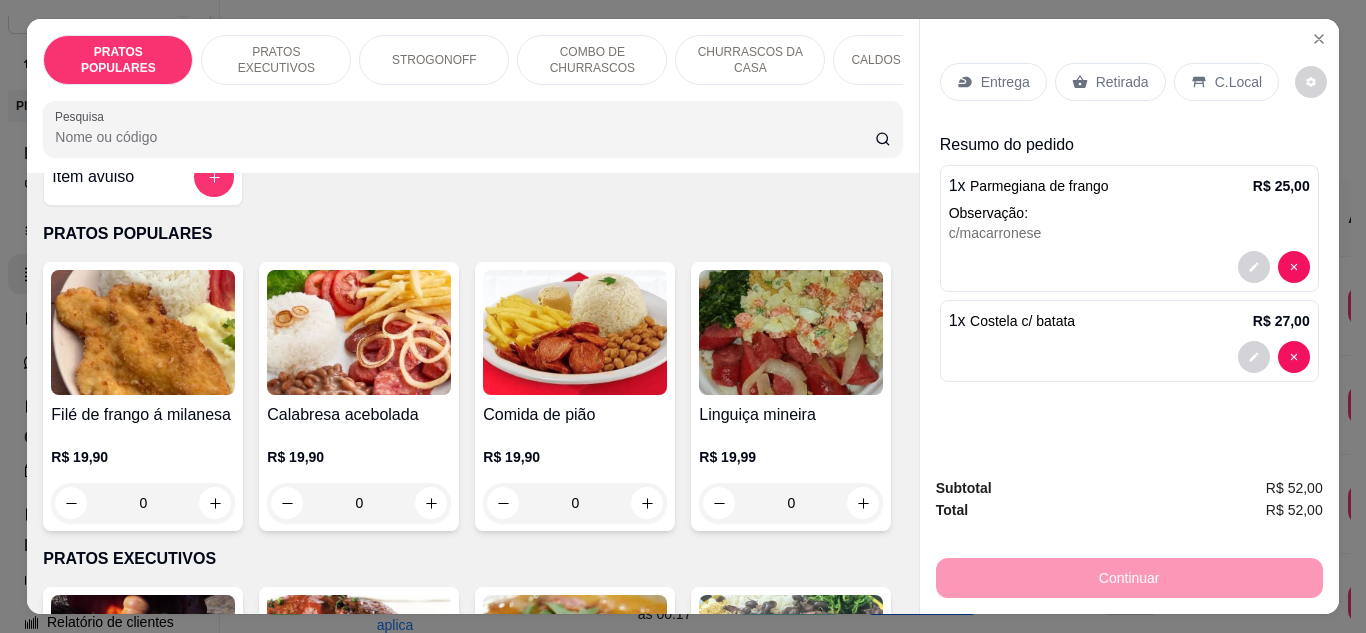 scroll, scrollTop: 0, scrollLeft: 0, axis: both 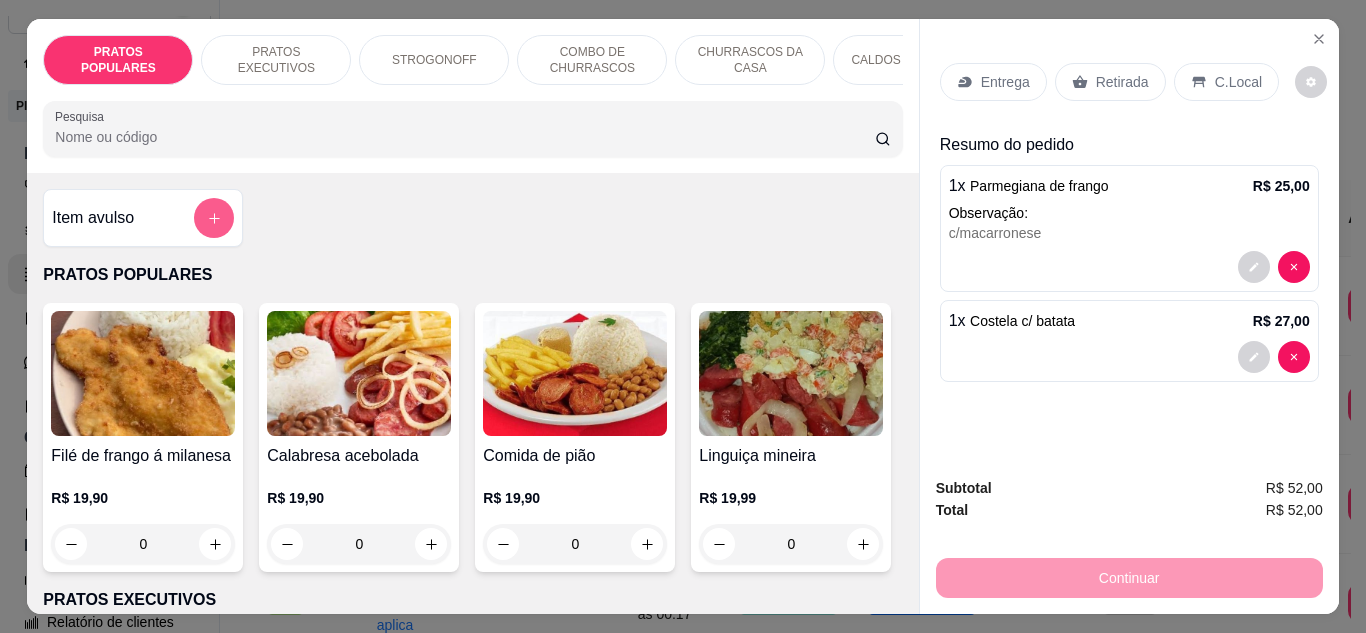 click at bounding box center [214, 218] 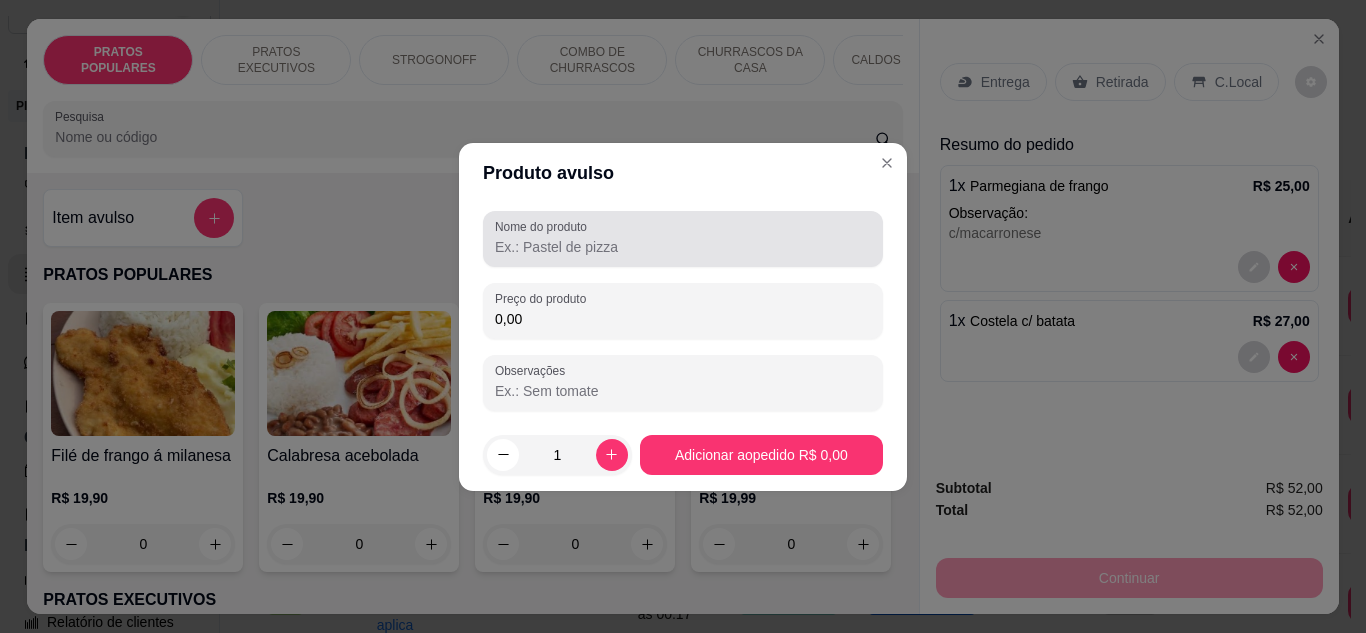 click on "Nome do produto" at bounding box center [683, 247] 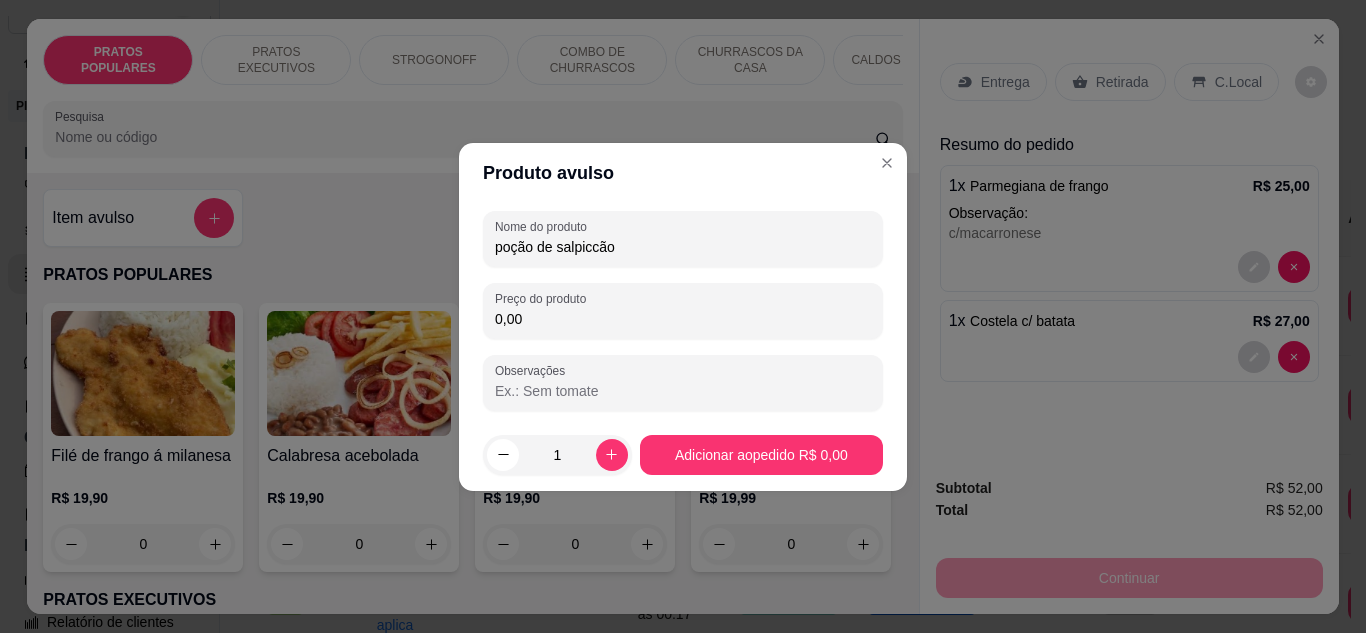 click on "poção de salpiccão" at bounding box center (683, 247) 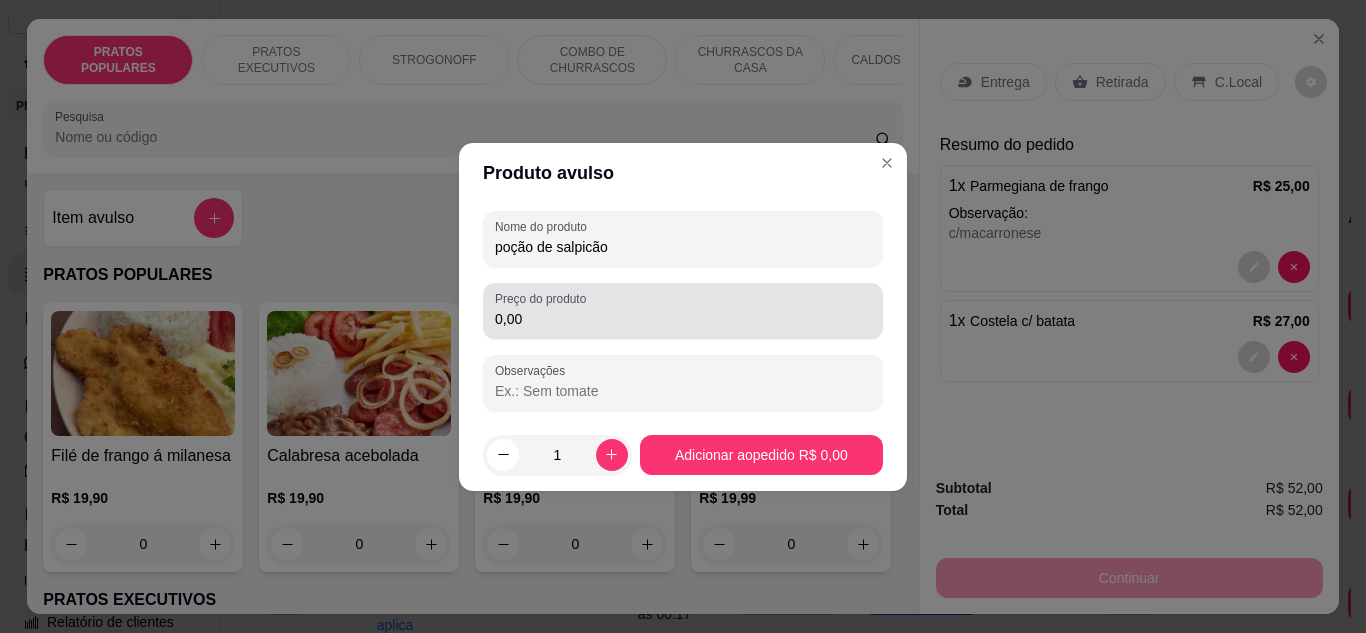 type on "poção de salpicão" 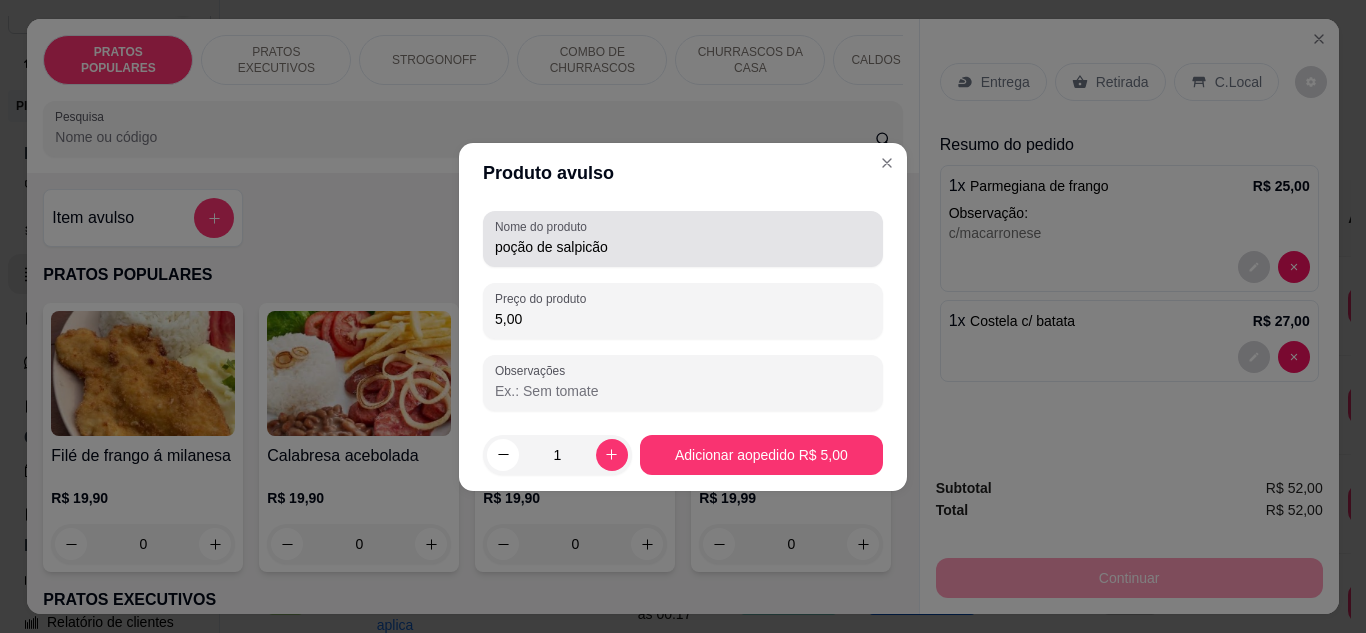 type on "5,00" 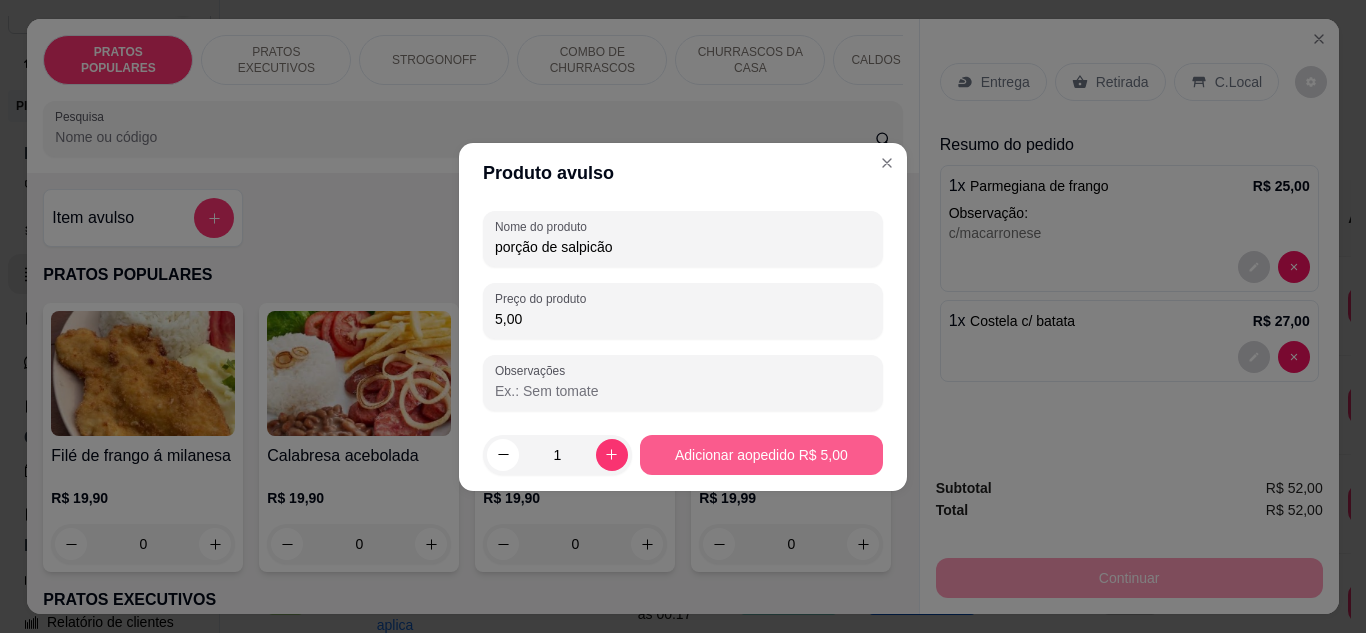 type on "porção de salpicão" 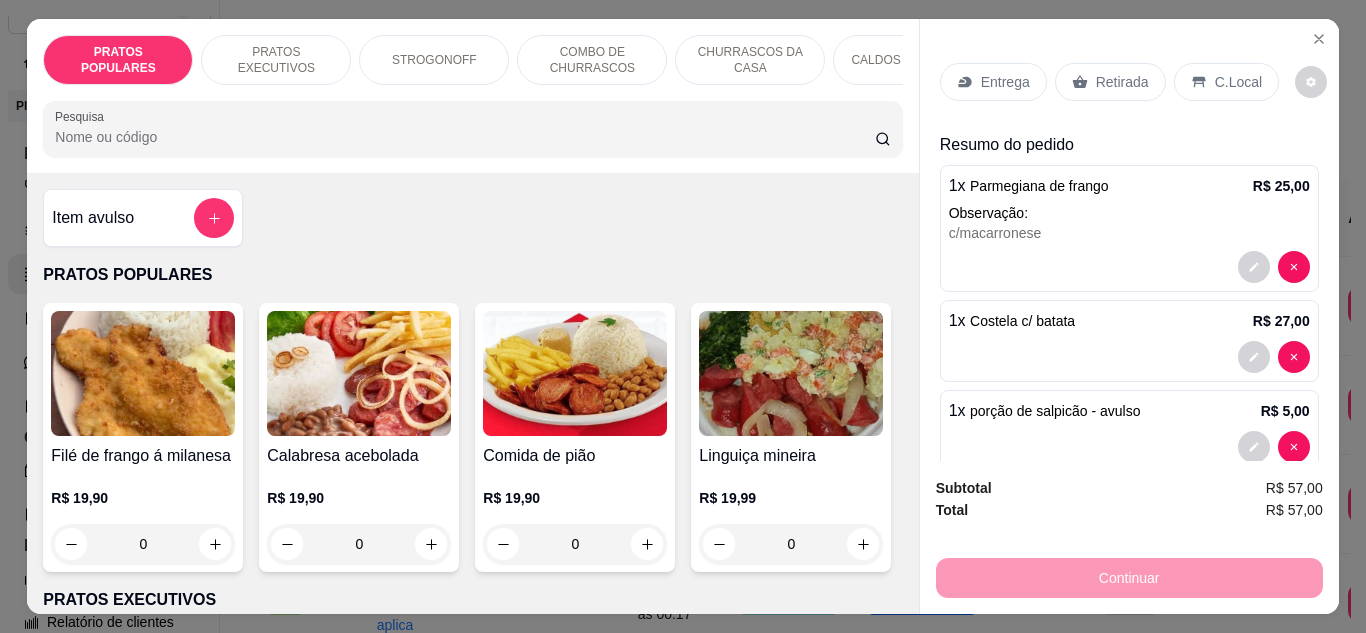 click on "Retirada" at bounding box center [1122, 82] 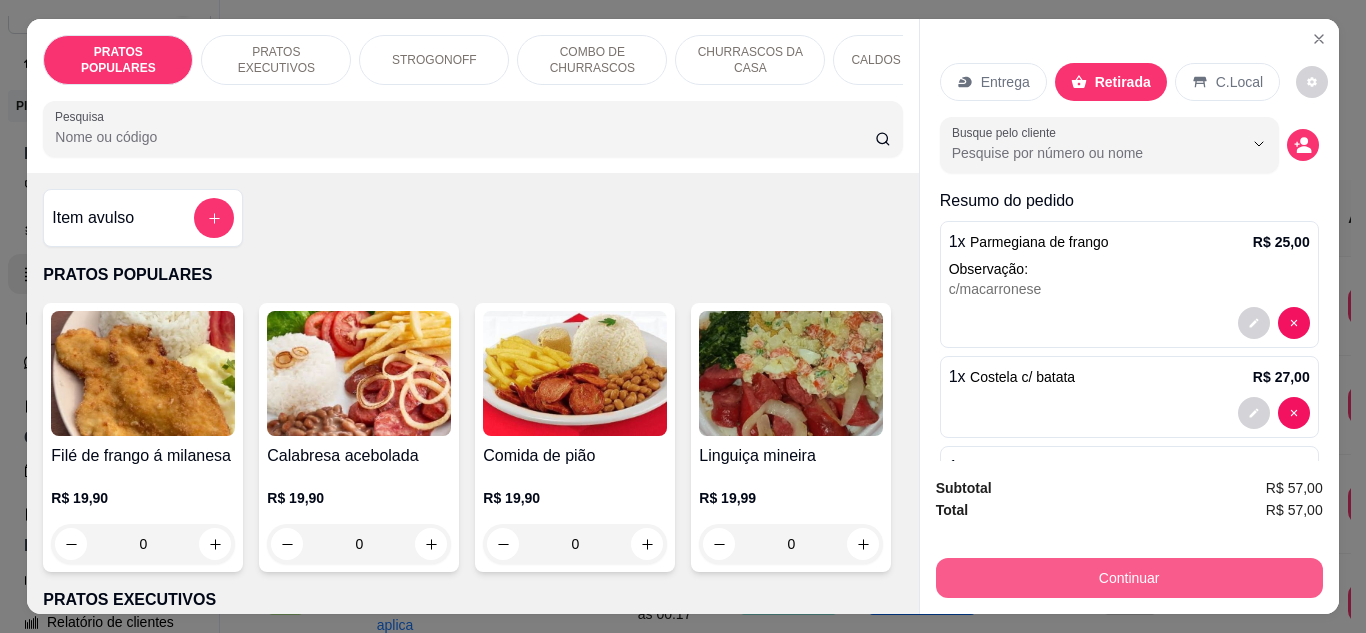 click on "Continuar" at bounding box center [1129, 578] 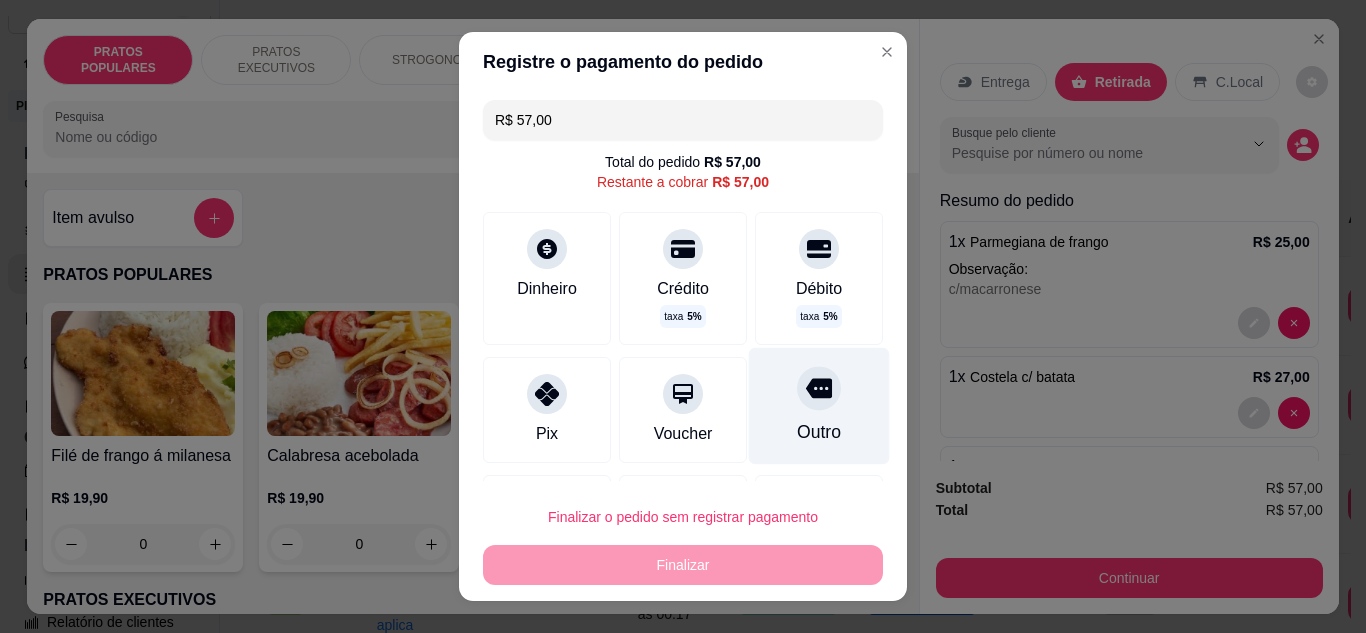 click 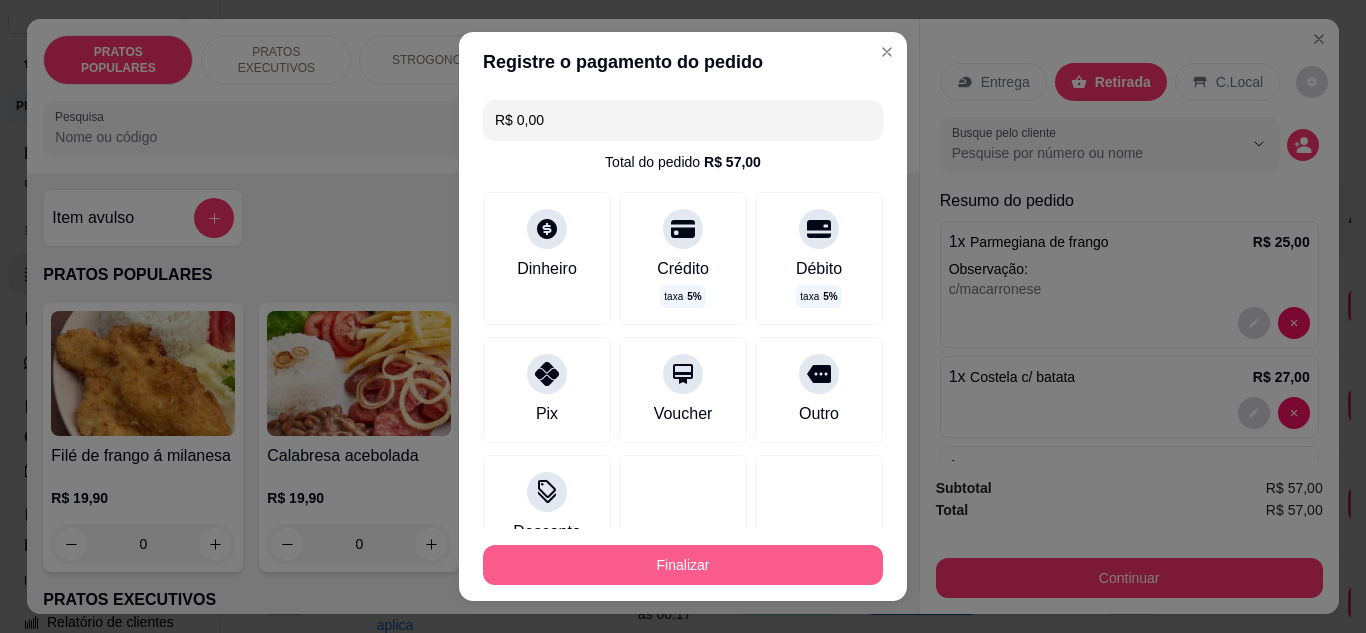 click on "Finalizar" at bounding box center [683, 565] 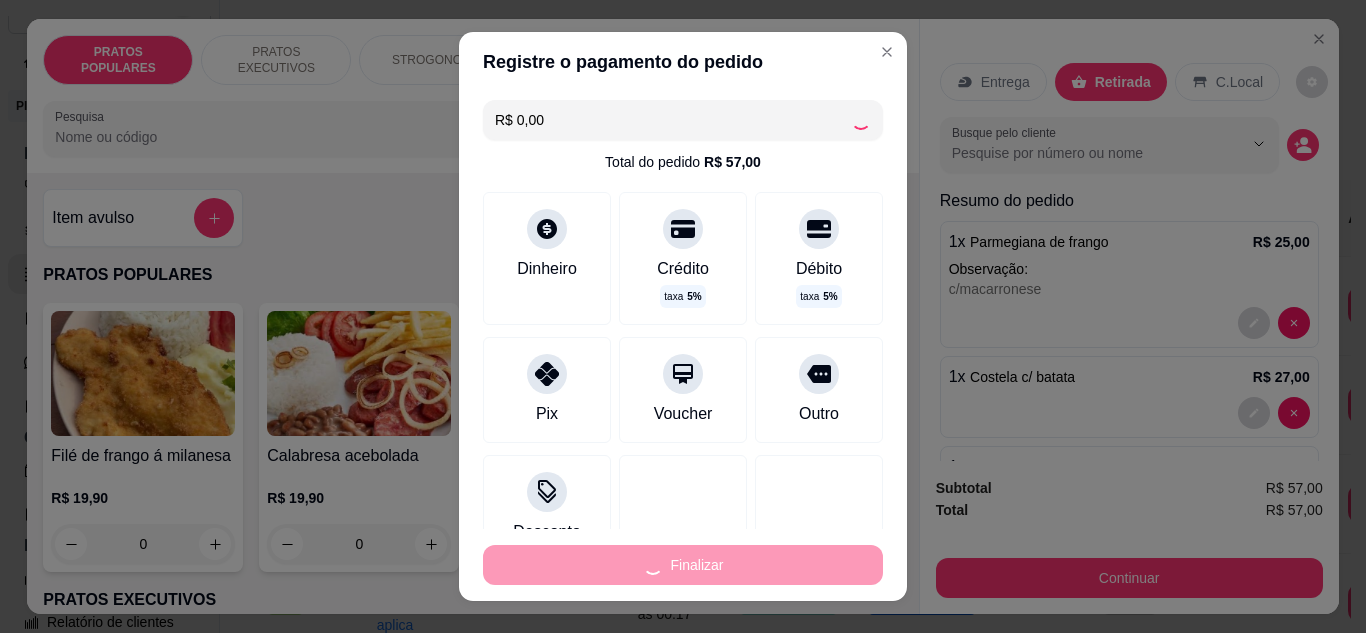 type on "0" 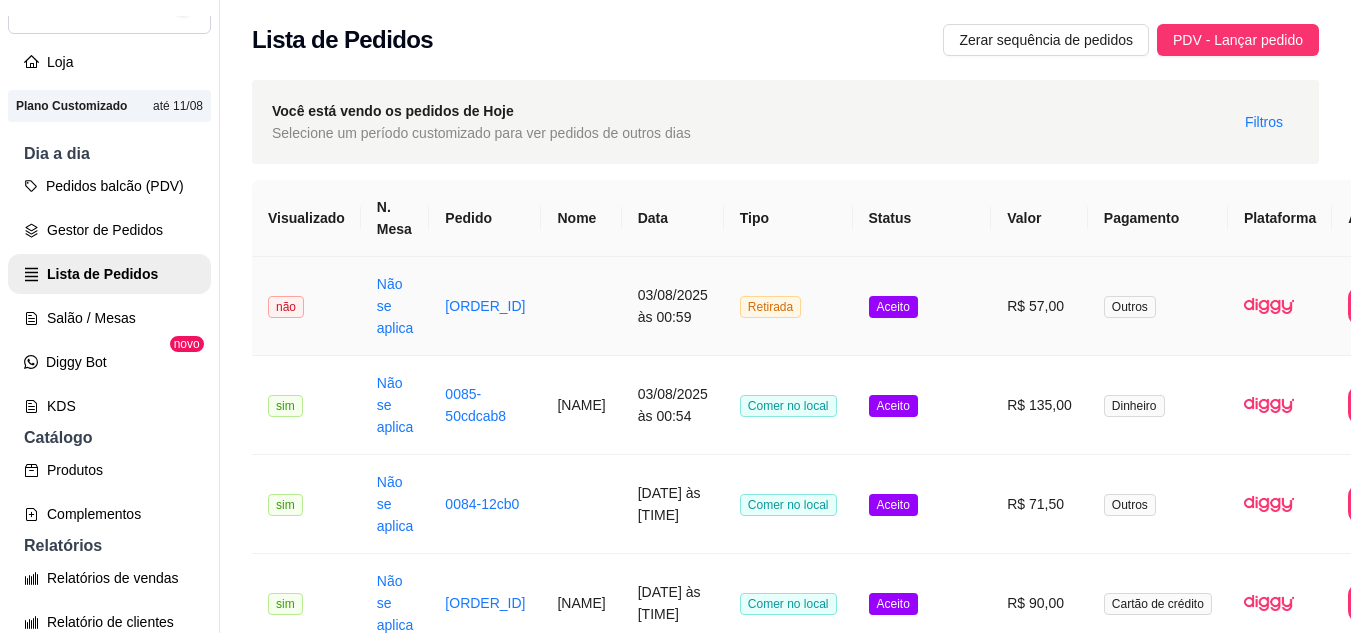 click on "R$ 57,00" at bounding box center [1039, 306] 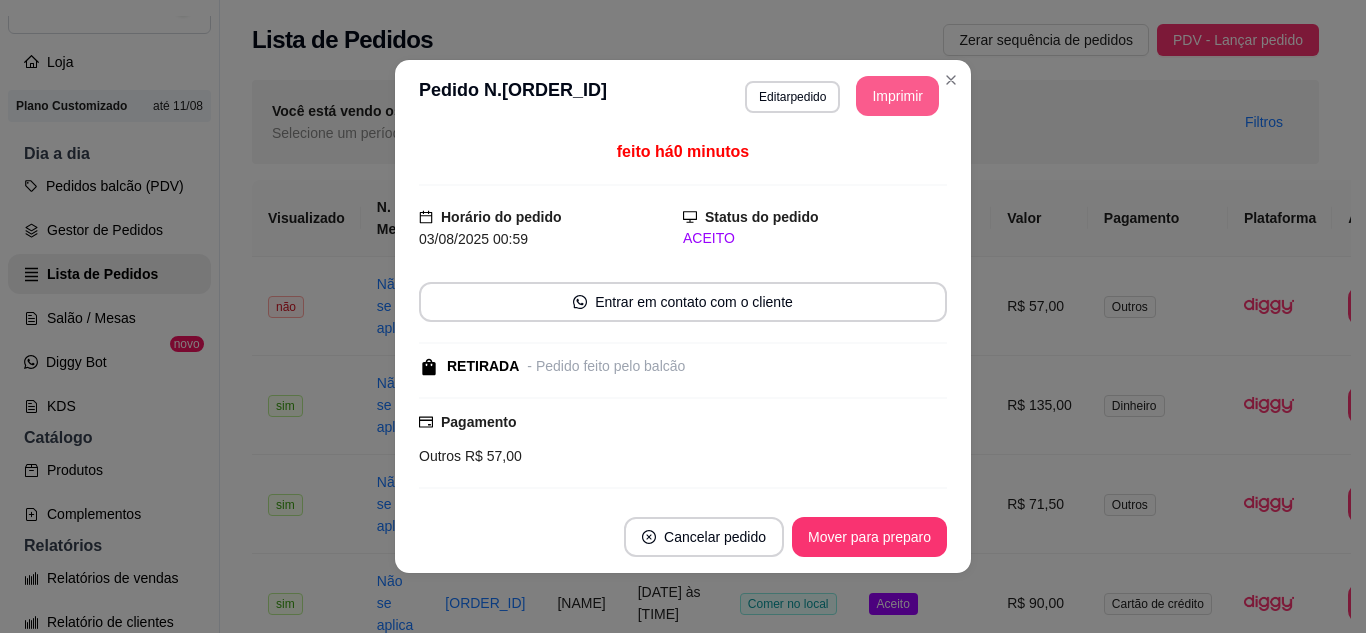 click on "Imprimir" at bounding box center [897, 96] 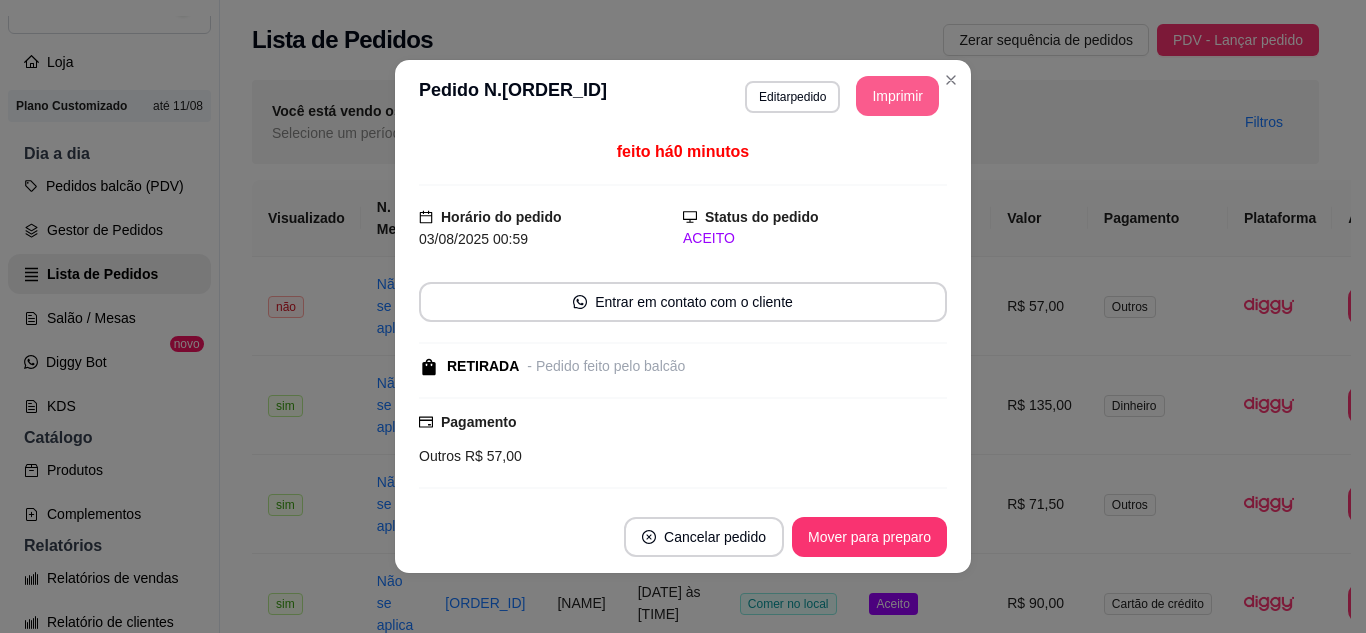 scroll, scrollTop: 0, scrollLeft: 0, axis: both 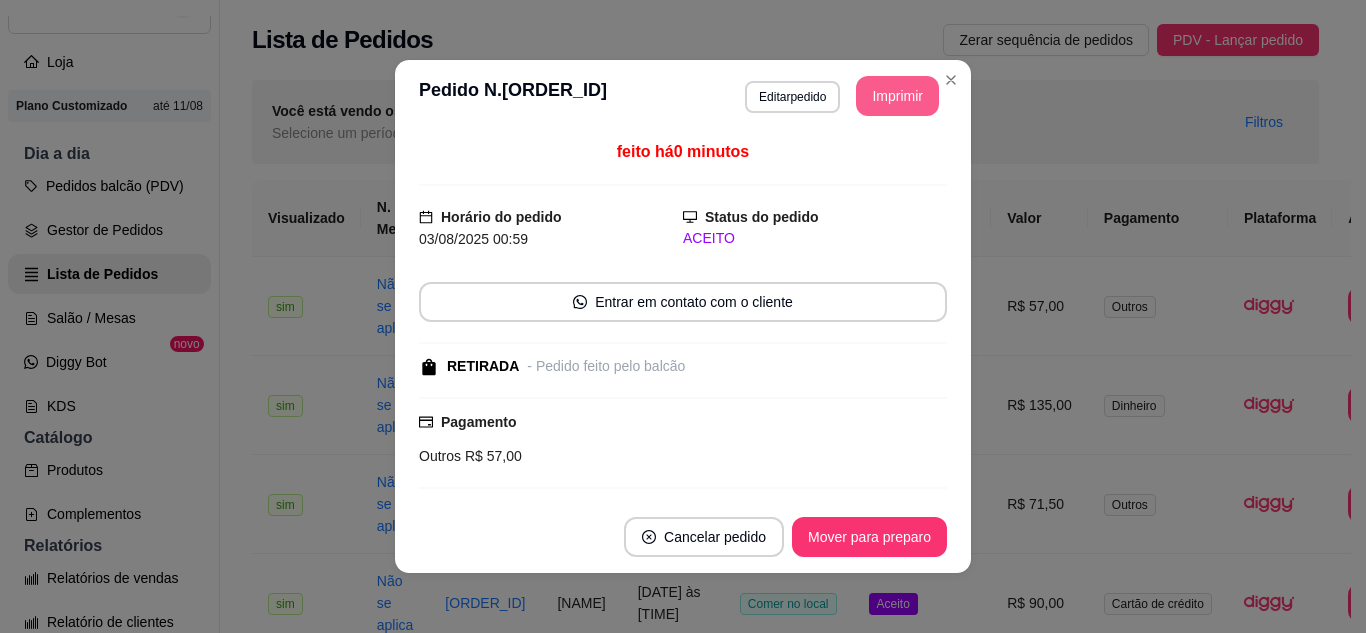 click on "Imprimir" at bounding box center [897, 96] 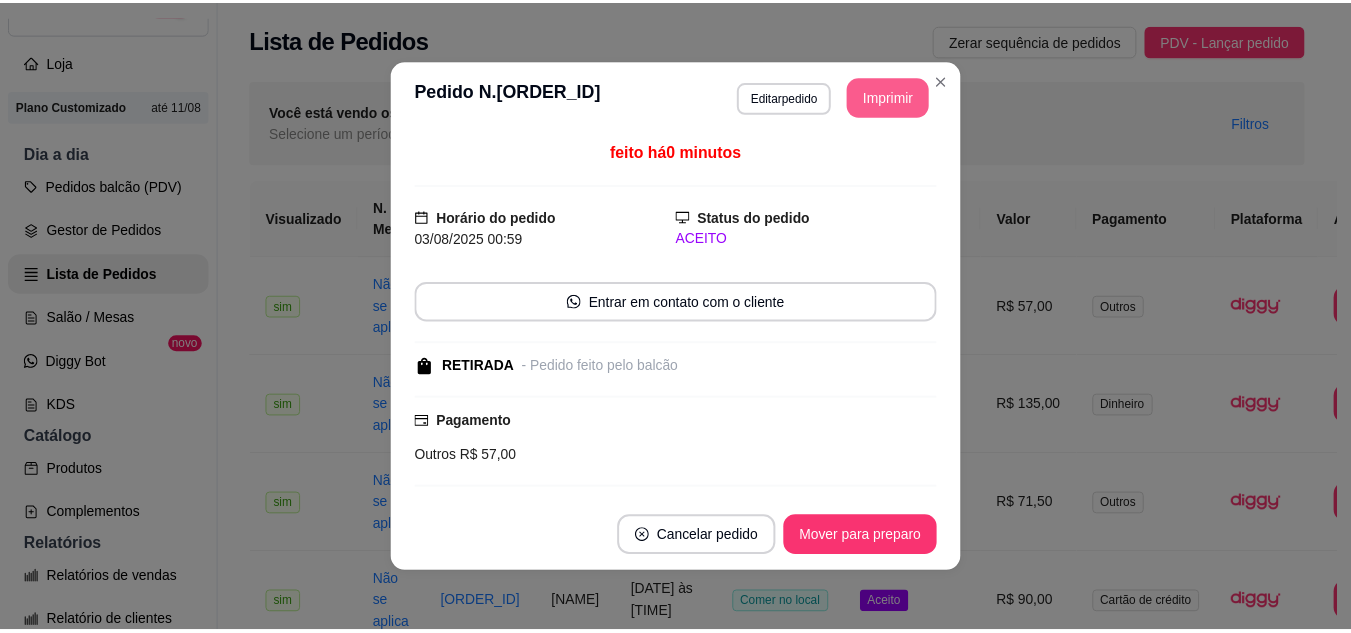 scroll, scrollTop: 0, scrollLeft: 0, axis: both 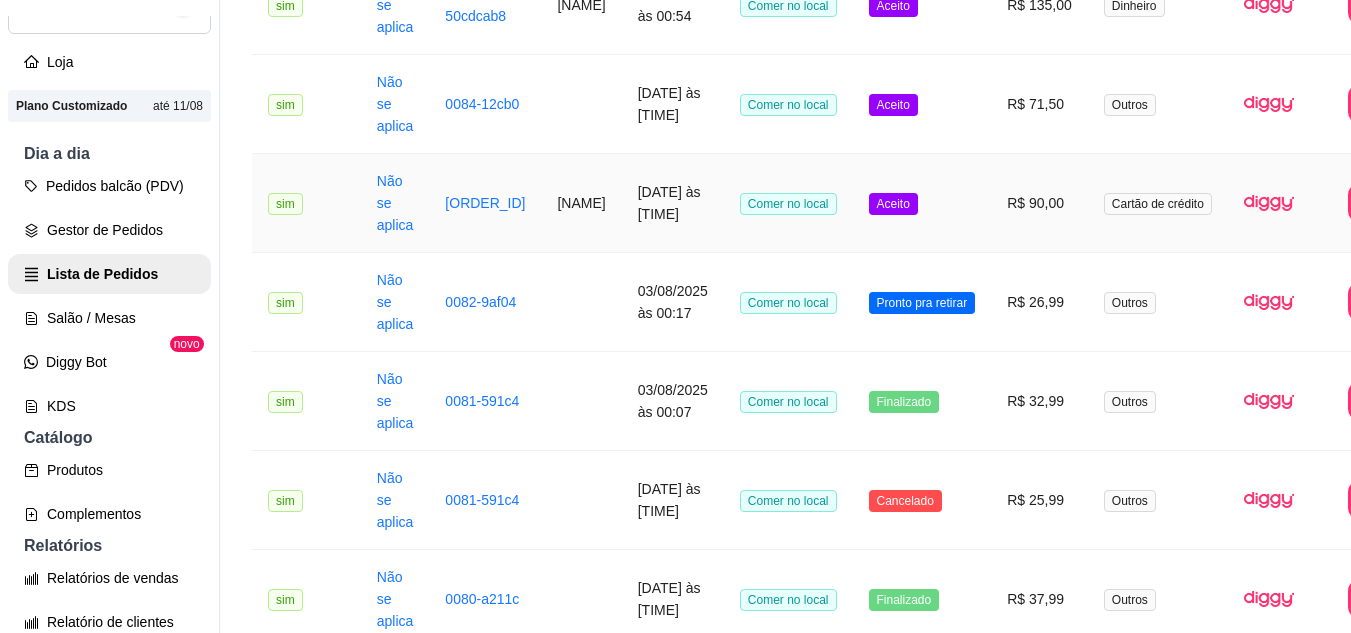 click on "Aceito" at bounding box center [922, 104] 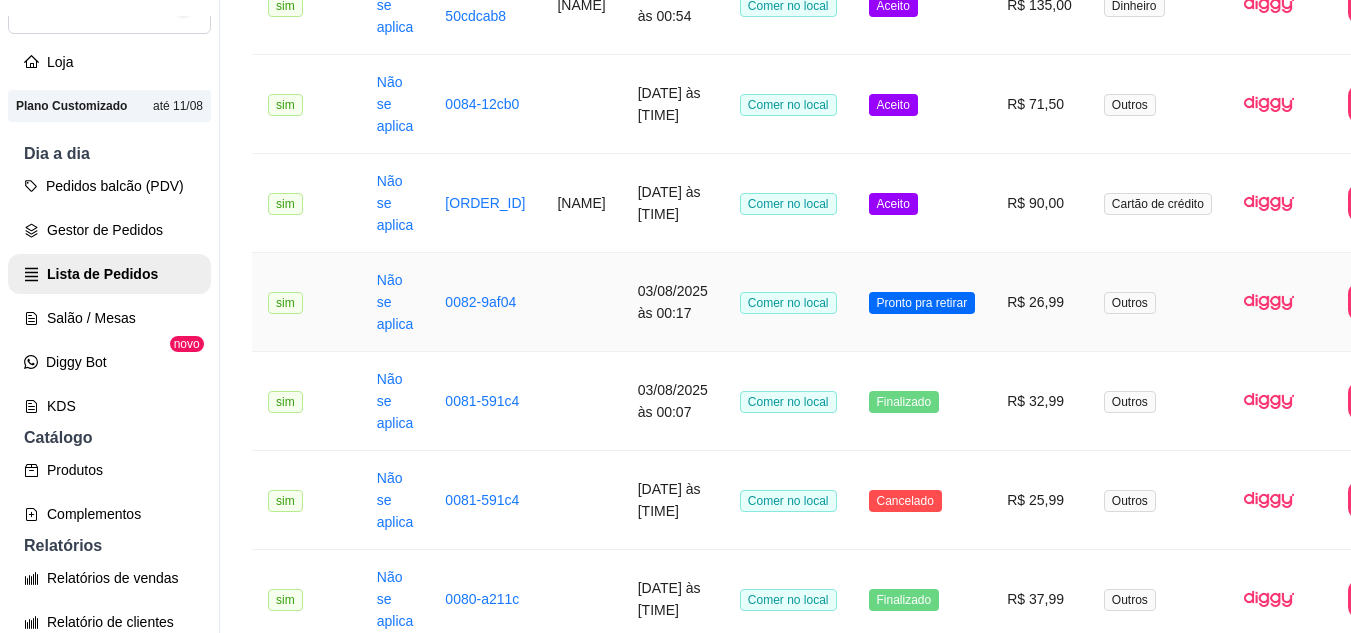 click on "R$ 26,99" at bounding box center (1039, 302) 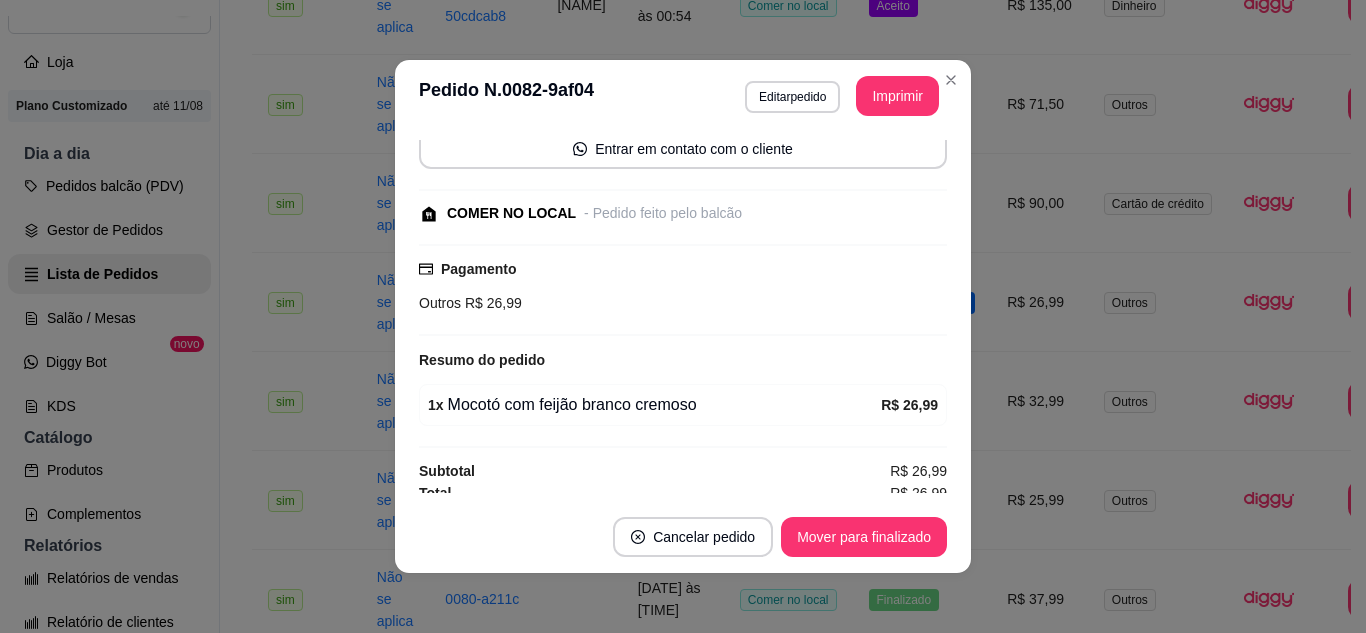 scroll, scrollTop: 164, scrollLeft: 0, axis: vertical 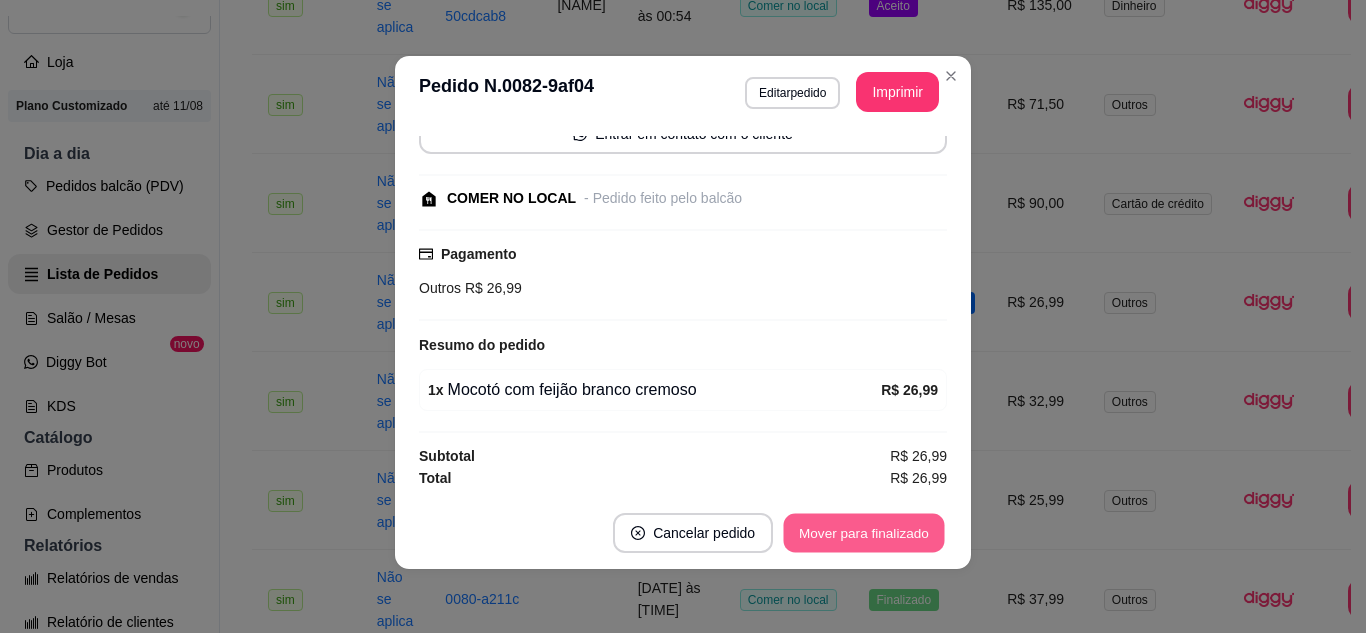 click on "Mover para finalizado" at bounding box center [864, 533] 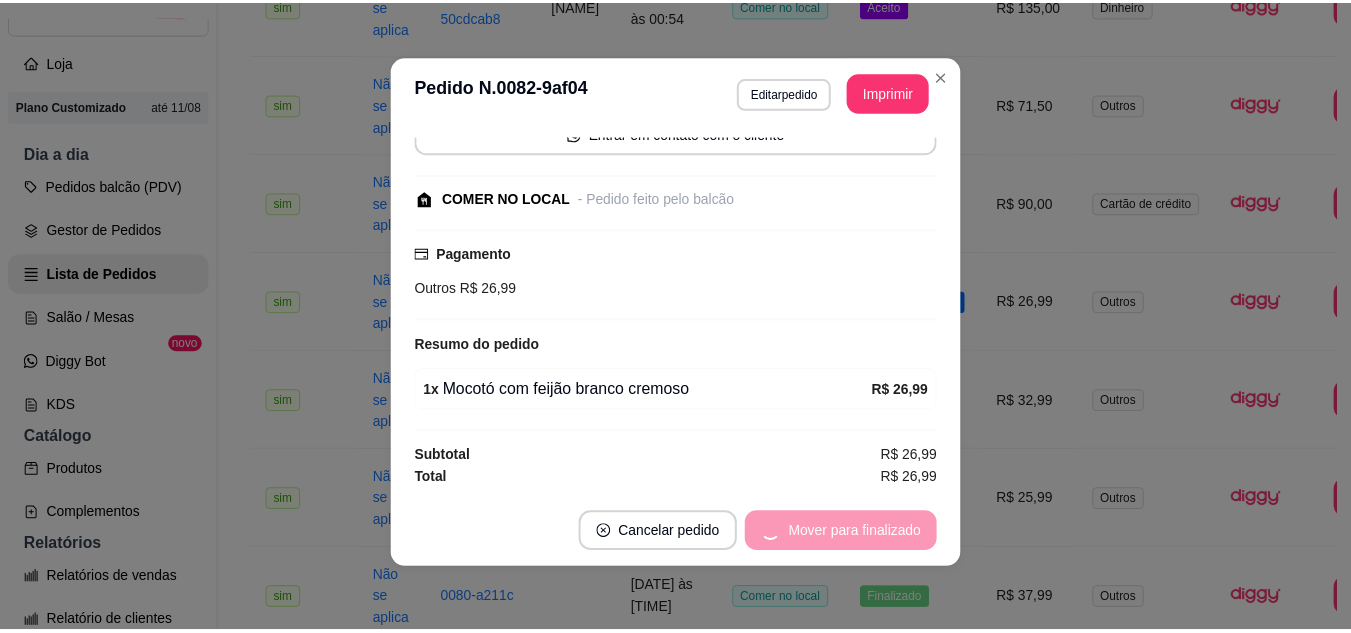 scroll, scrollTop: 78, scrollLeft: 0, axis: vertical 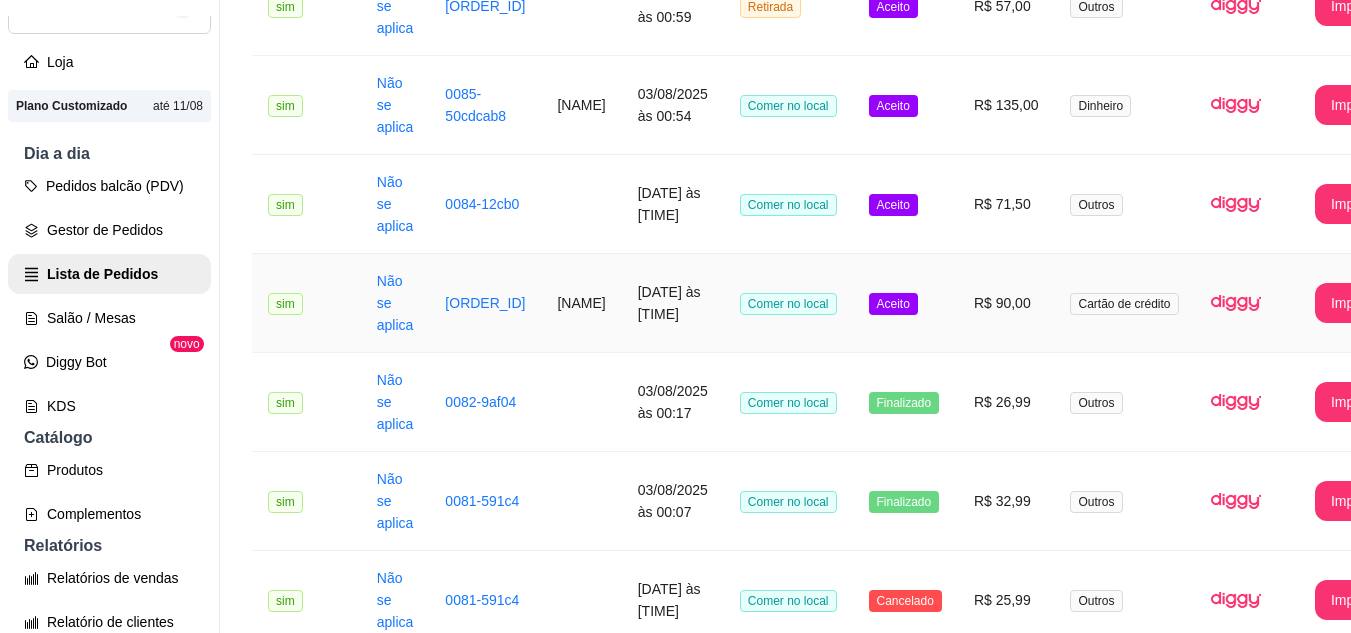 click on "Aceito" at bounding box center (905, 303) 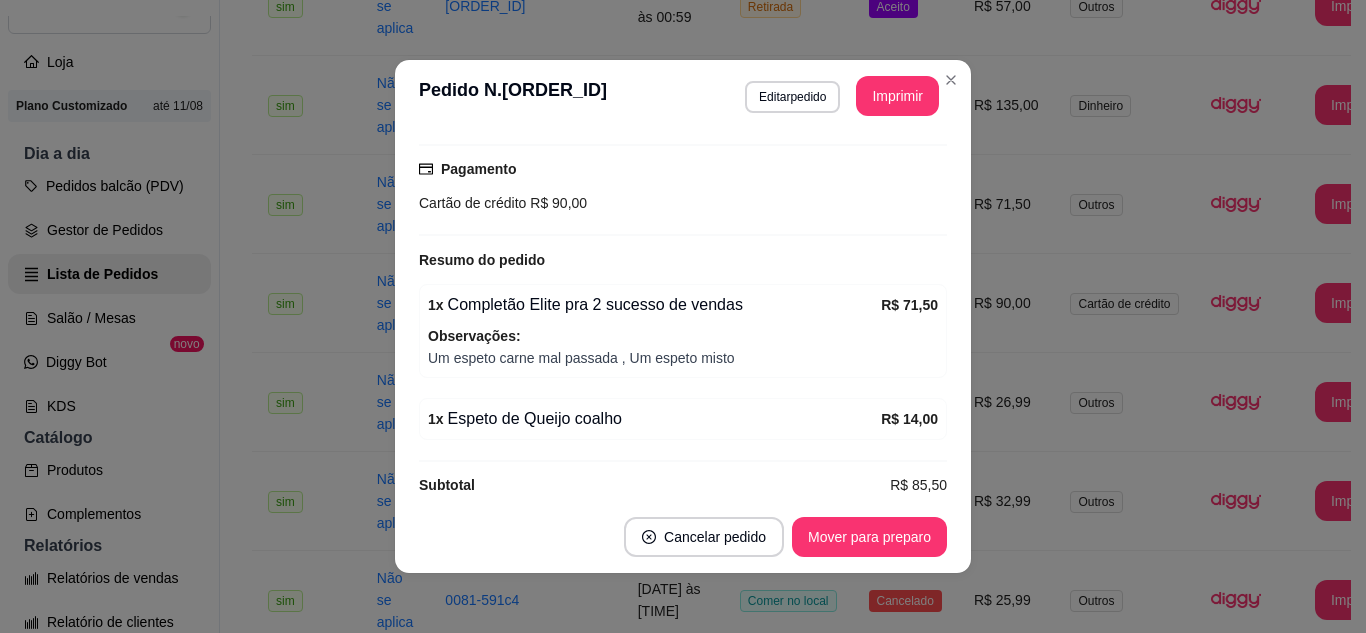 scroll, scrollTop: 300, scrollLeft: 0, axis: vertical 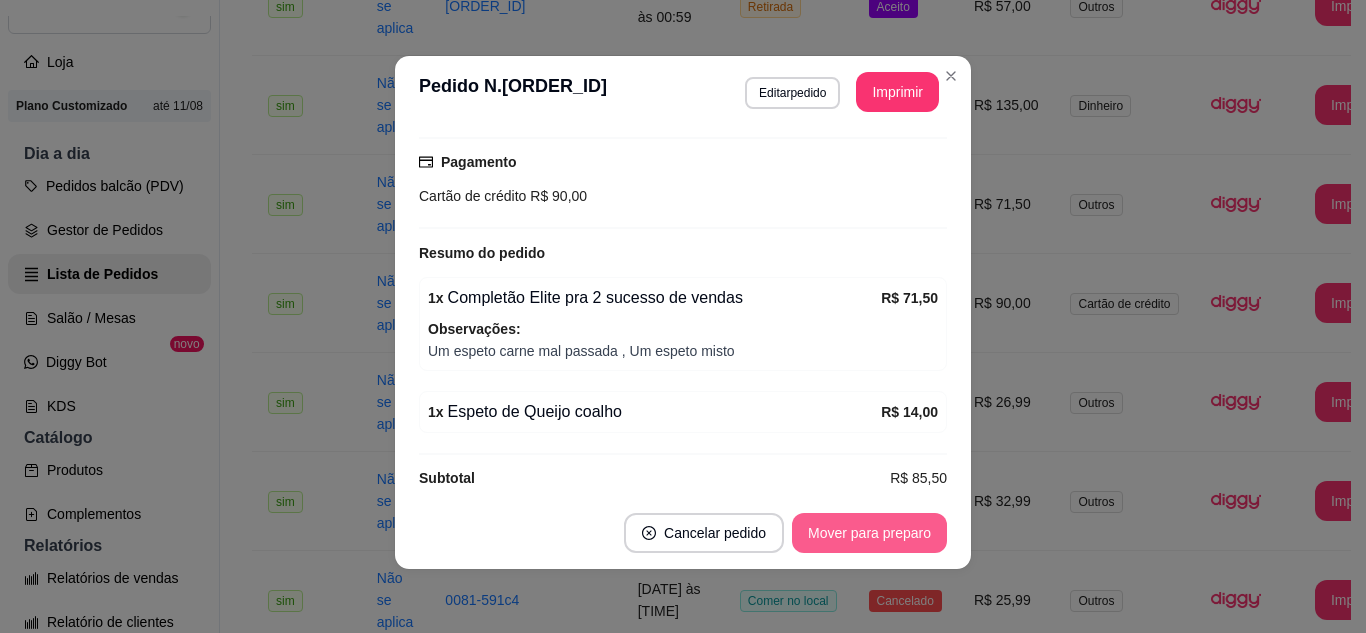 click on "Mover para preparo" at bounding box center (869, 533) 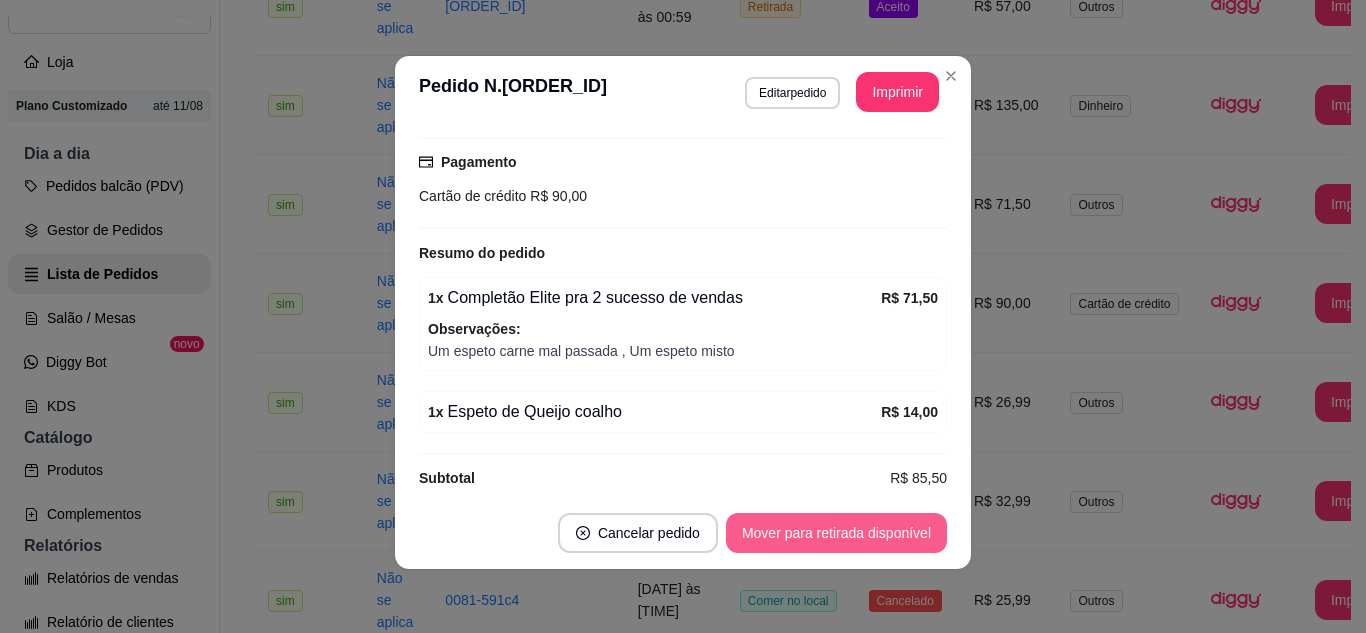 click on "Mover para retirada disponível" at bounding box center (836, 533) 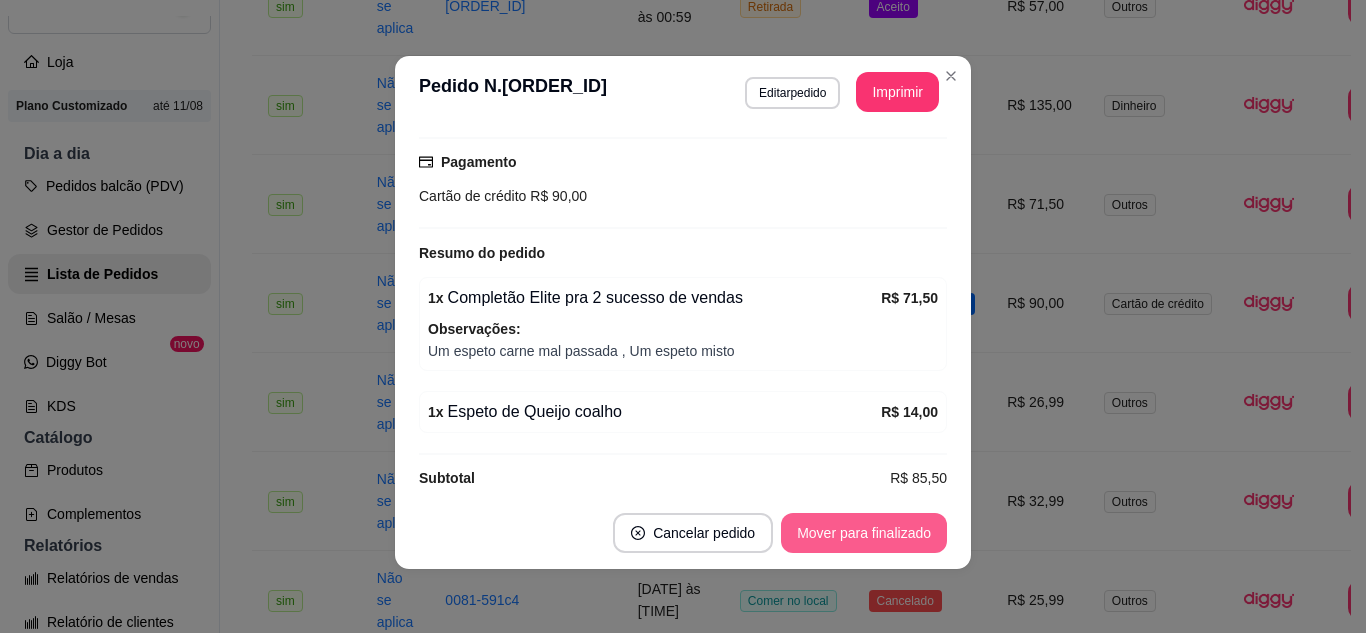 click on "Mover para finalizado" at bounding box center (864, 533) 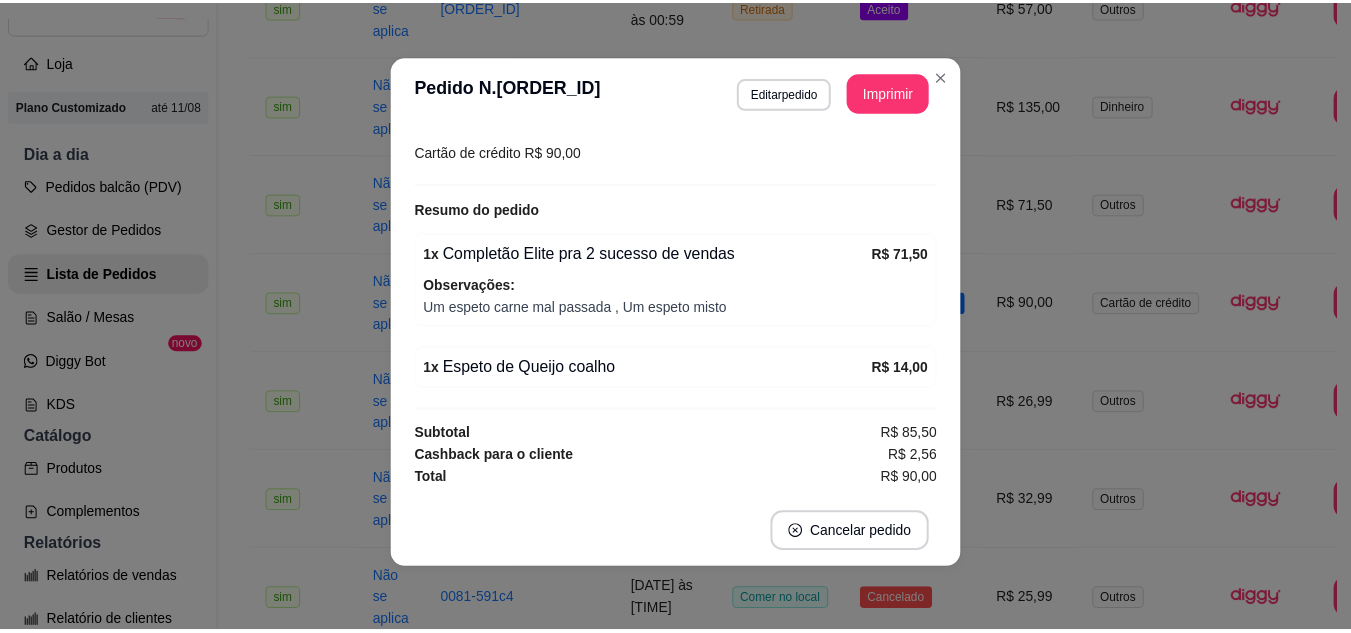 scroll, scrollTop: 254, scrollLeft: 0, axis: vertical 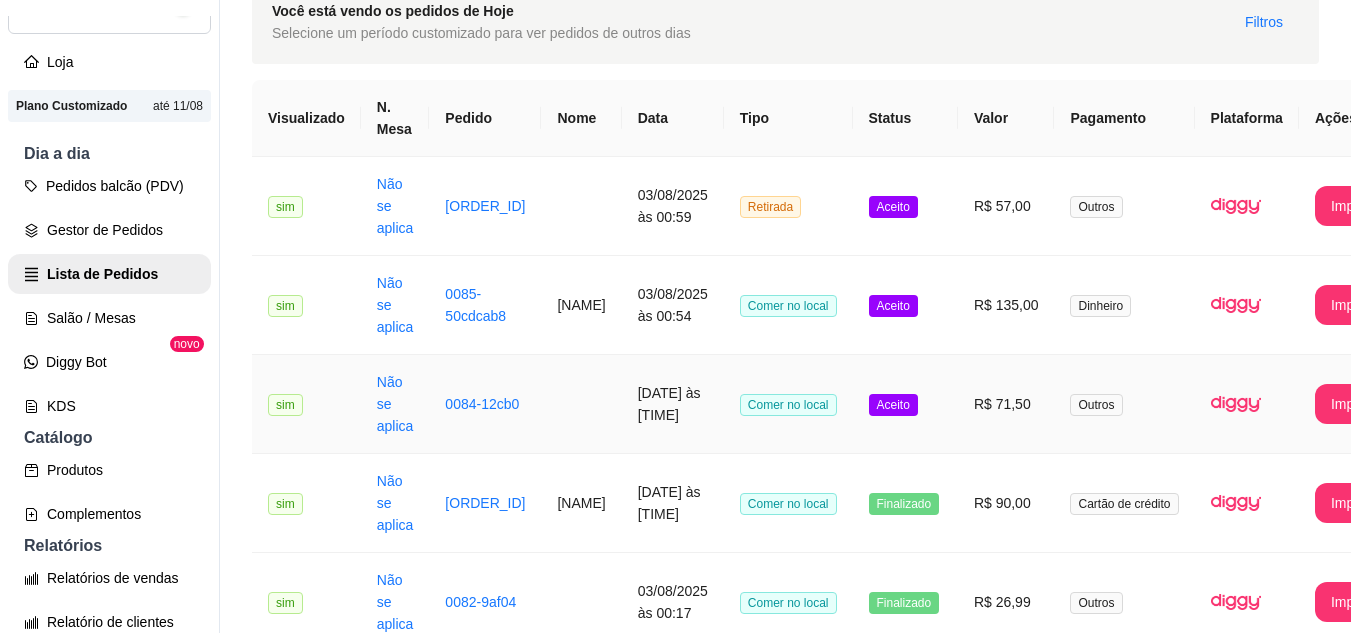 click on "R$ 71,50" at bounding box center (1006, 404) 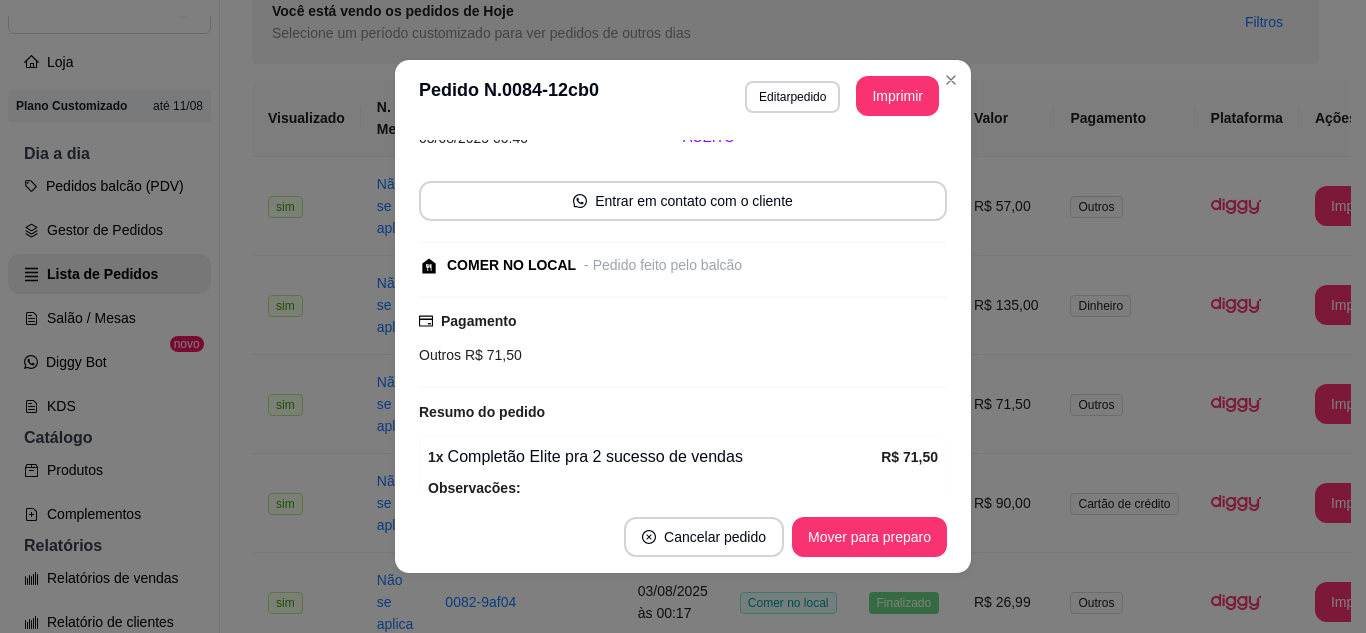 scroll, scrollTop: 216, scrollLeft: 0, axis: vertical 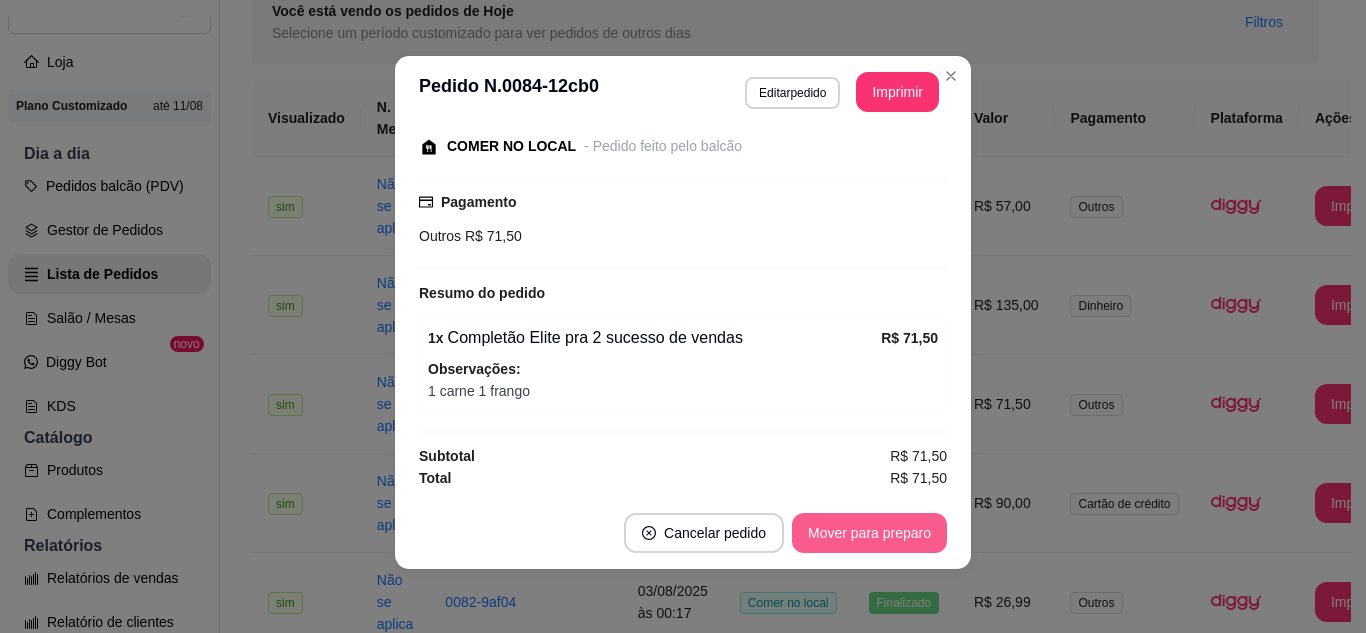 click on "Mover para preparo" at bounding box center (869, 533) 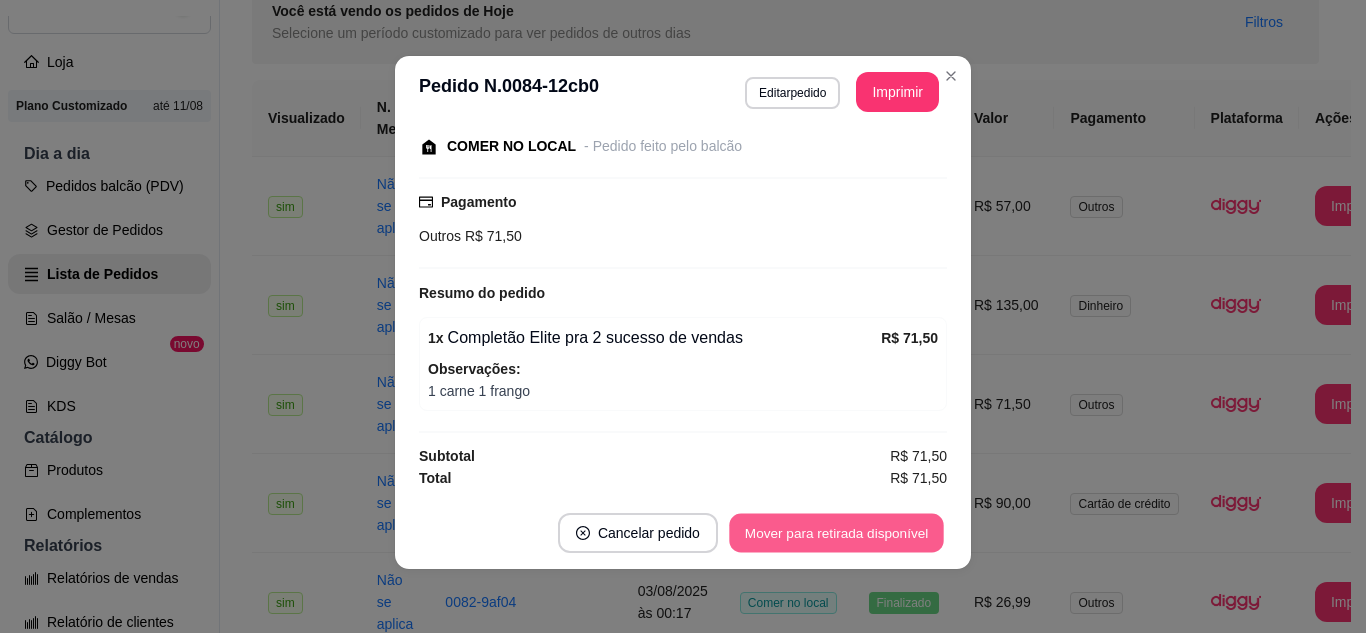 click on "Mover para retirada disponível" at bounding box center [836, 533] 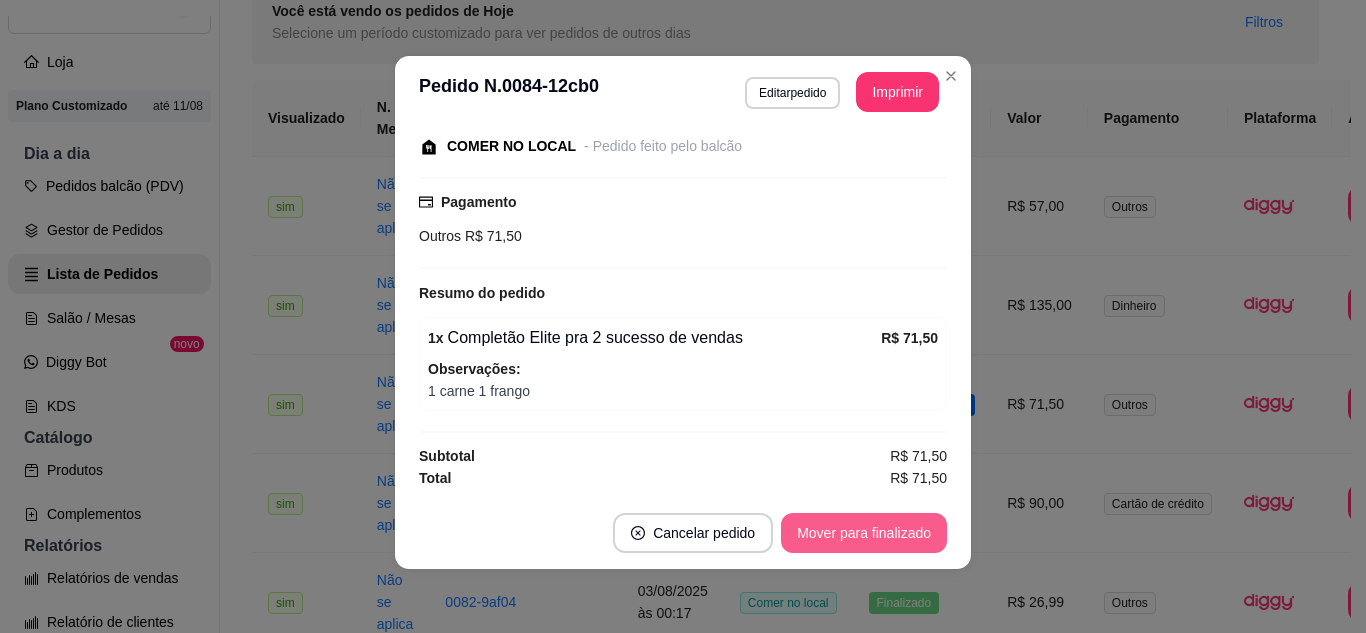 click on "Mover para finalizado" at bounding box center (864, 533) 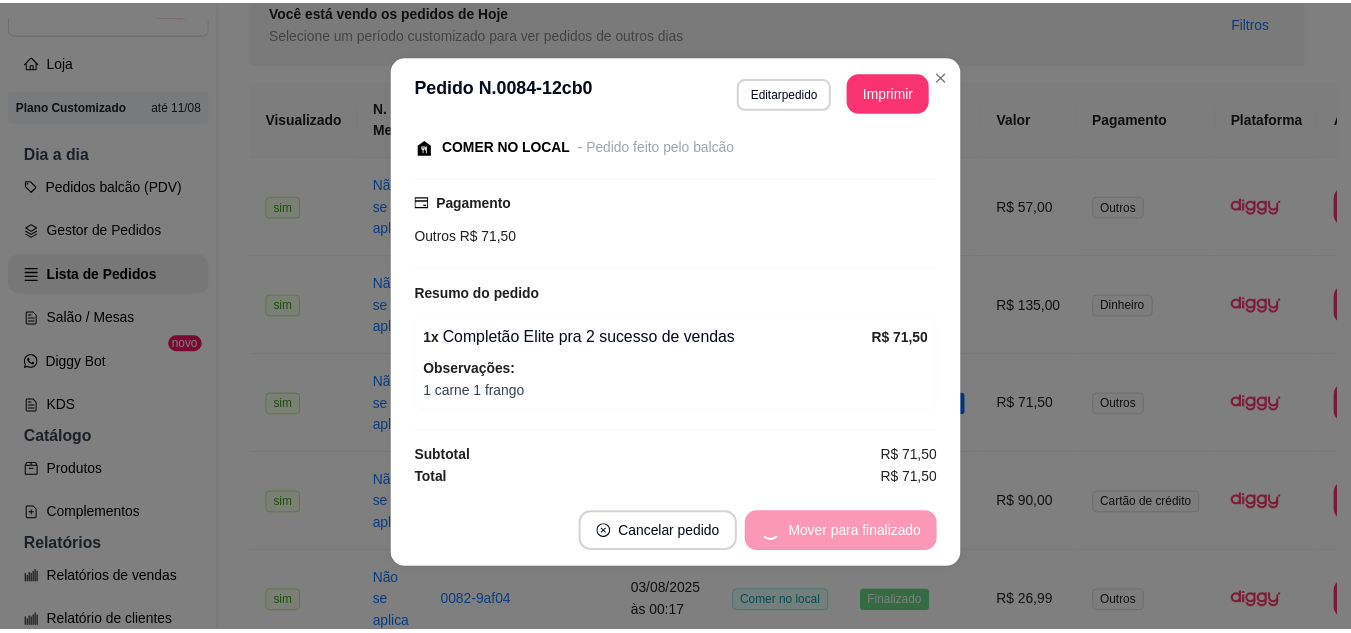 scroll, scrollTop: 130, scrollLeft: 0, axis: vertical 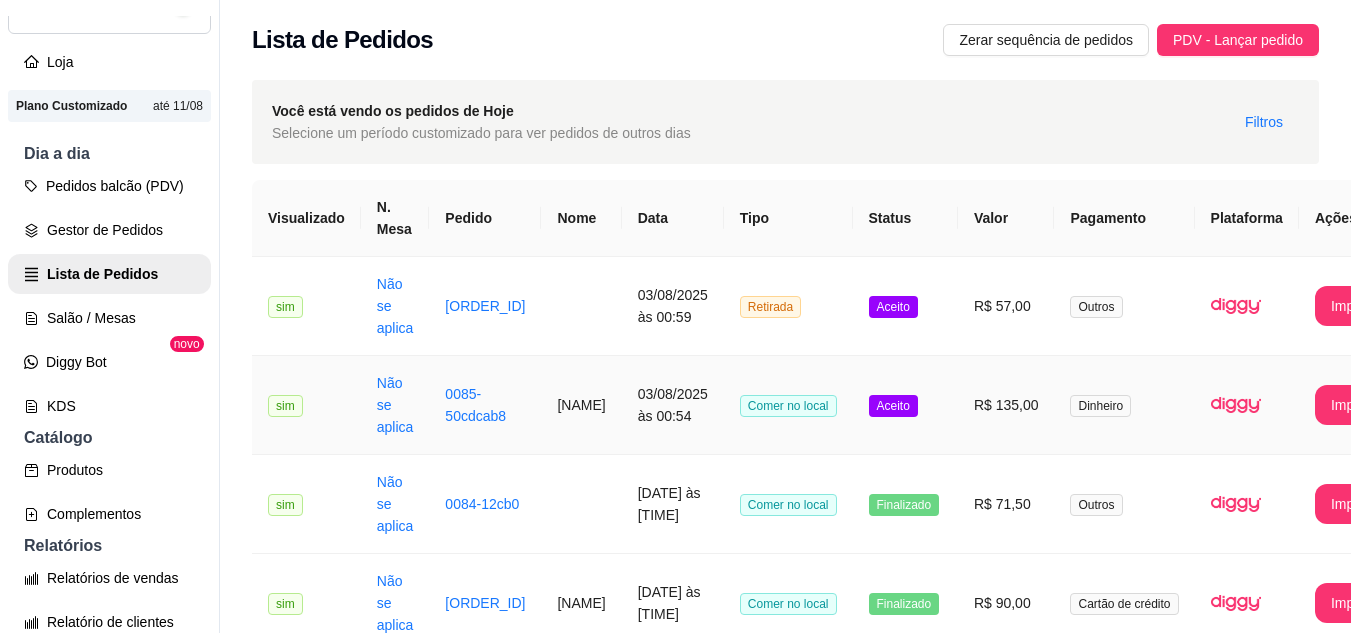 click on "R$ 135,00" at bounding box center [1006, 405] 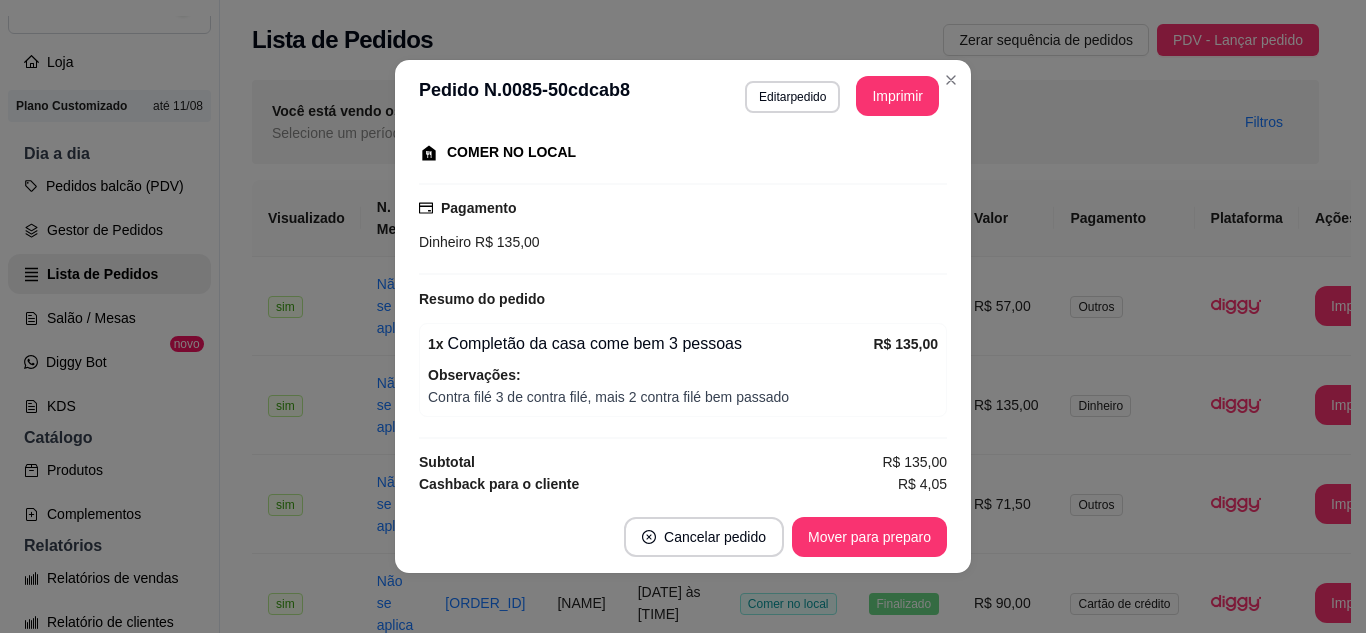 scroll, scrollTop: 282, scrollLeft: 0, axis: vertical 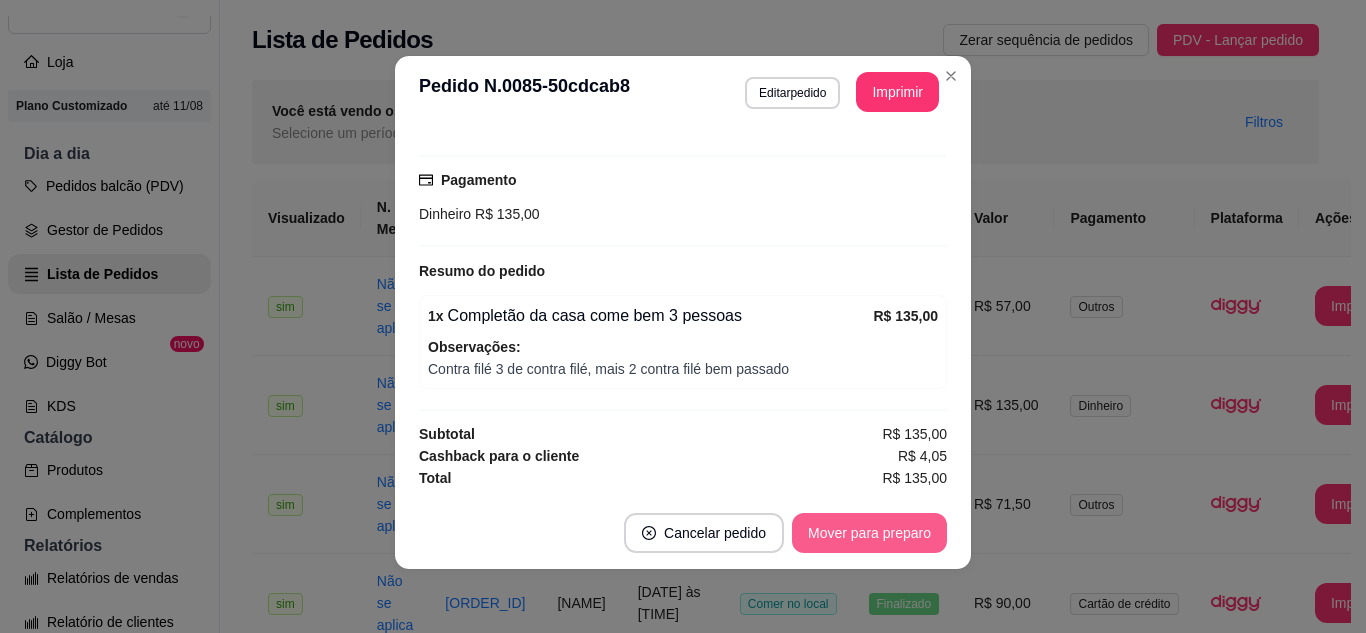 click on "Mover para preparo" at bounding box center [869, 533] 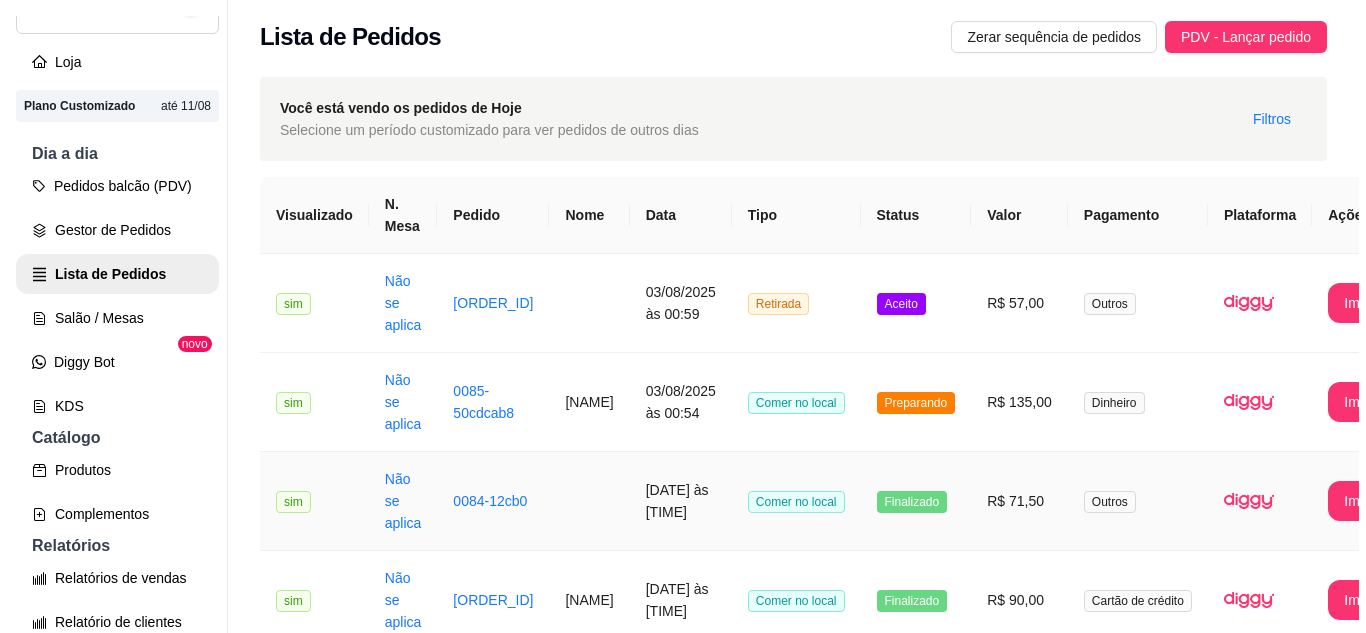 scroll, scrollTop: 0, scrollLeft: 0, axis: both 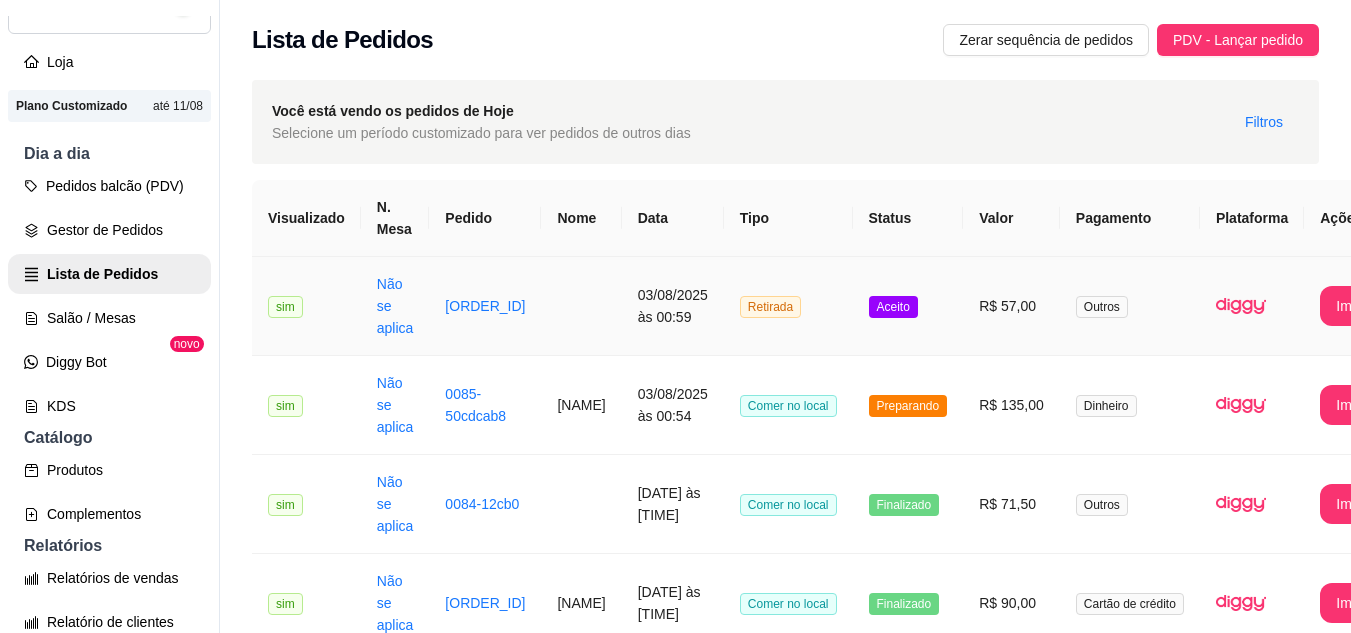 click on "Aceito" at bounding box center [908, 306] 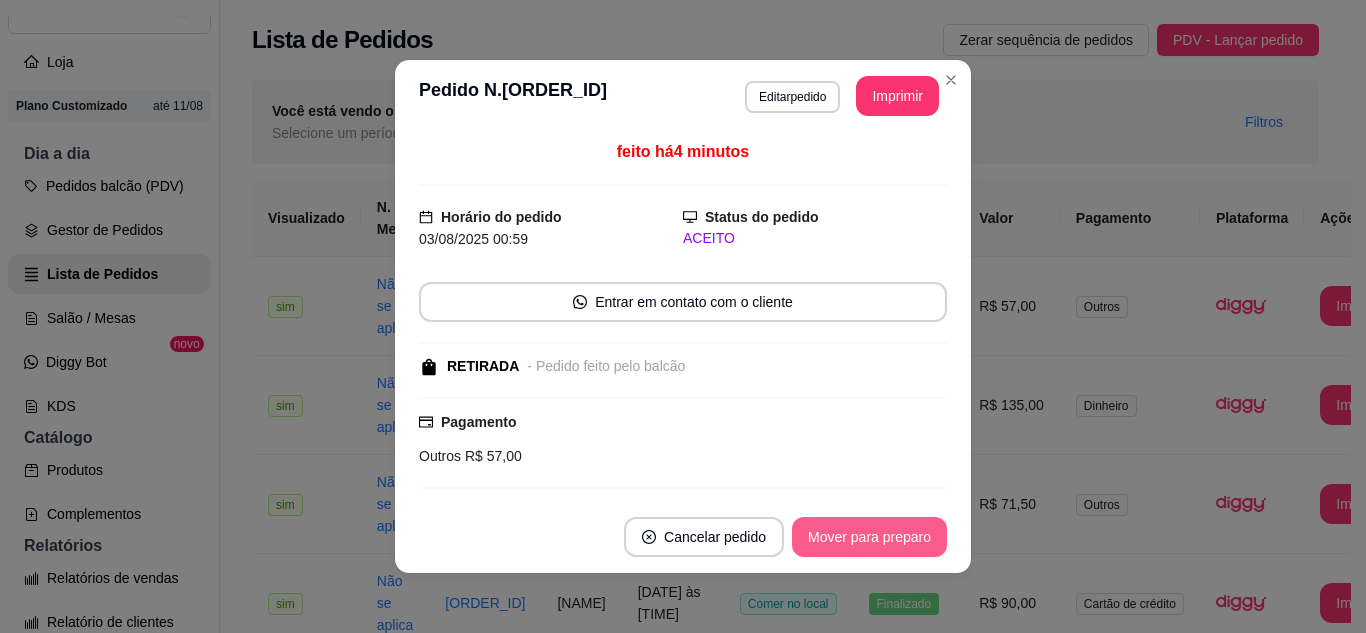 click on "Mover para preparo" at bounding box center [869, 537] 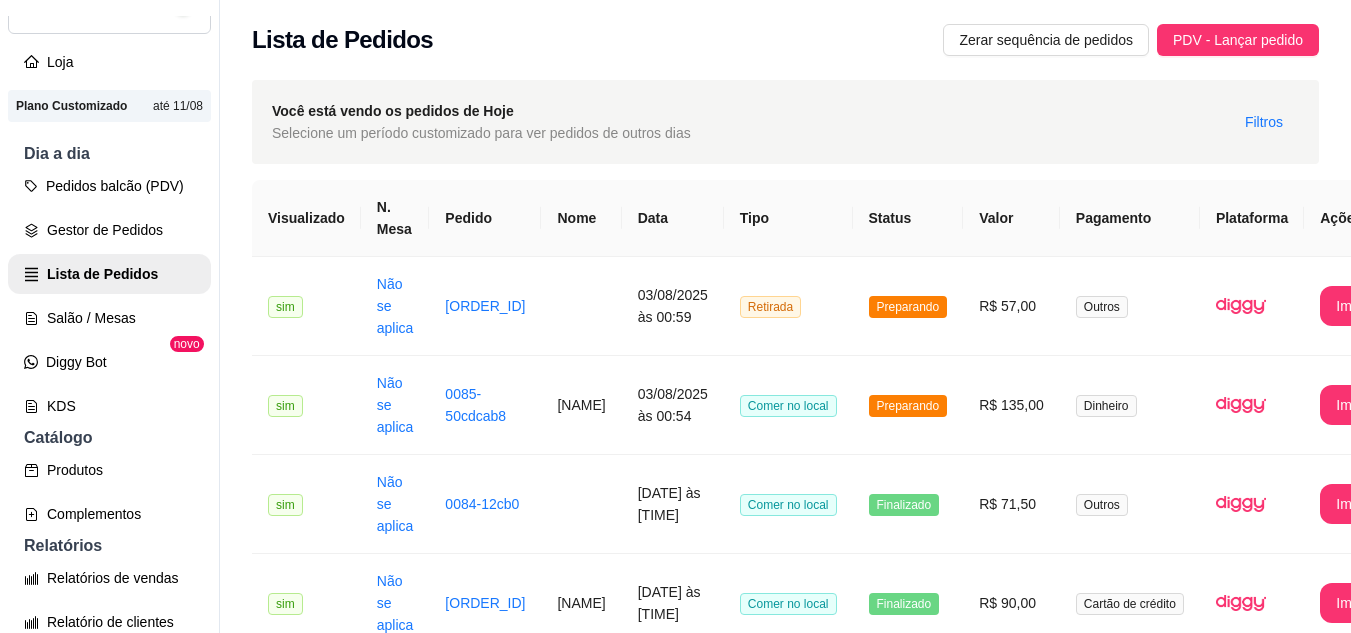 click on "Você está vendo os pedidos de   Hoje Selecione um período customizado para ver pedidos de outros dias Filtros" at bounding box center (785, 122) 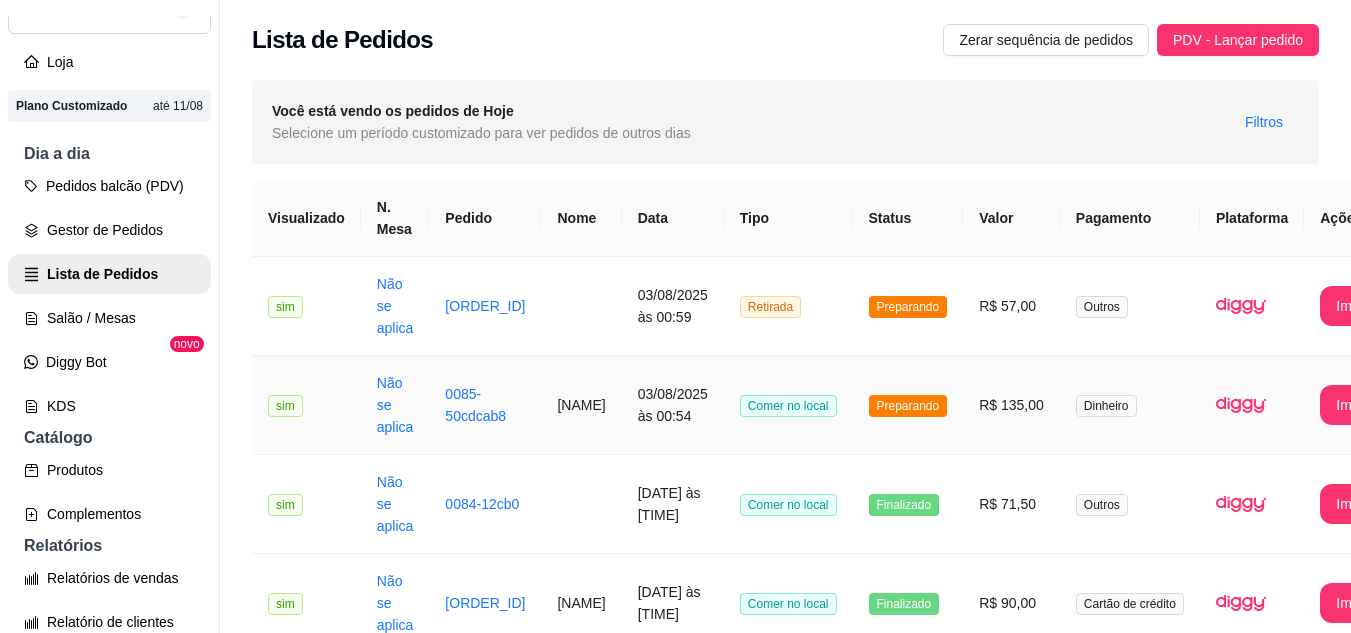 click on "Preparando" at bounding box center (908, 406) 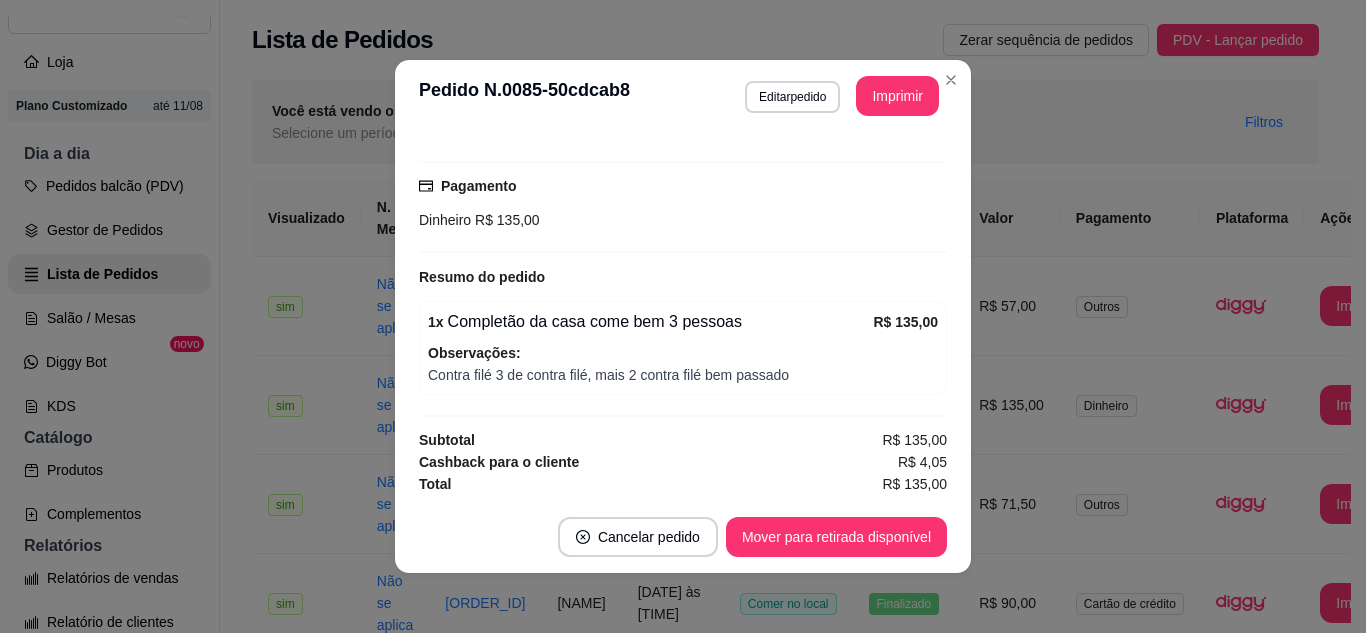scroll, scrollTop: 282, scrollLeft: 0, axis: vertical 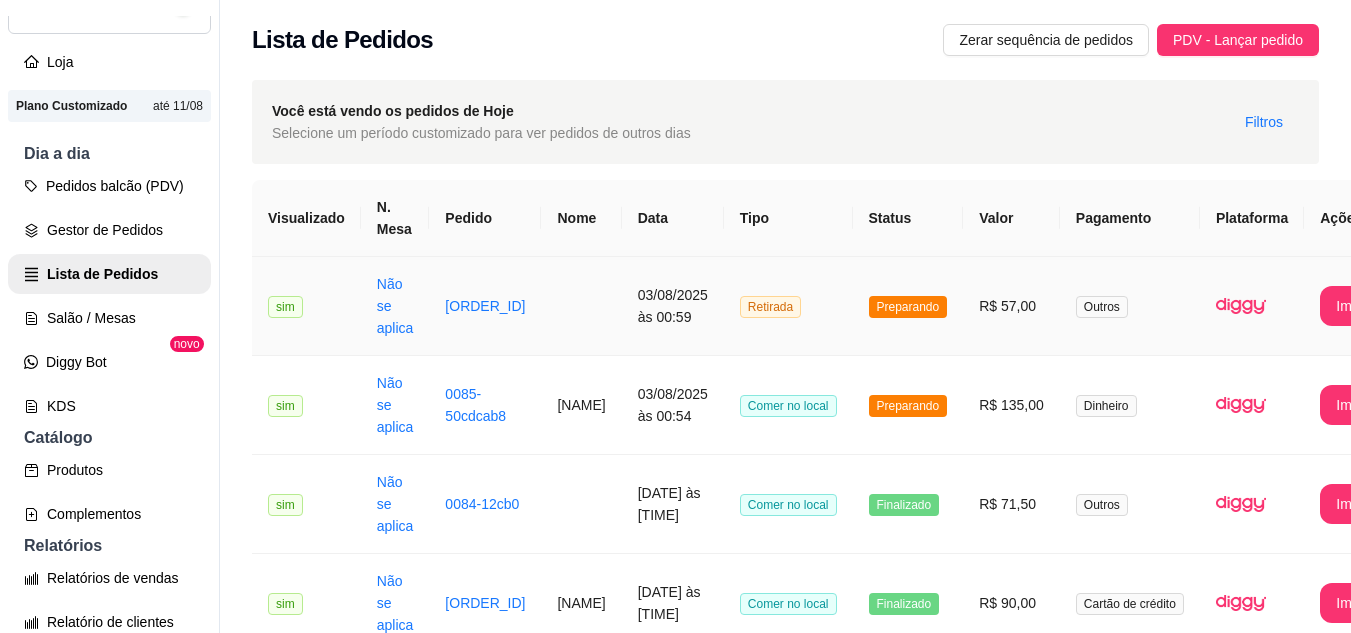 click on "Preparando" at bounding box center [908, 306] 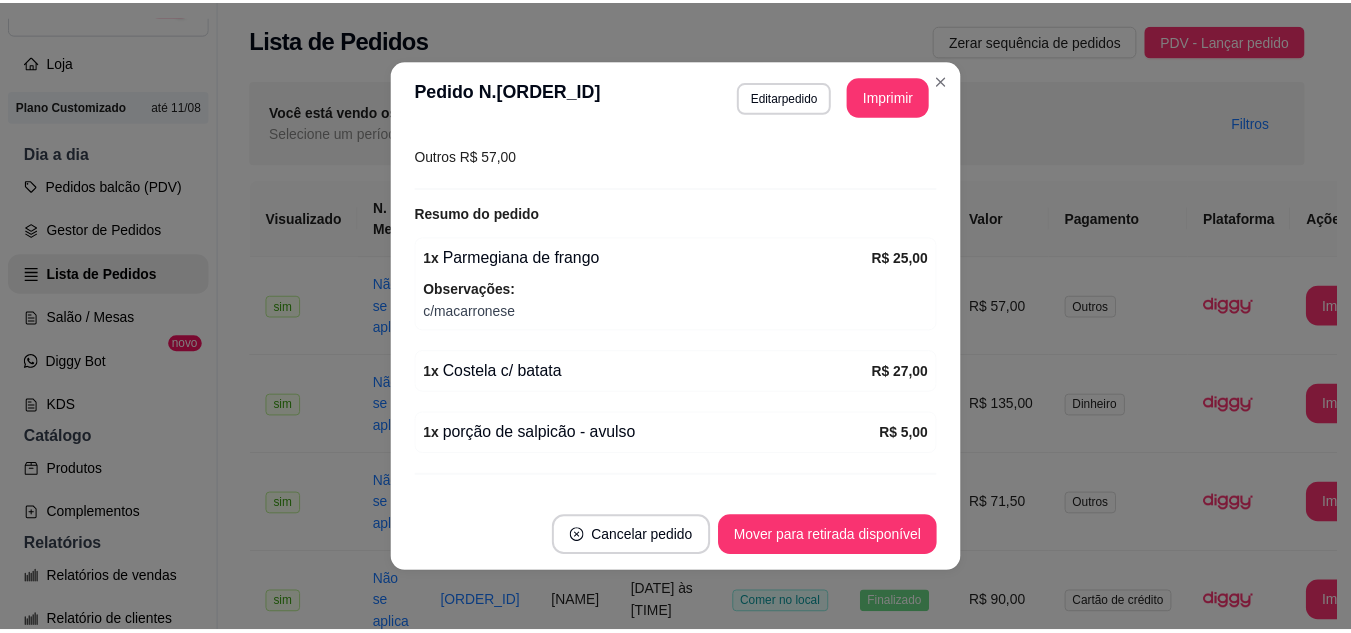 scroll, scrollTop: 340, scrollLeft: 0, axis: vertical 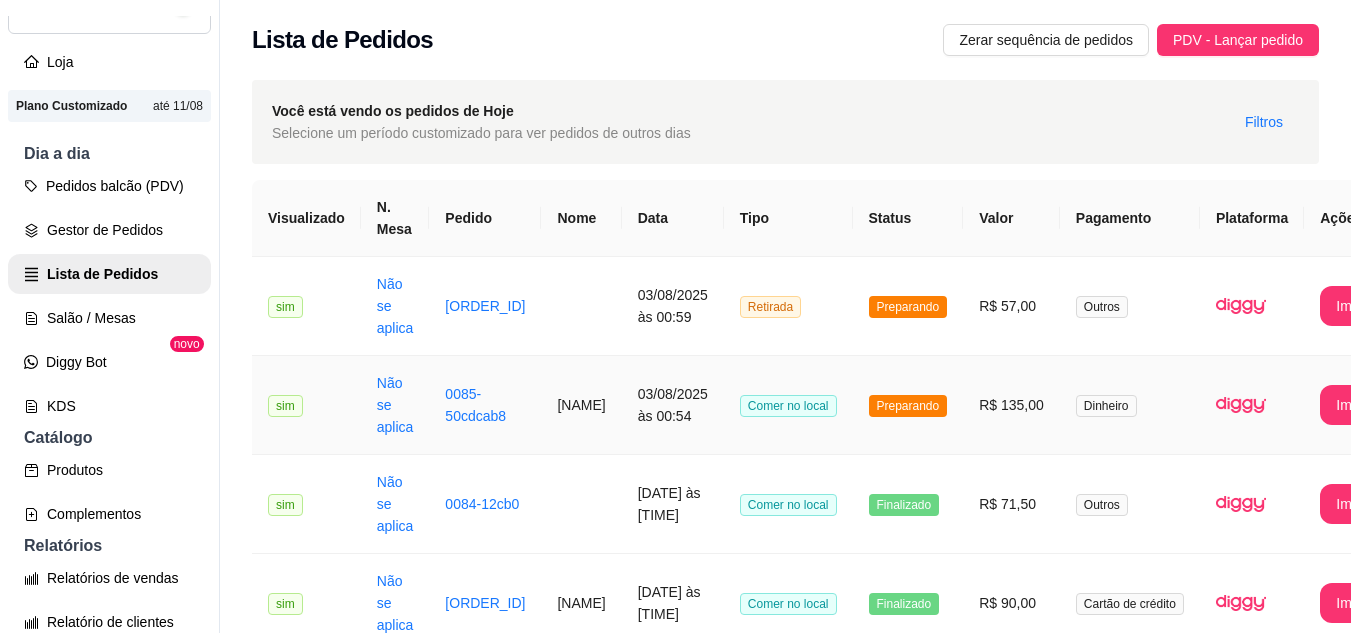 click on "Preparando" at bounding box center [908, 405] 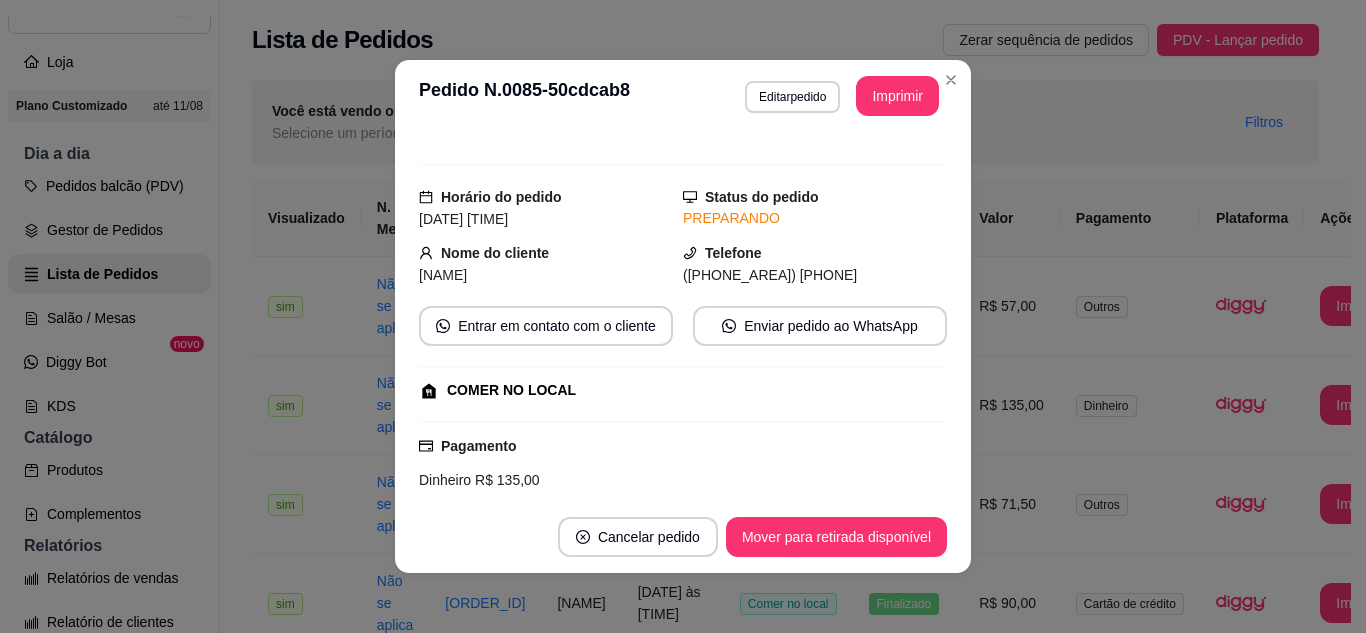 scroll, scrollTop: 0, scrollLeft: 0, axis: both 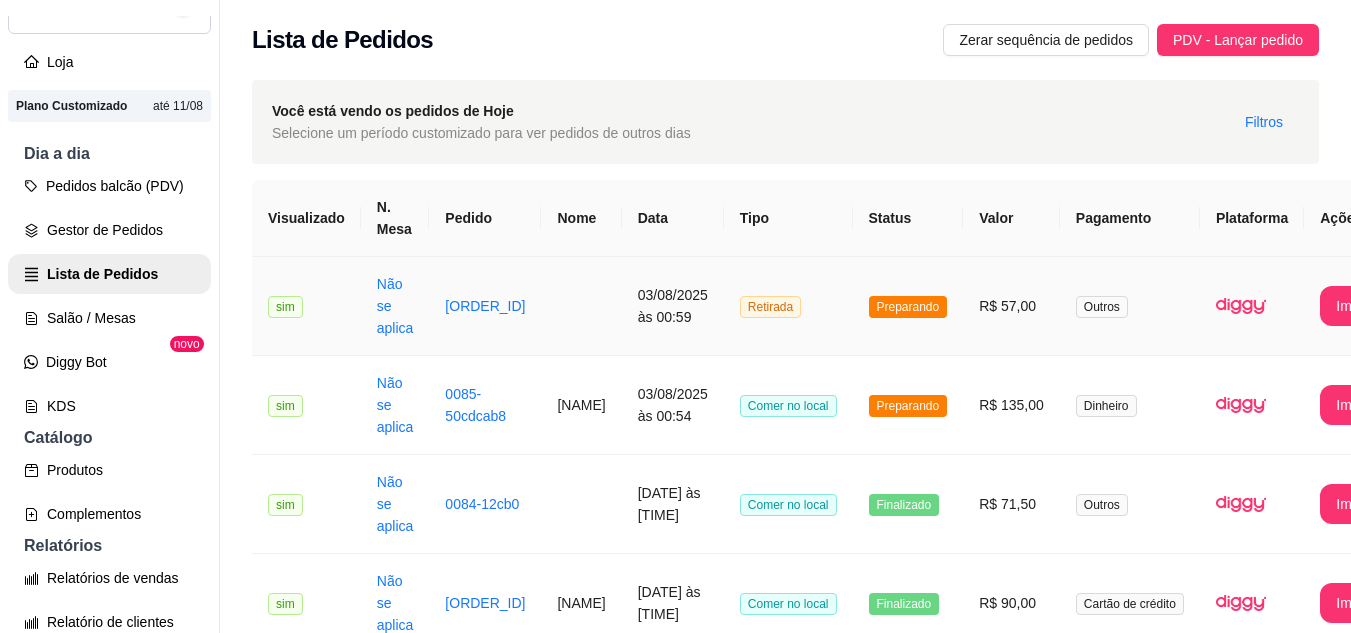 click on "Preparando" at bounding box center [908, 307] 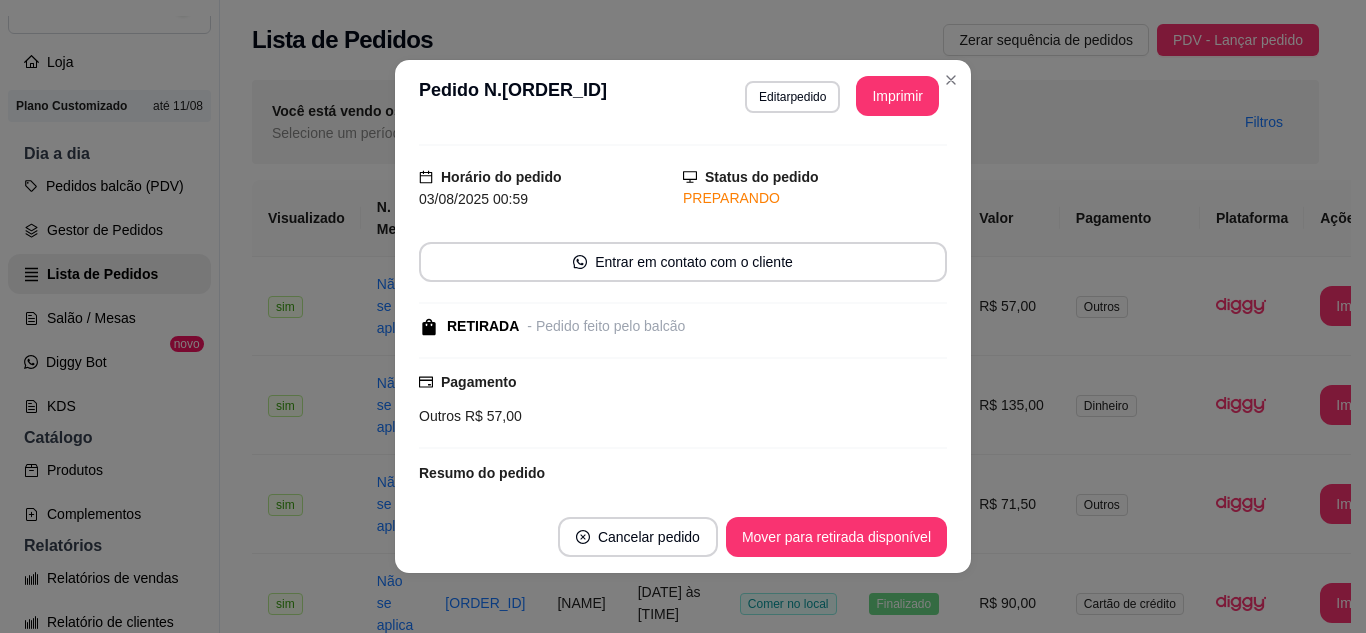 scroll, scrollTop: 0, scrollLeft: 0, axis: both 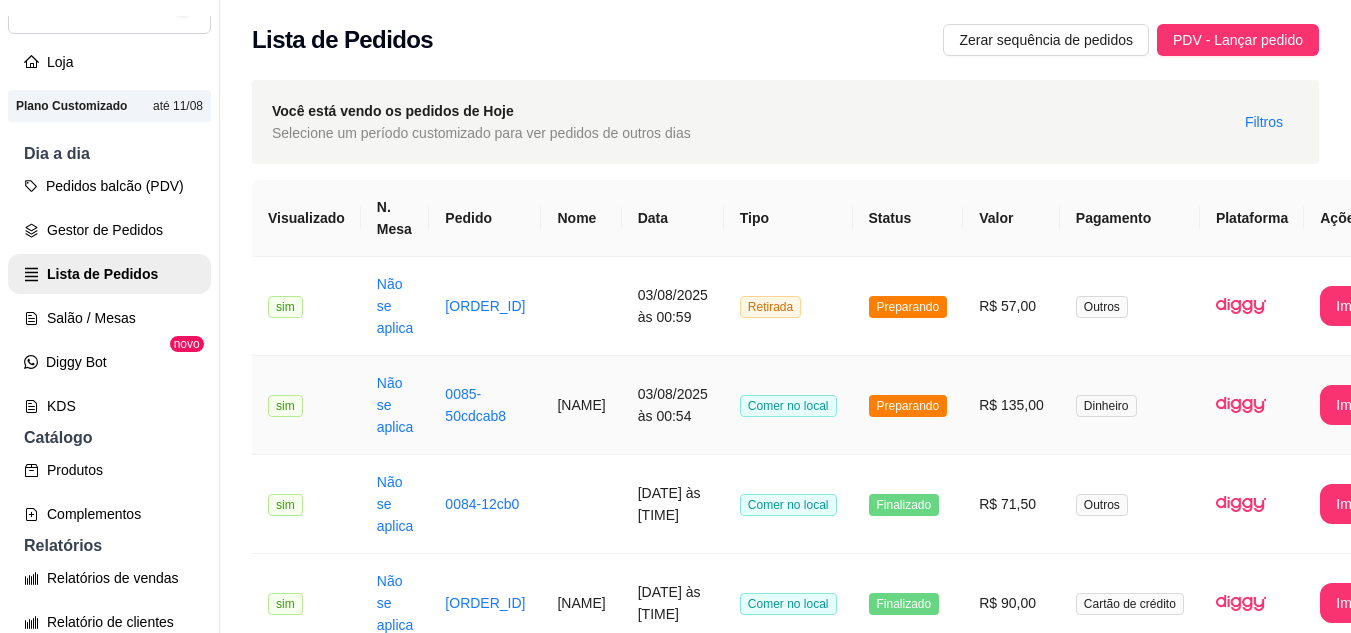 click on "Comer no local" at bounding box center [788, 405] 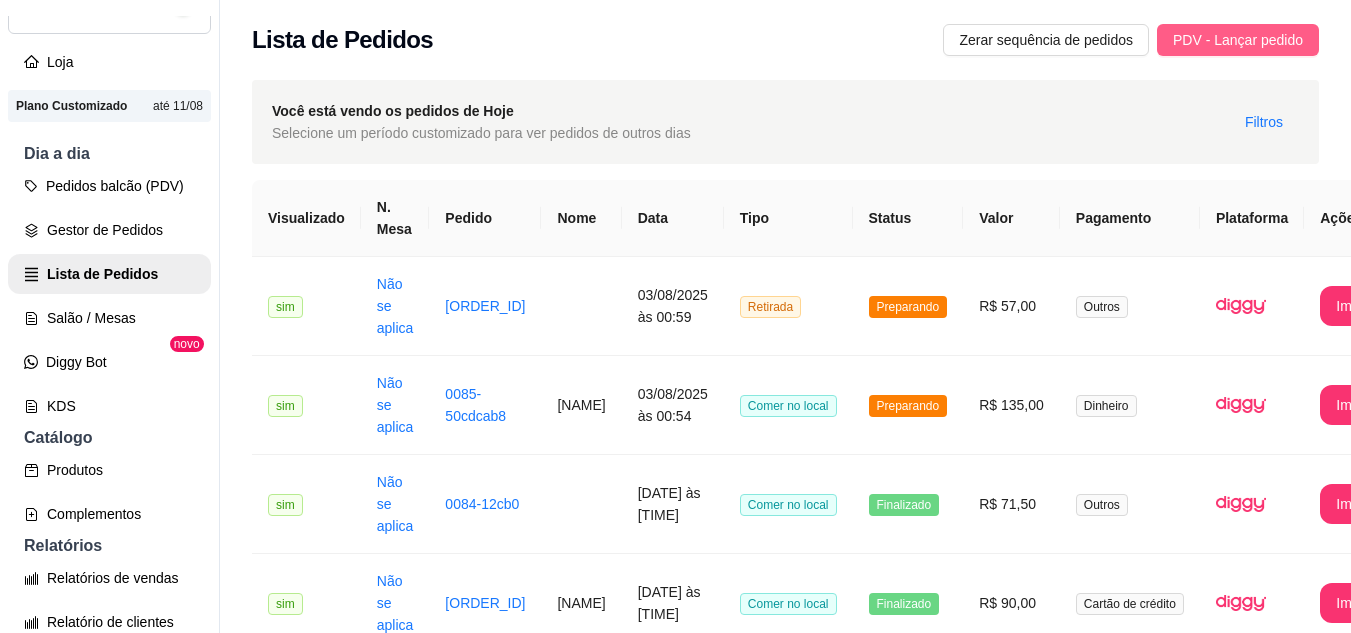 click on "PDV - Lançar pedido" at bounding box center (1238, 40) 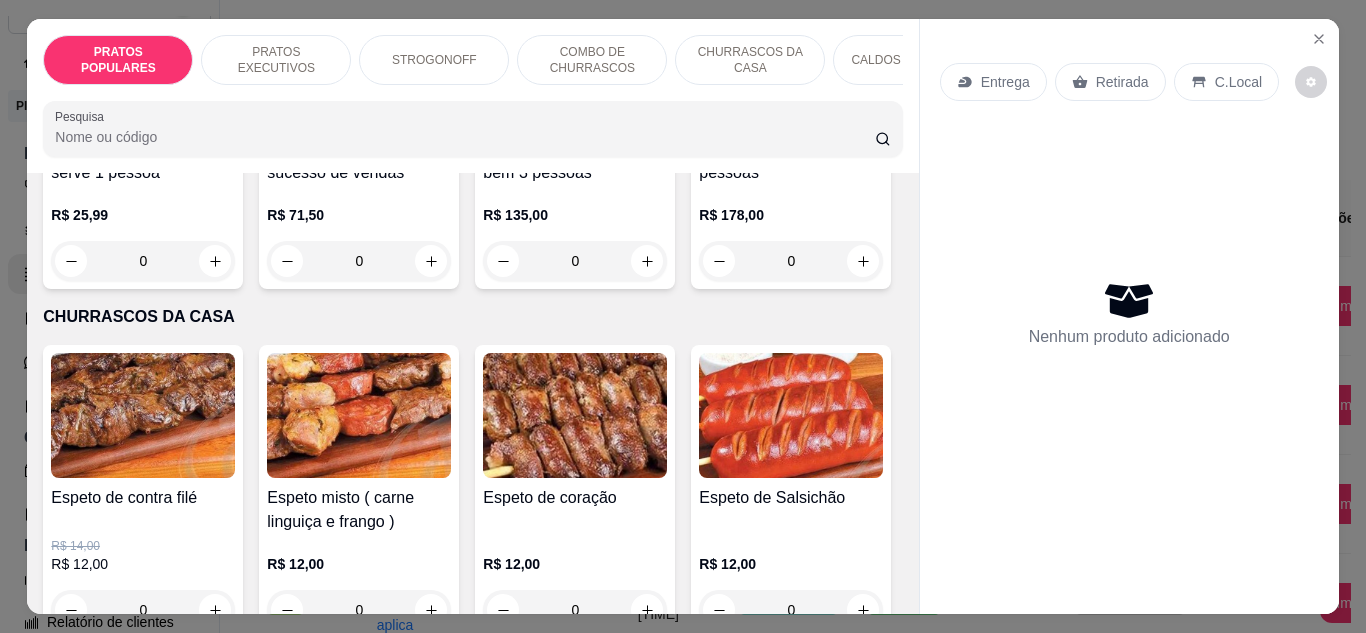 scroll, scrollTop: 2100, scrollLeft: 0, axis: vertical 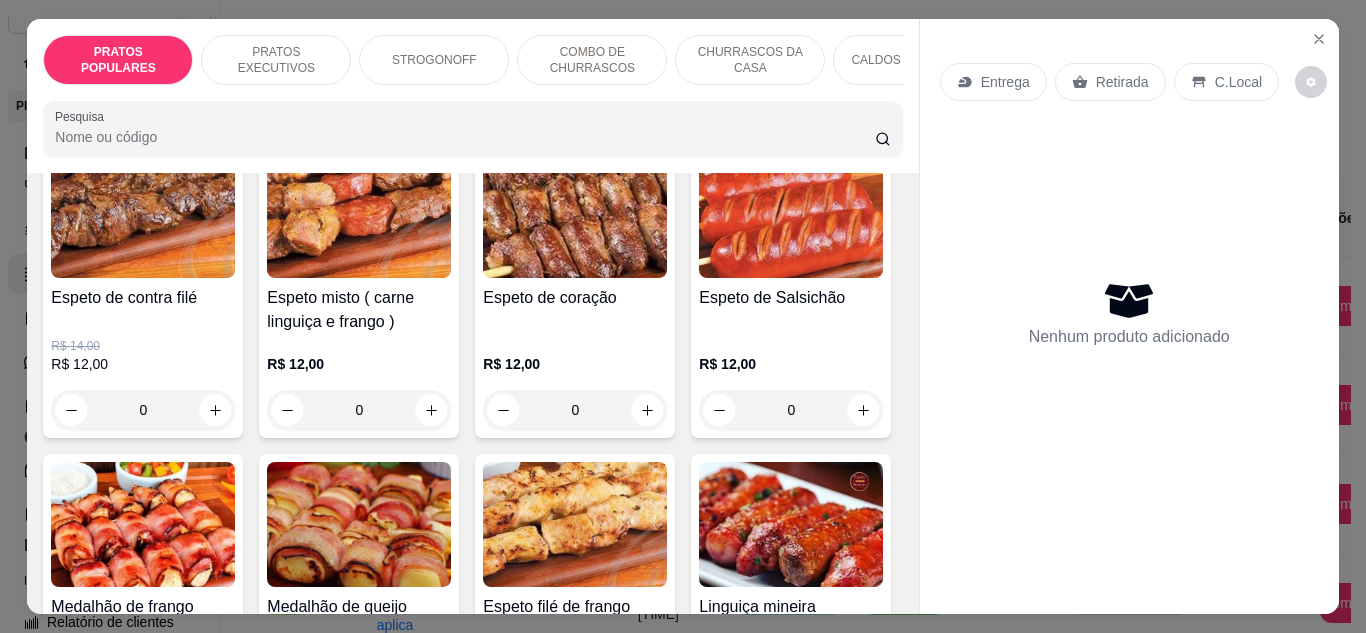 click at bounding box center [575, -134] 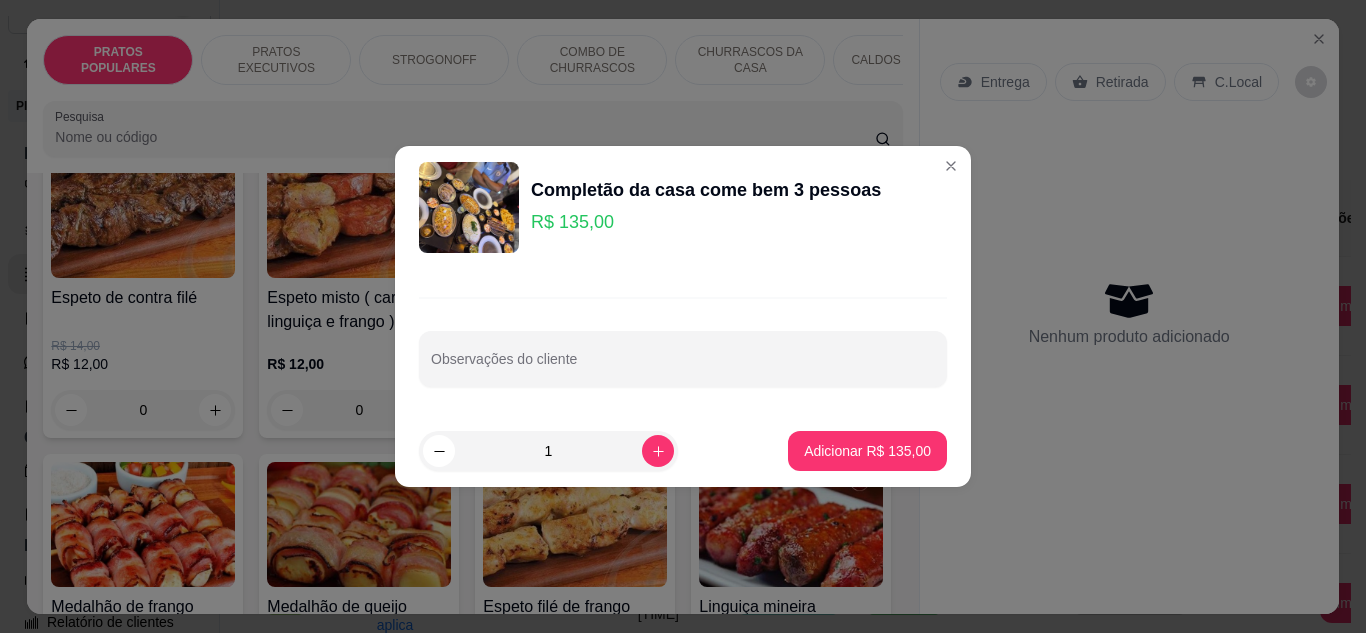 click on "R$ 135,00" at bounding box center [706, 222] 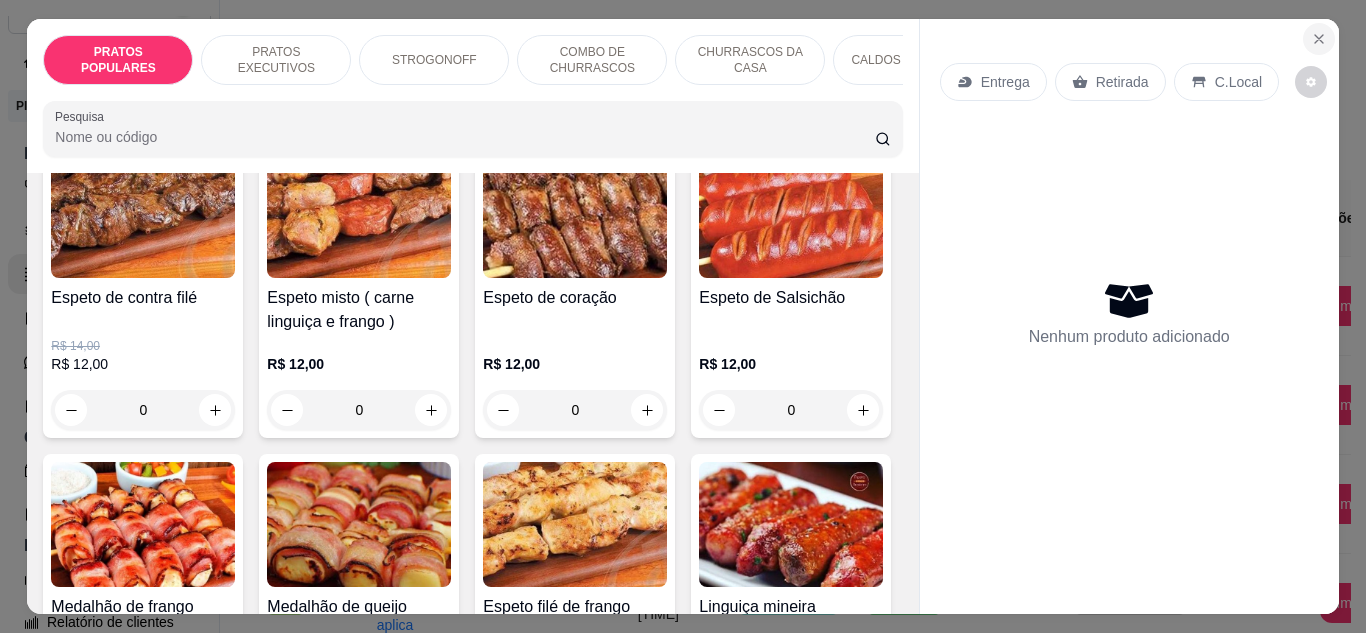 click at bounding box center (1319, 39) 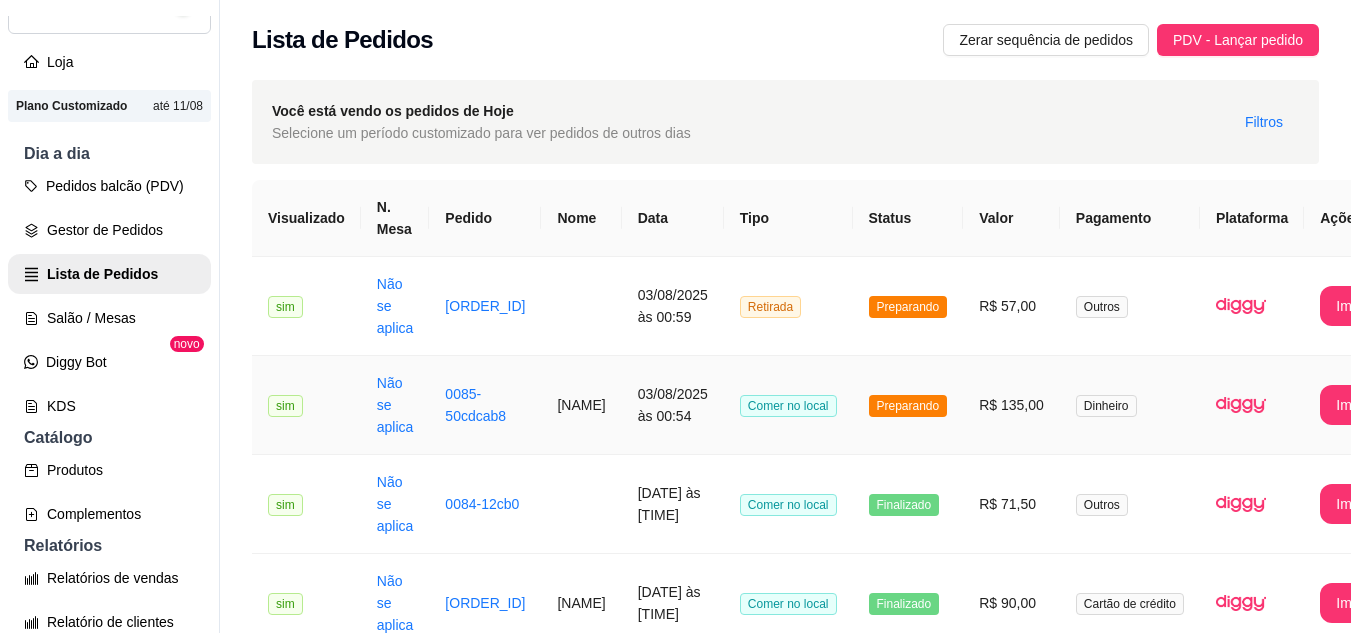 click on "Preparando" at bounding box center (908, 405) 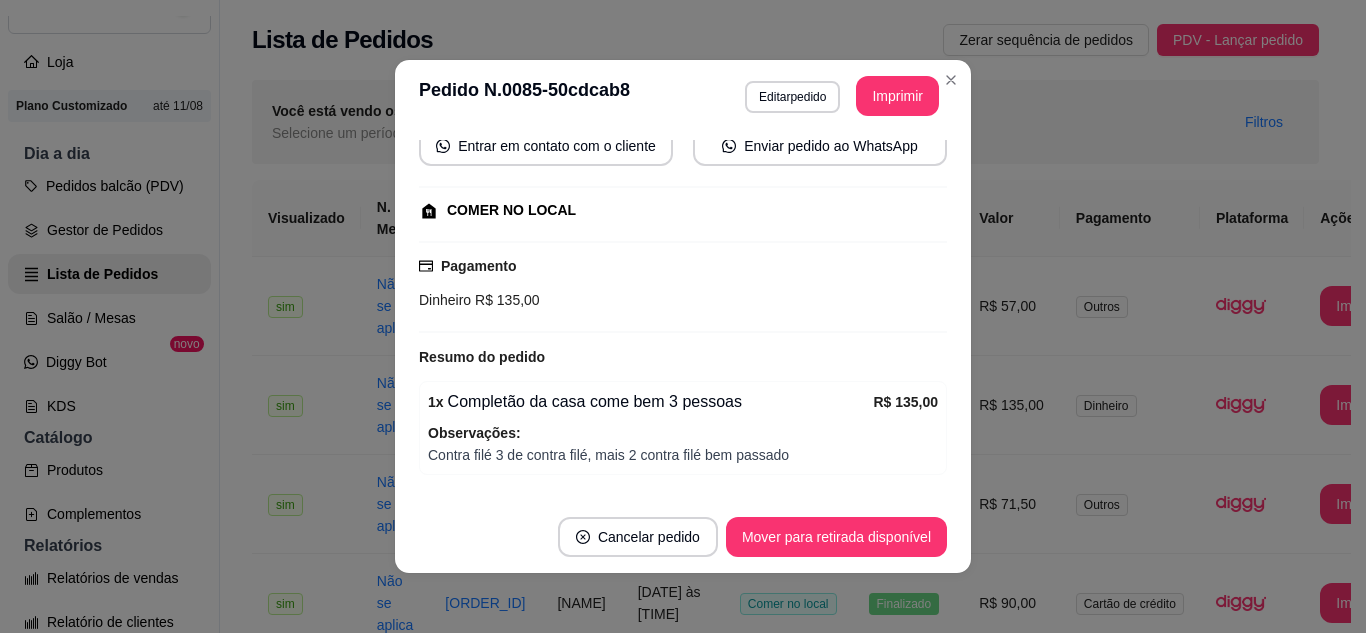 scroll, scrollTop: 282, scrollLeft: 0, axis: vertical 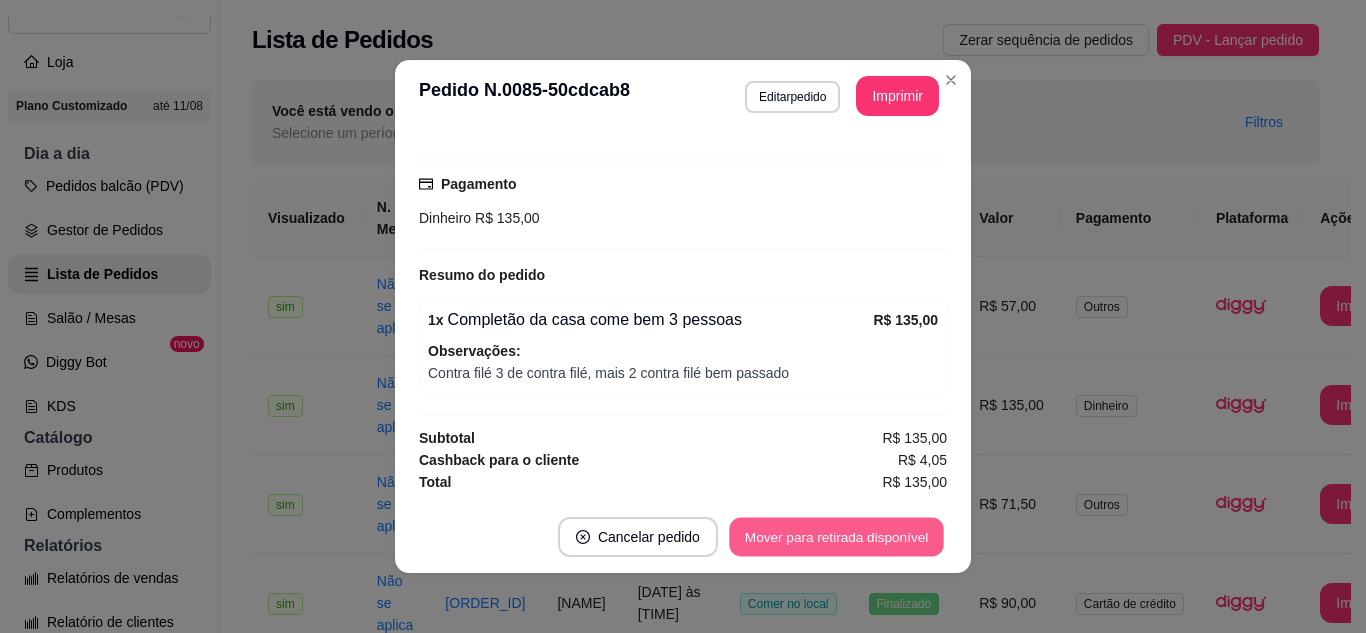 click on "Mover para retirada disponível" at bounding box center [836, 537] 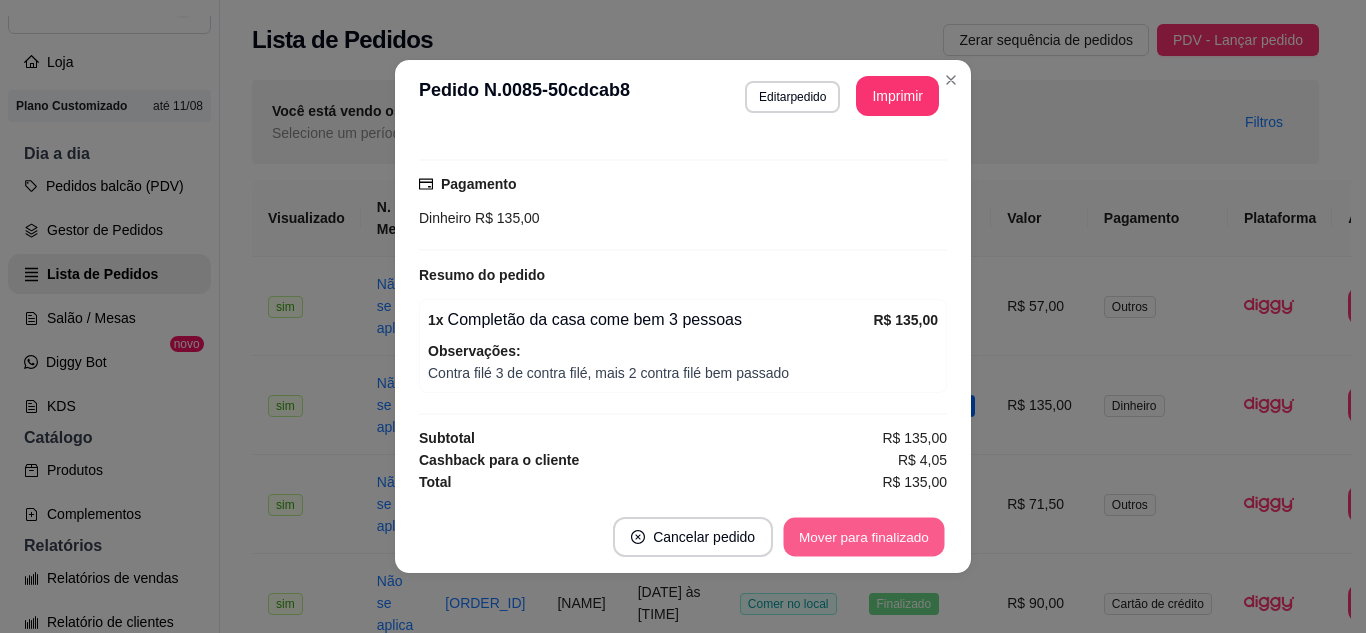 click on "Mover para finalizado" at bounding box center [864, 537] 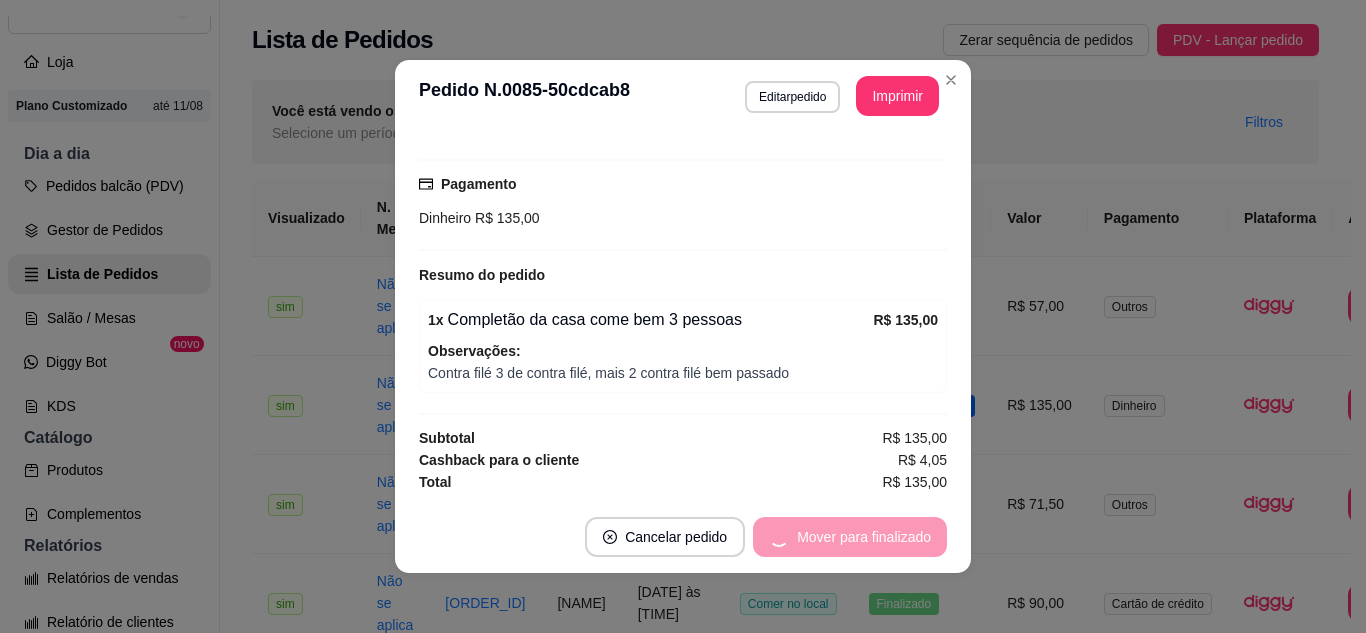scroll, scrollTop: 236, scrollLeft: 0, axis: vertical 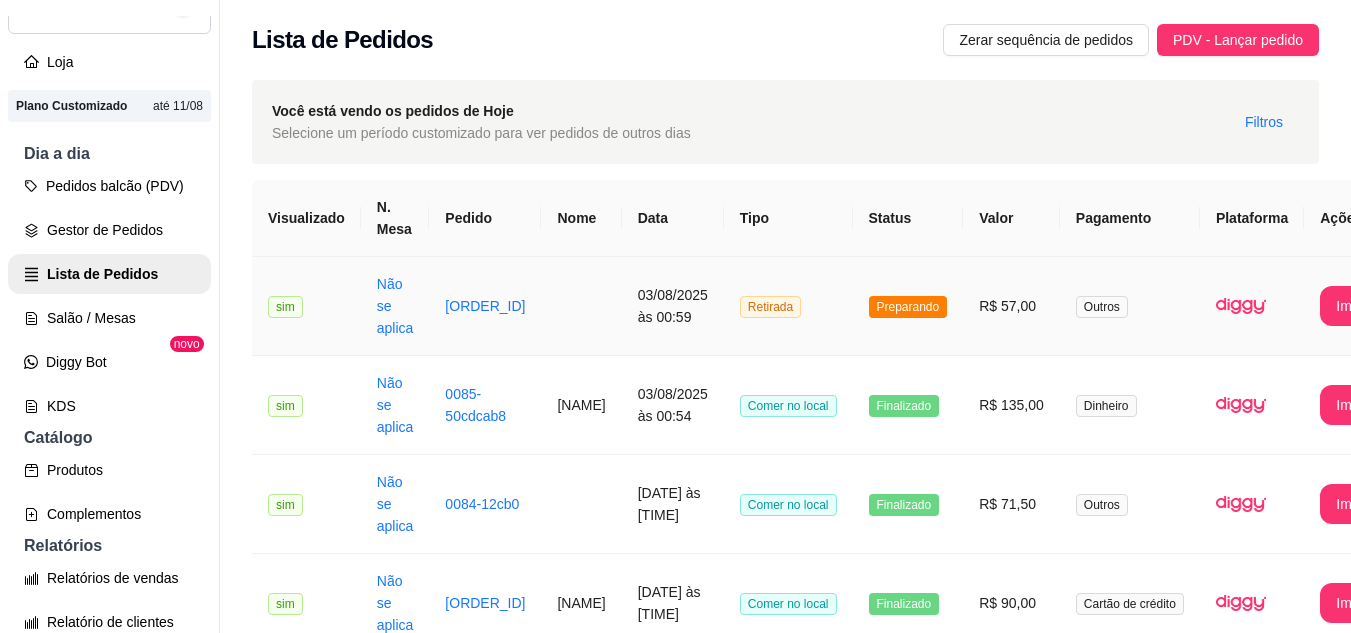 click on "Preparando" at bounding box center (908, 307) 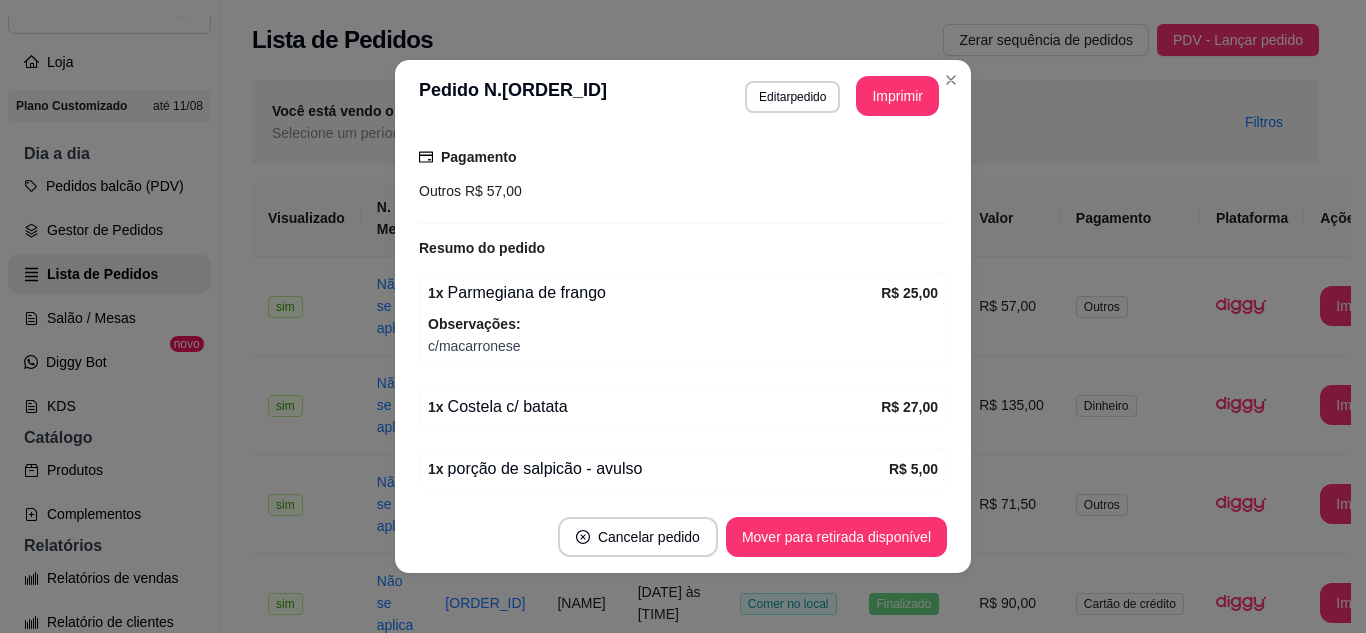 scroll, scrollTop: 300, scrollLeft: 0, axis: vertical 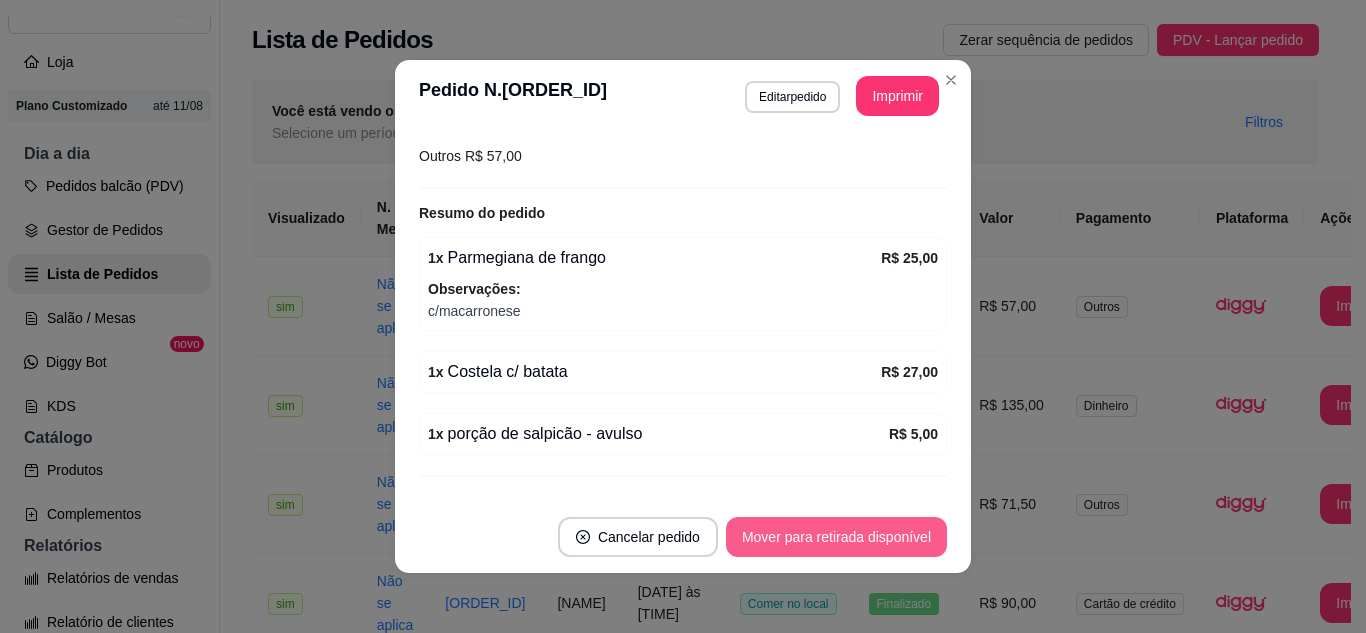 click on "Mover para retirada disponível" at bounding box center (836, 537) 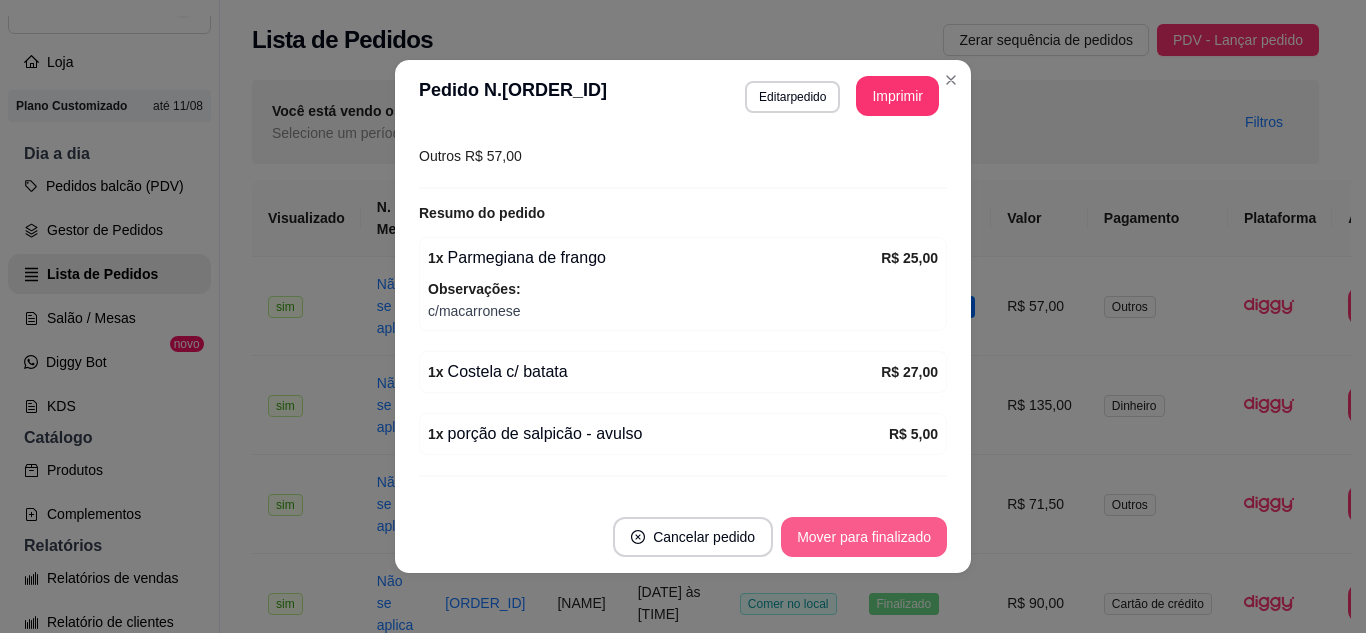 click on "Mover para finalizado" at bounding box center (864, 537) 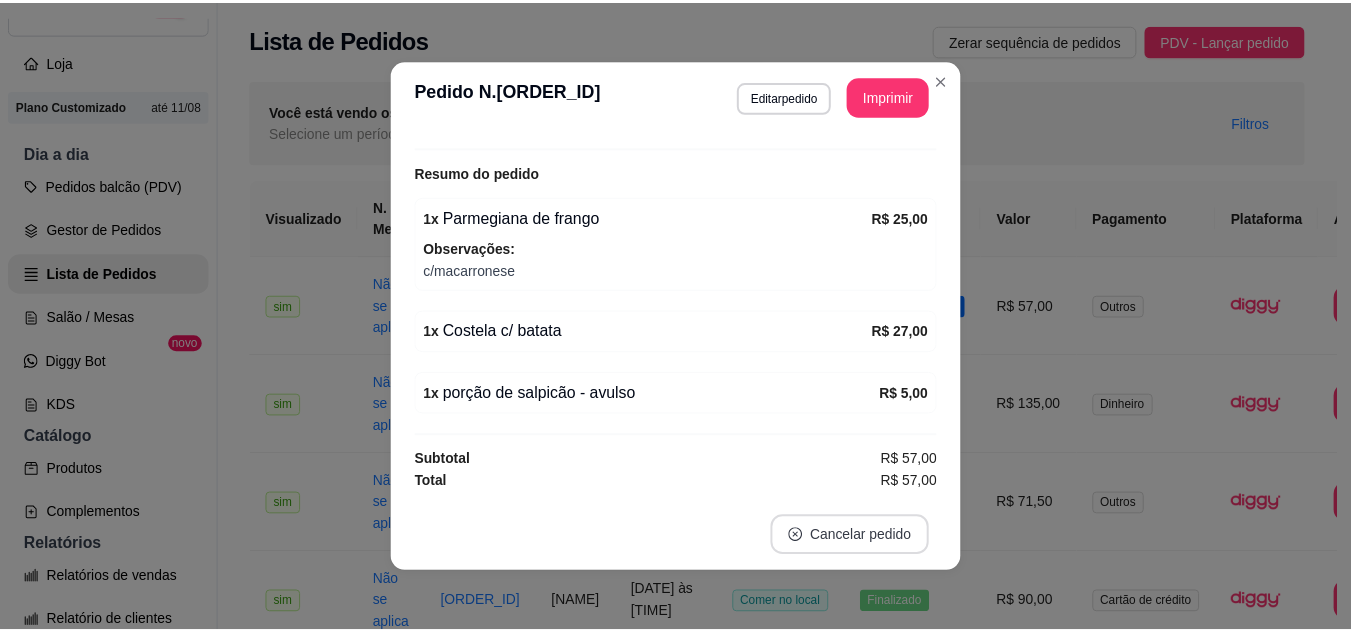 scroll, scrollTop: 214, scrollLeft: 0, axis: vertical 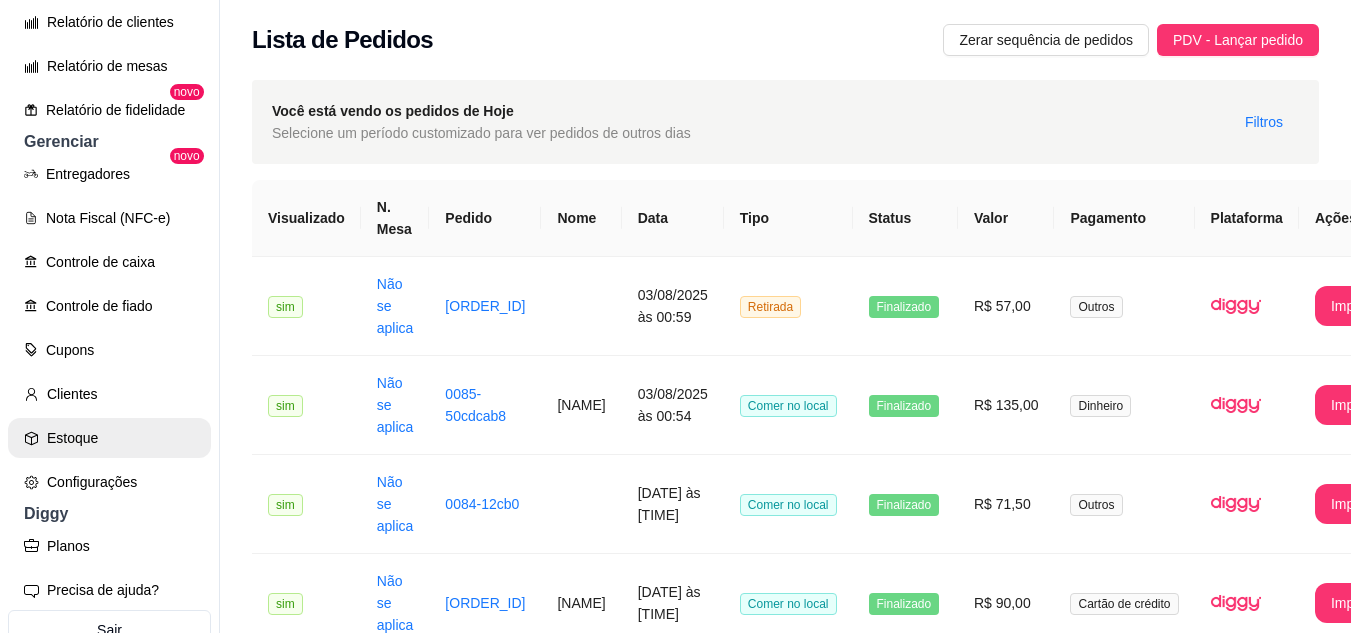 click on "Estoque" at bounding box center [109, 438] 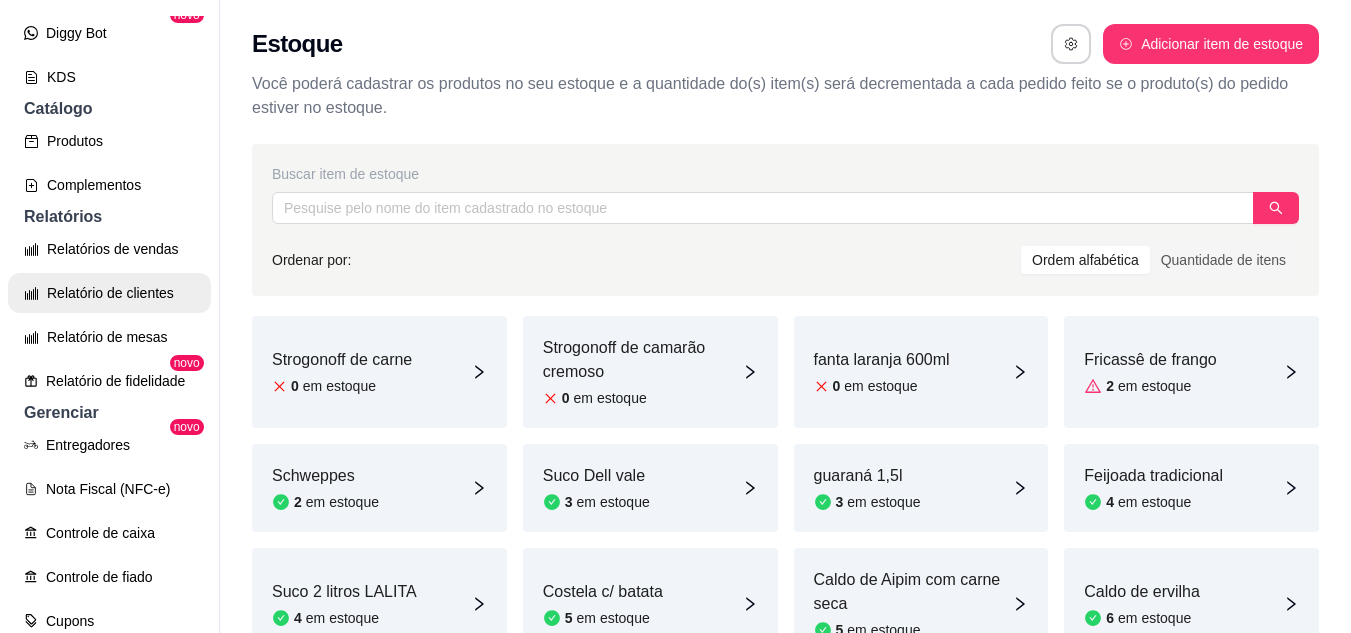 scroll, scrollTop: 400, scrollLeft: 0, axis: vertical 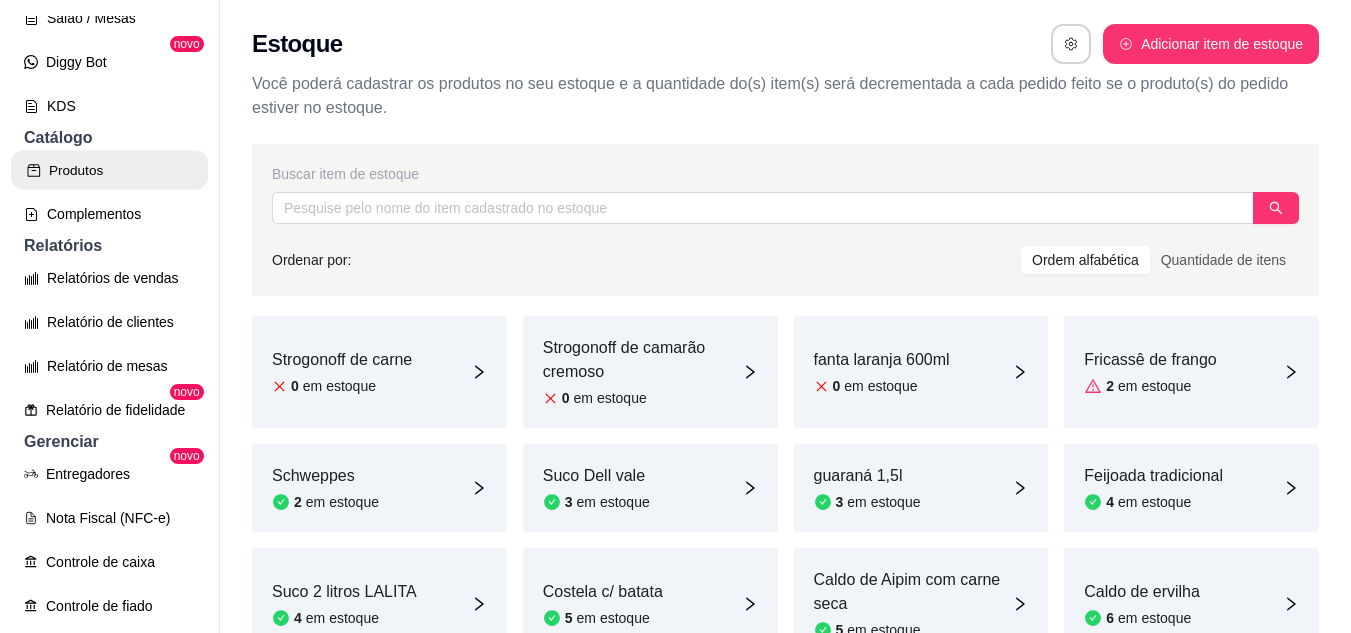 click on "Produtos" at bounding box center [109, 170] 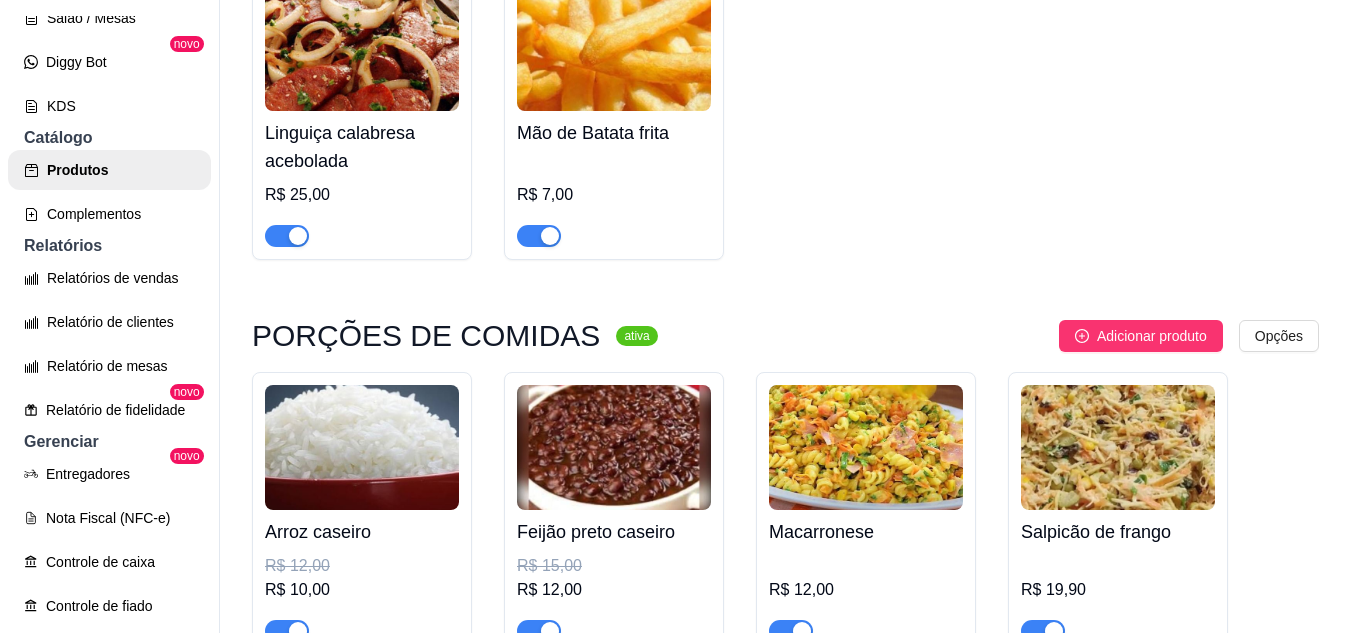 scroll, scrollTop: 5200, scrollLeft: 0, axis: vertical 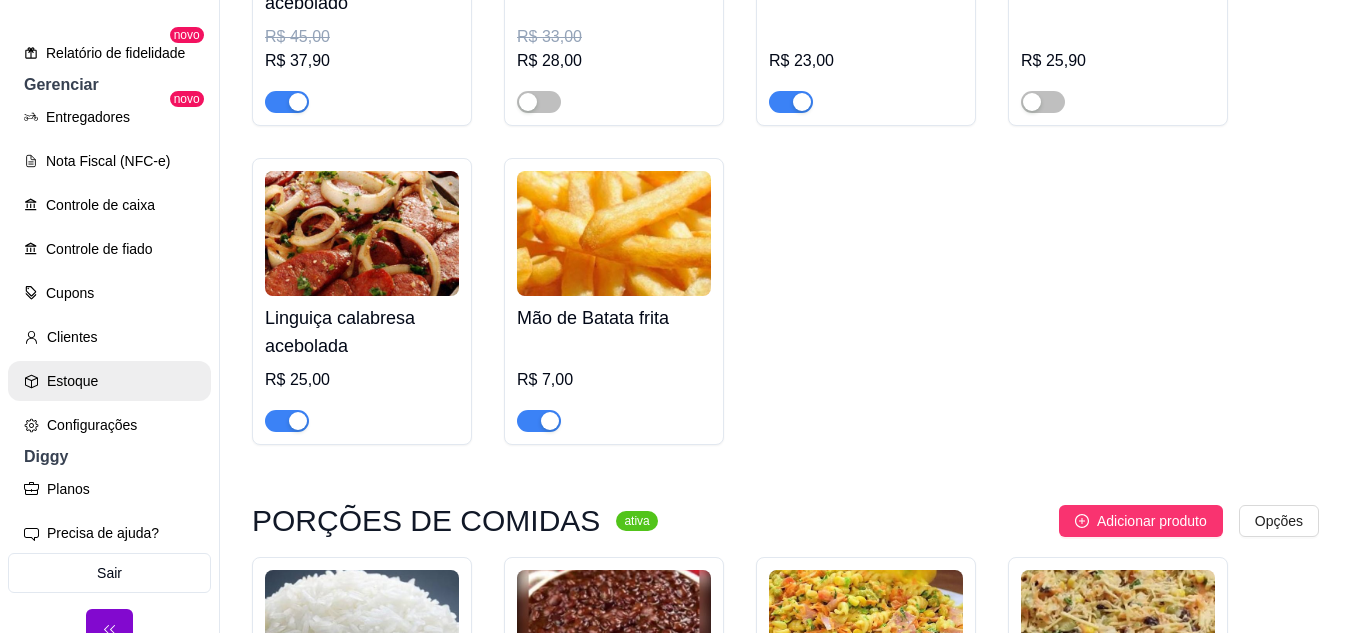 click on "Estoque" at bounding box center [109, 381] 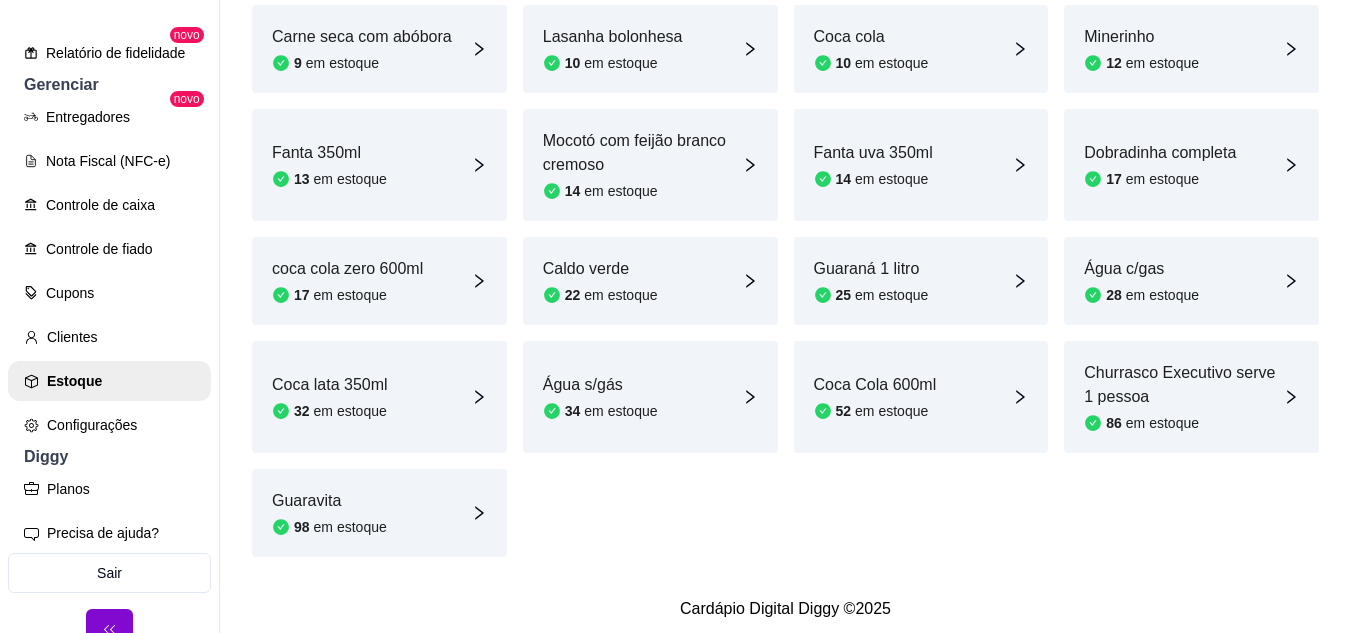 scroll, scrollTop: 800, scrollLeft: 0, axis: vertical 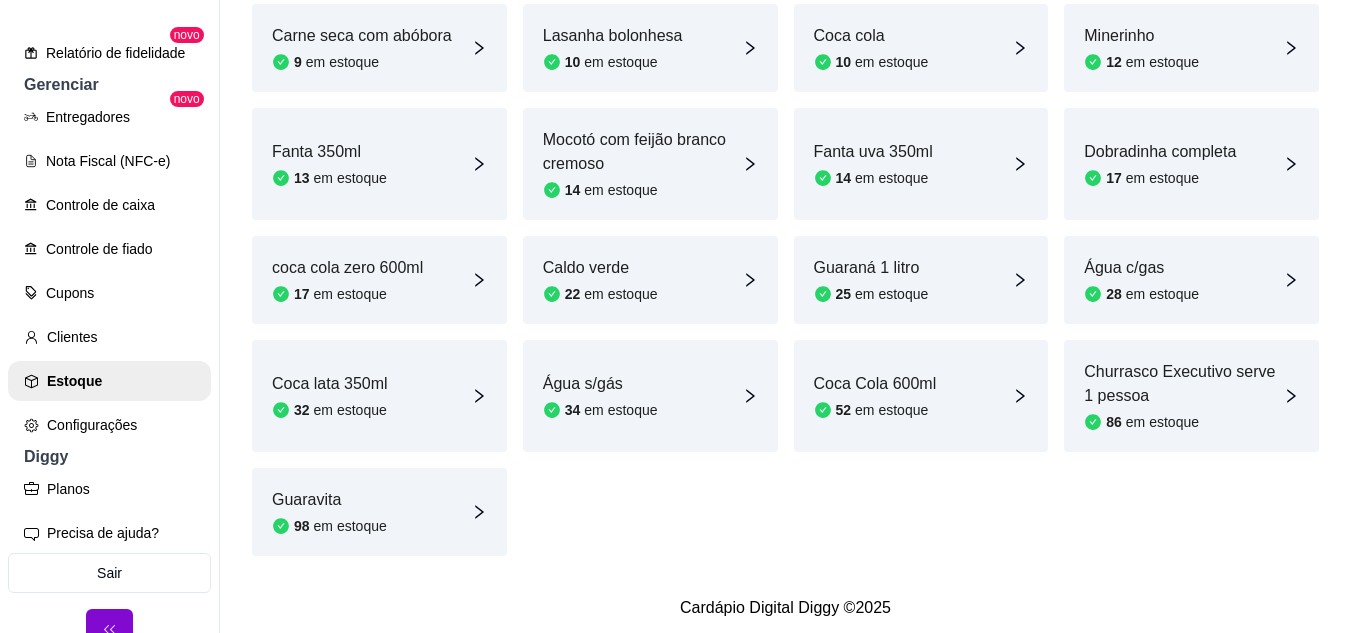 click on "Guaravita 98 em estoque" at bounding box center (379, 512) 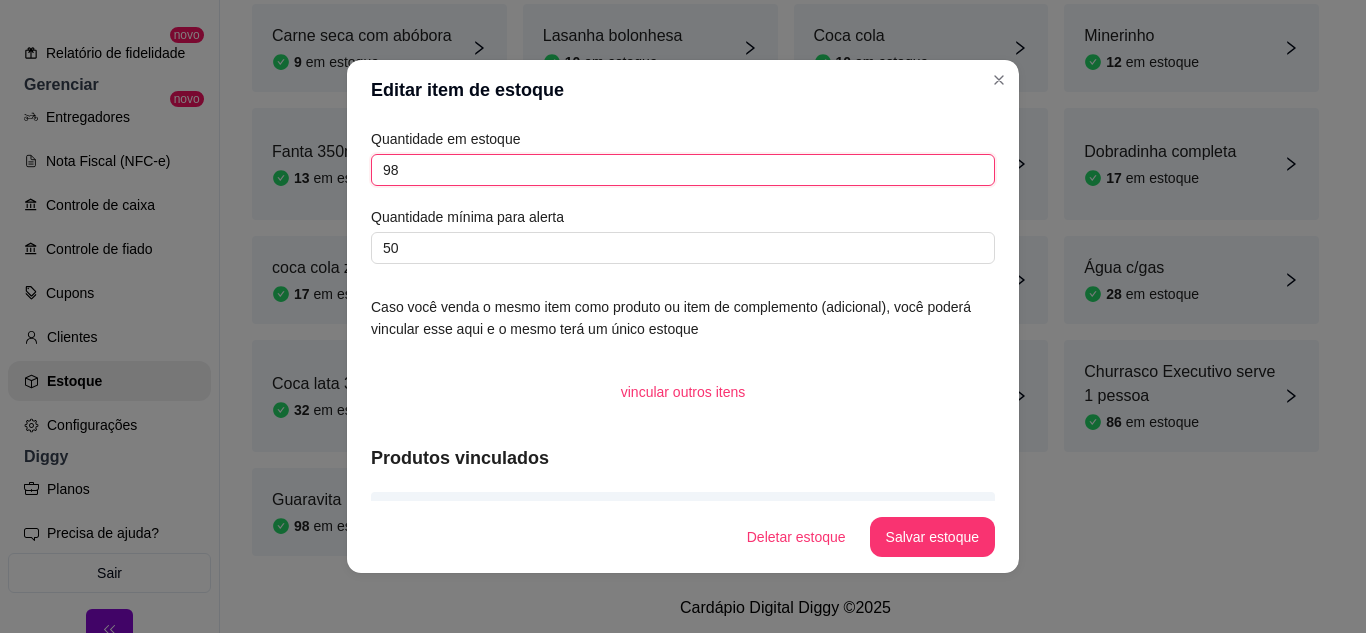 click on "98" at bounding box center [683, 170] 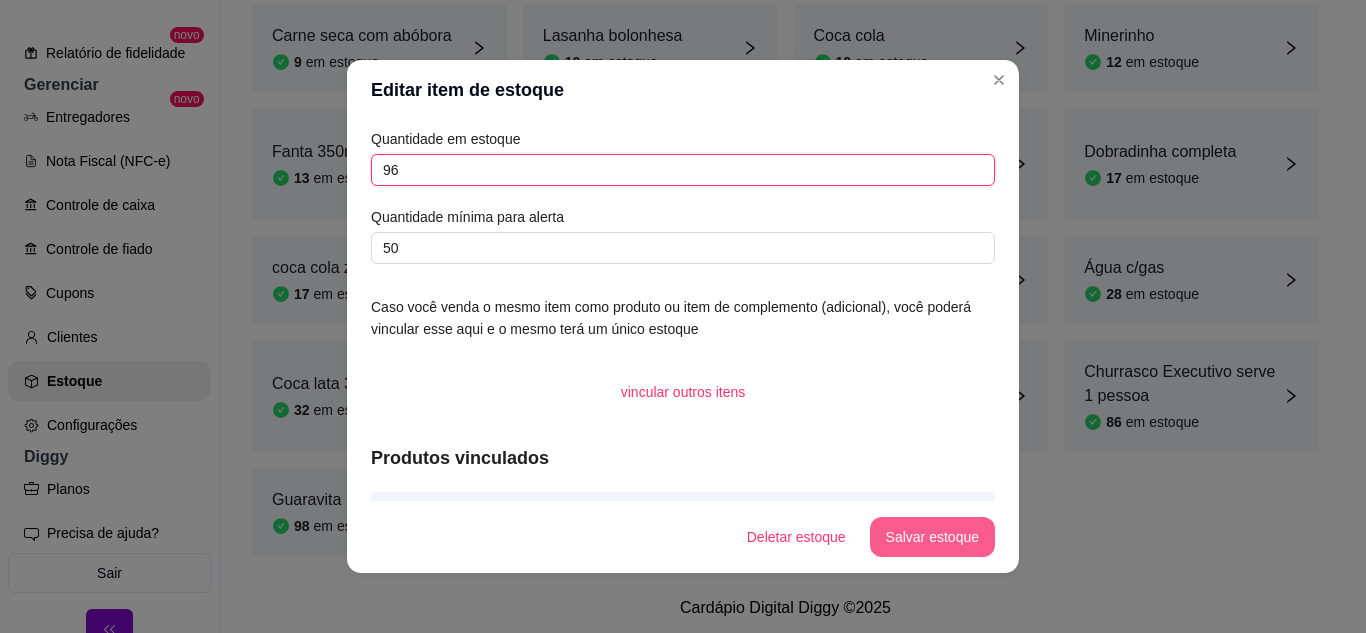 type on "96" 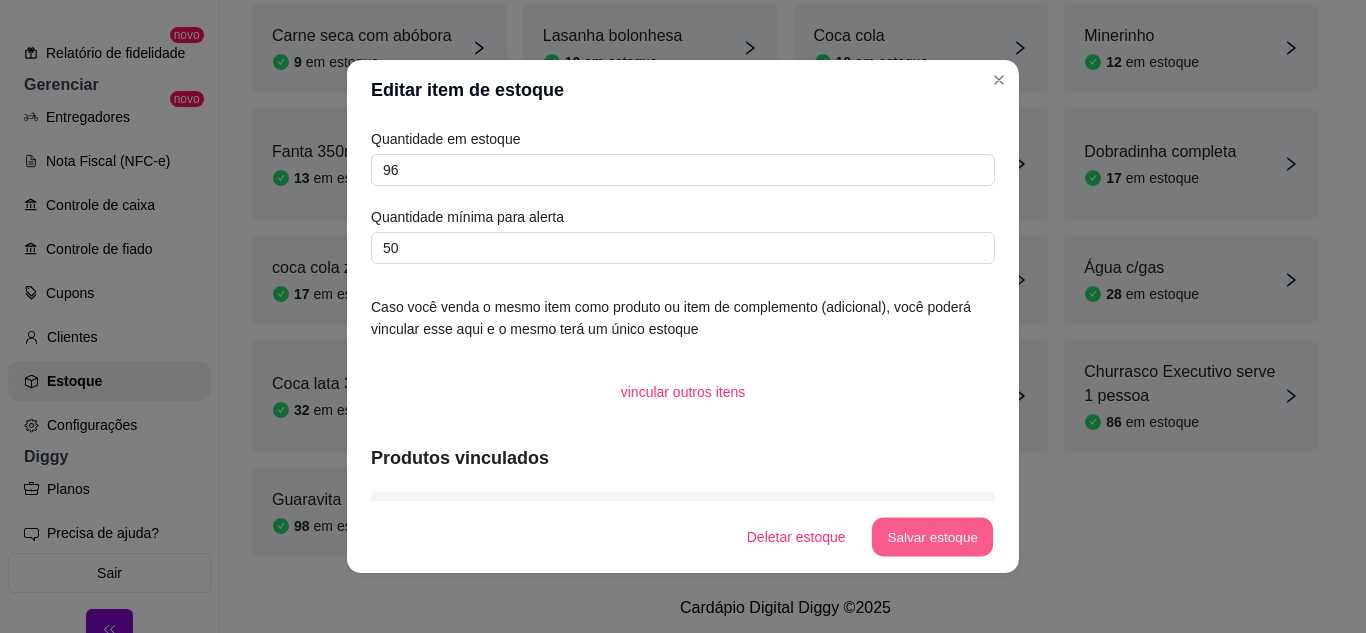 click on "Salvar estoque" at bounding box center [932, 537] 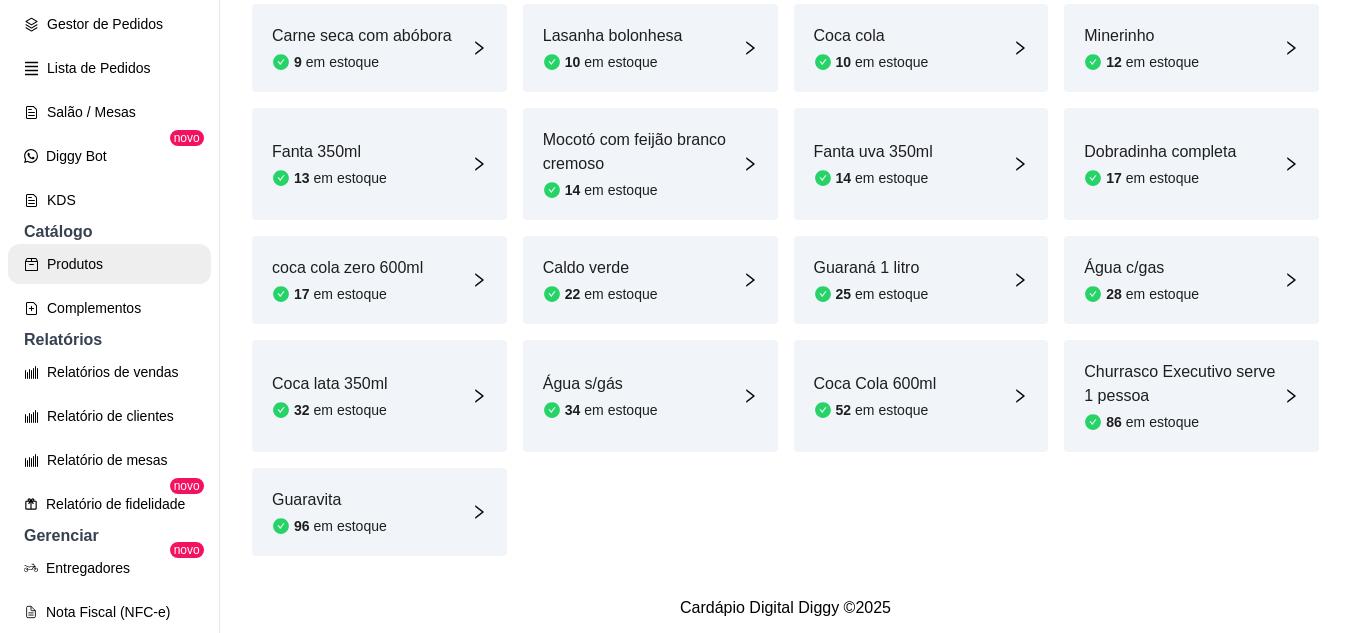 scroll, scrollTop: 181, scrollLeft: 0, axis: vertical 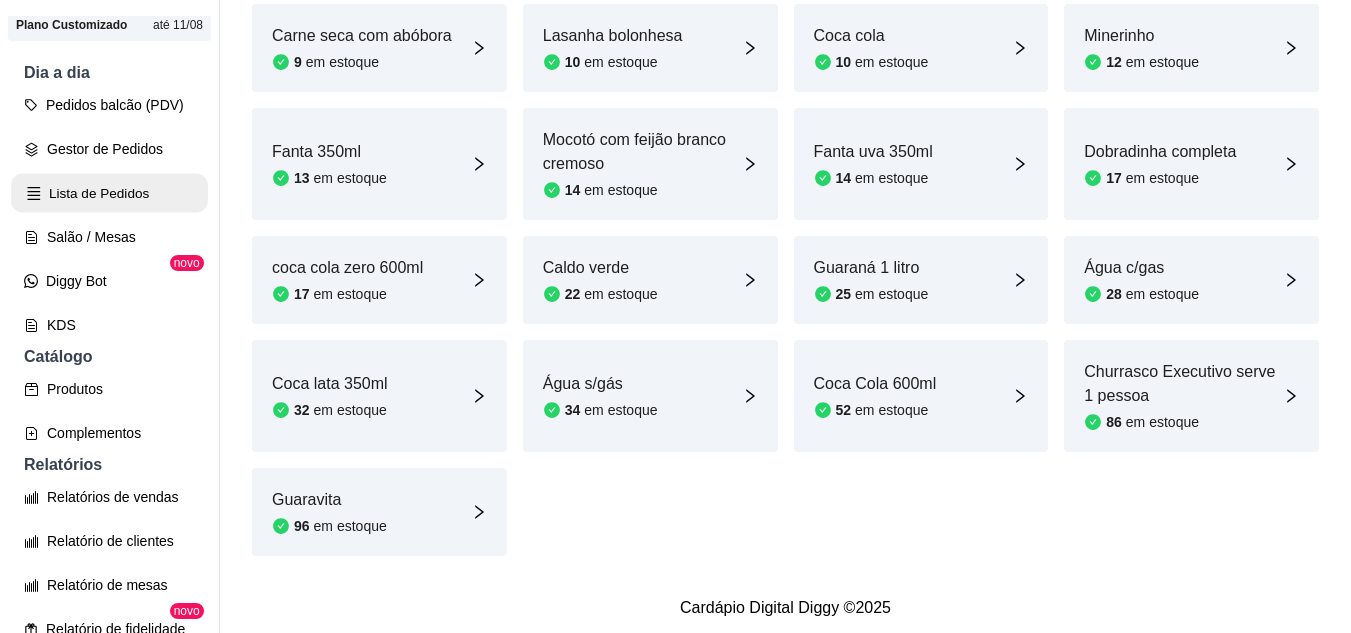 click on "Lista de Pedidos" at bounding box center (109, 193) 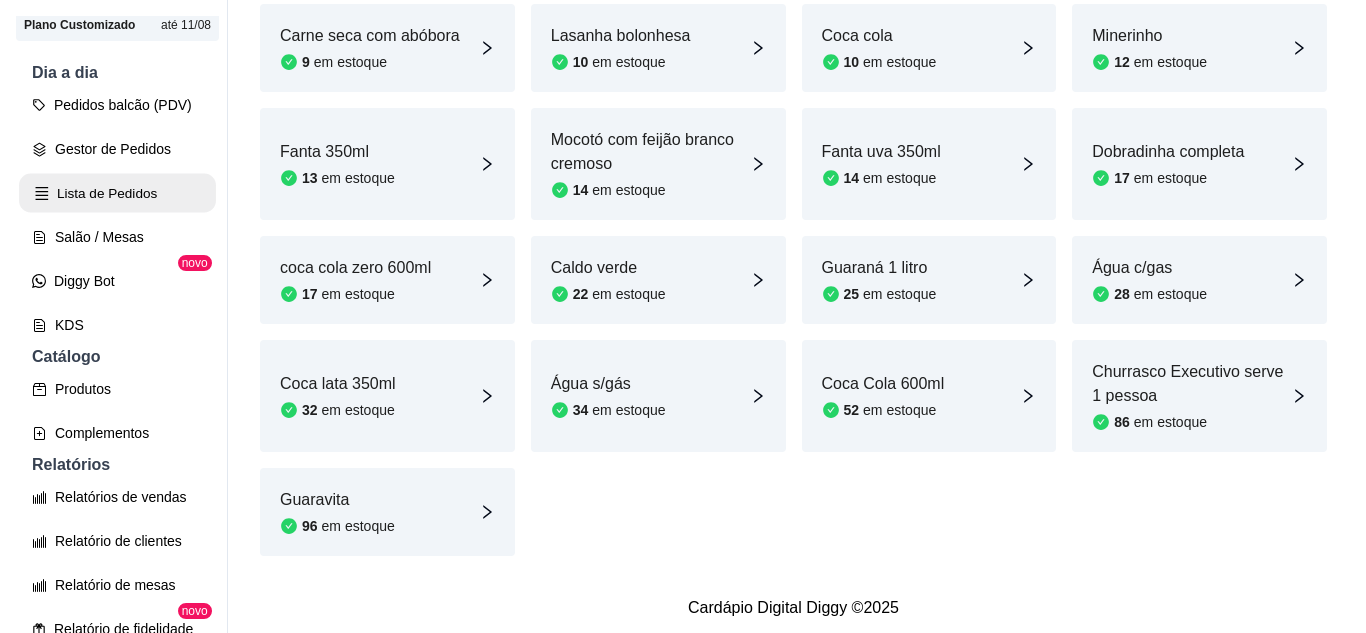 scroll, scrollTop: 0, scrollLeft: 0, axis: both 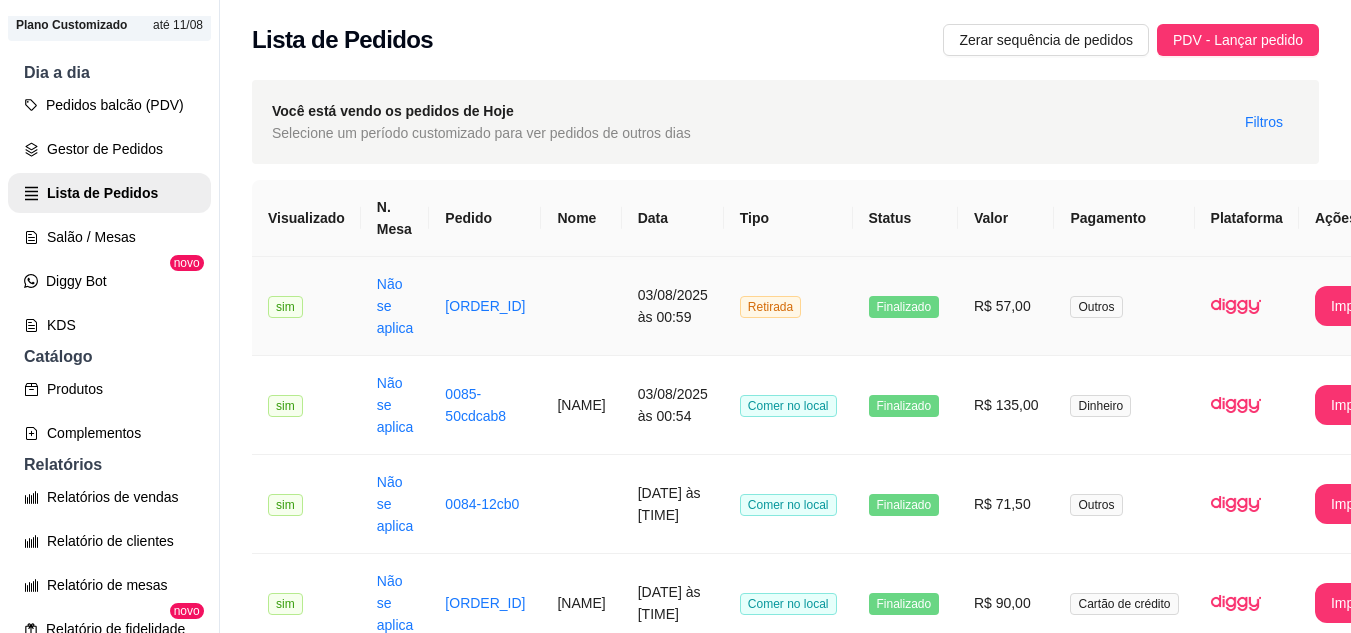 click on "Finalizado" at bounding box center [905, 306] 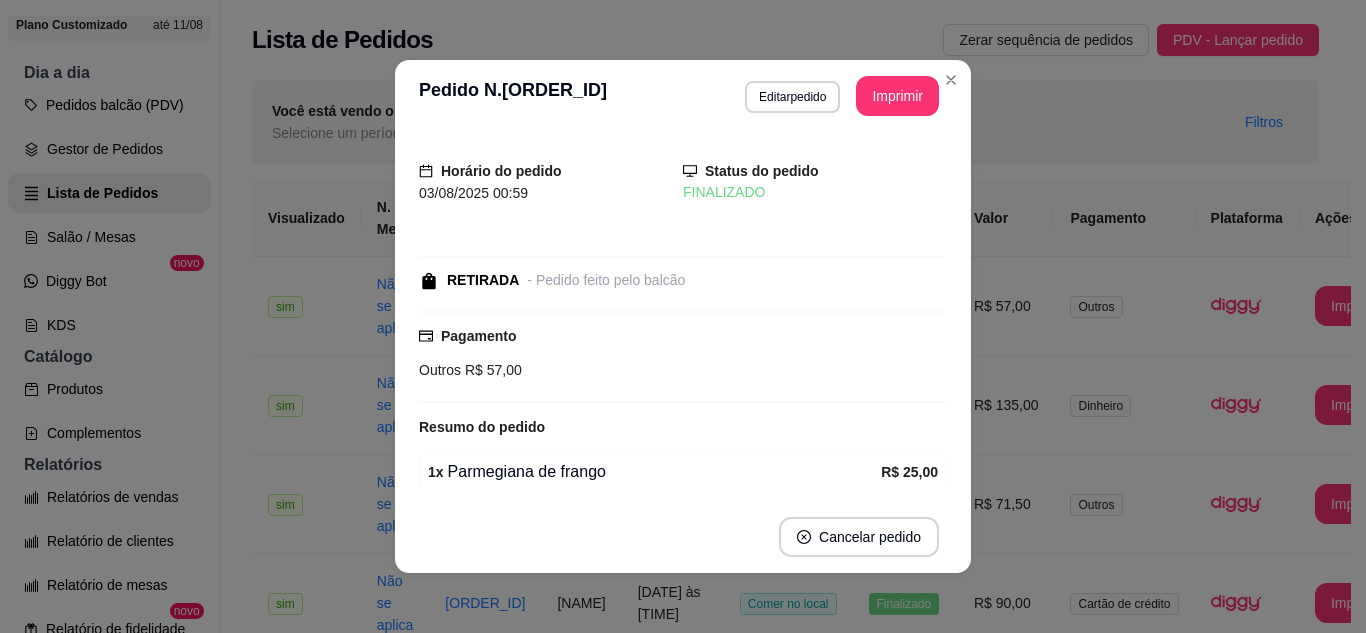 scroll, scrollTop: 200, scrollLeft: 0, axis: vertical 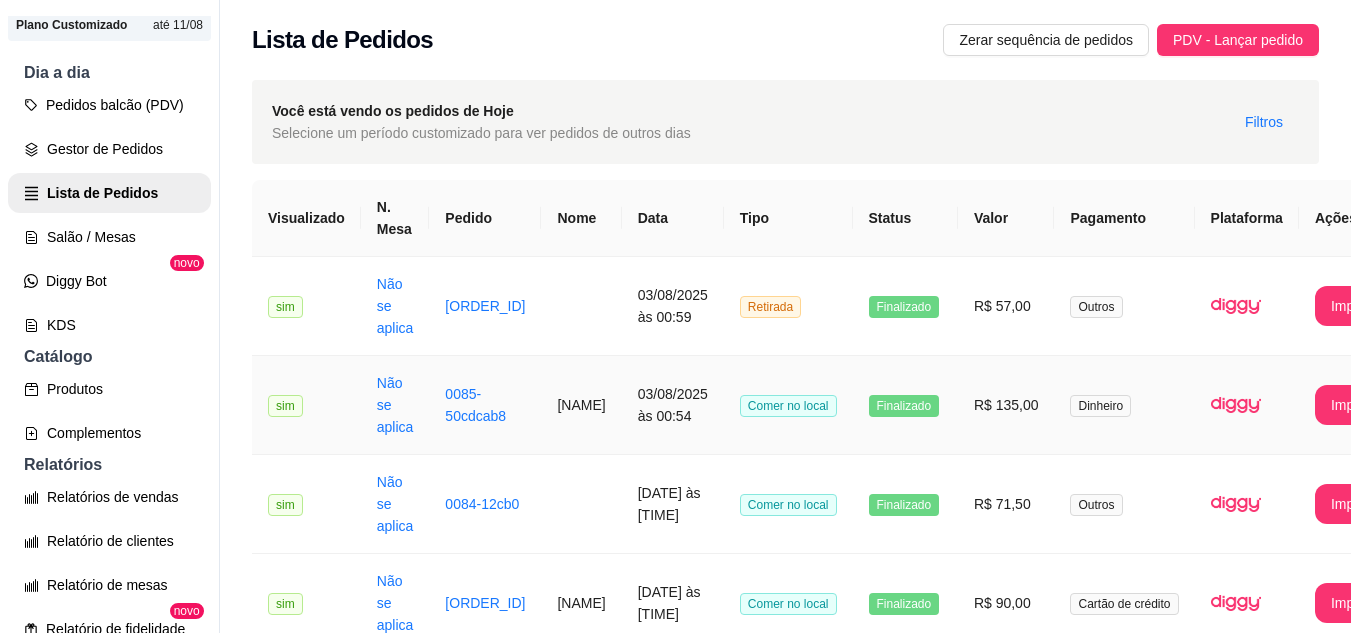 click on "Finalizado" at bounding box center [905, 405] 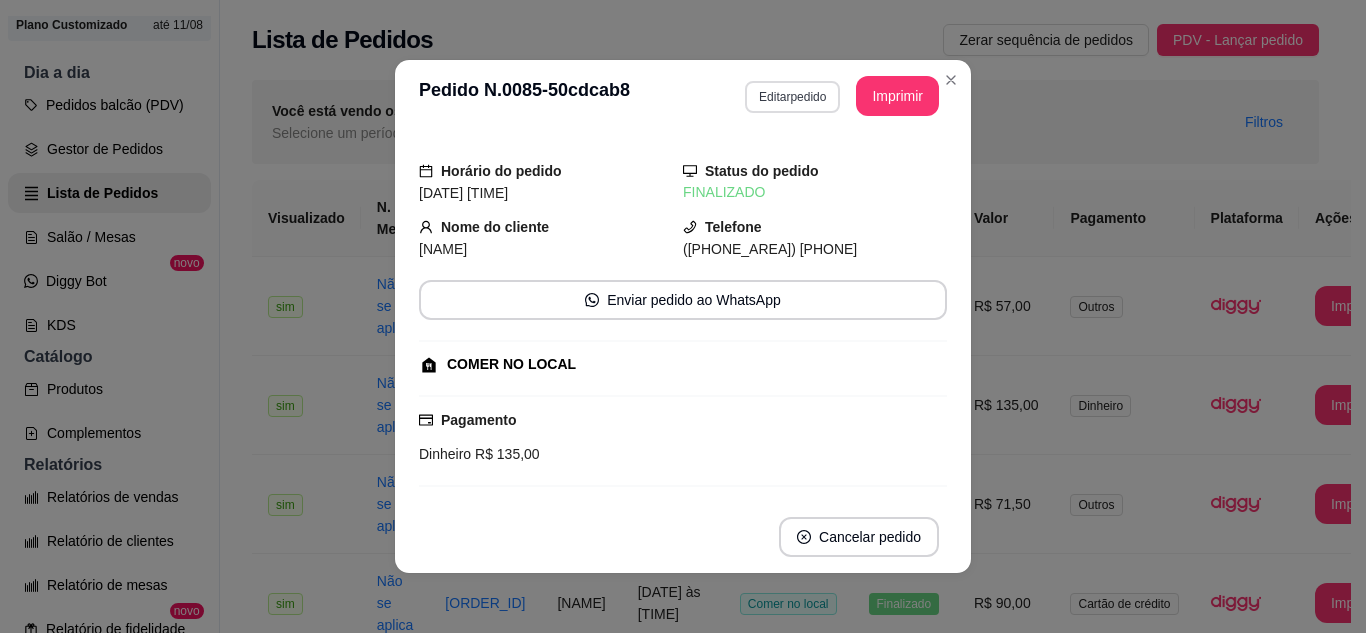 click on "Editar  pedido" at bounding box center (792, 97) 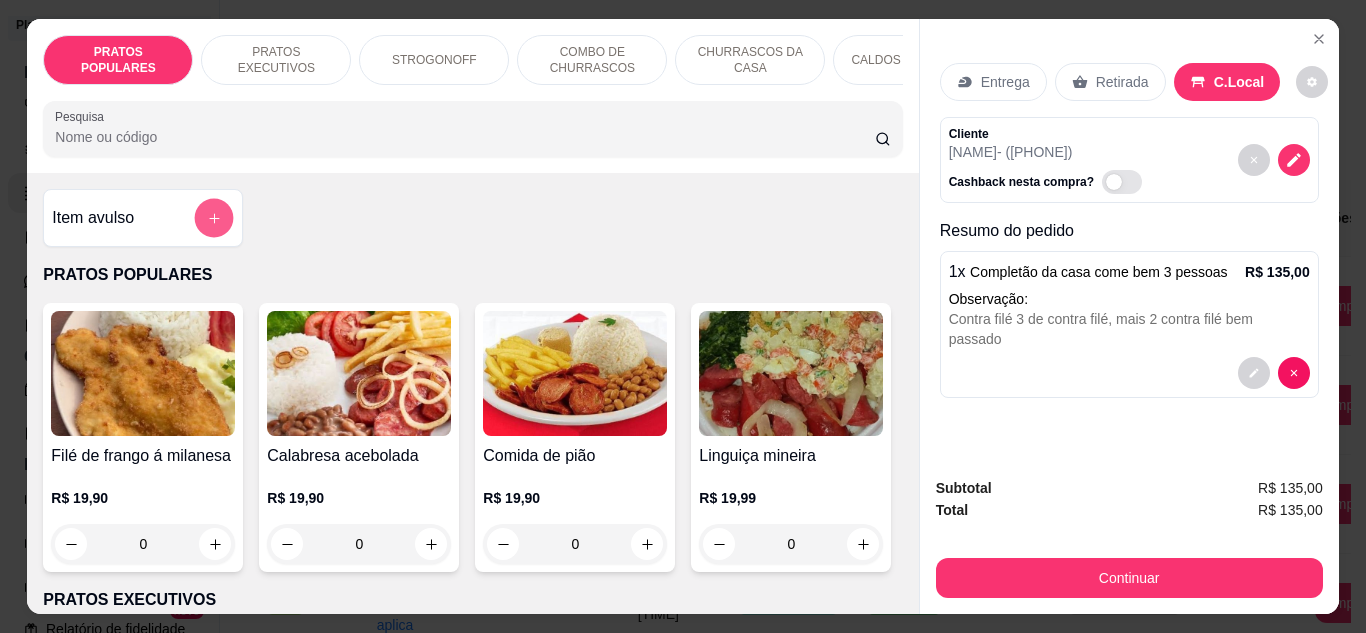 click 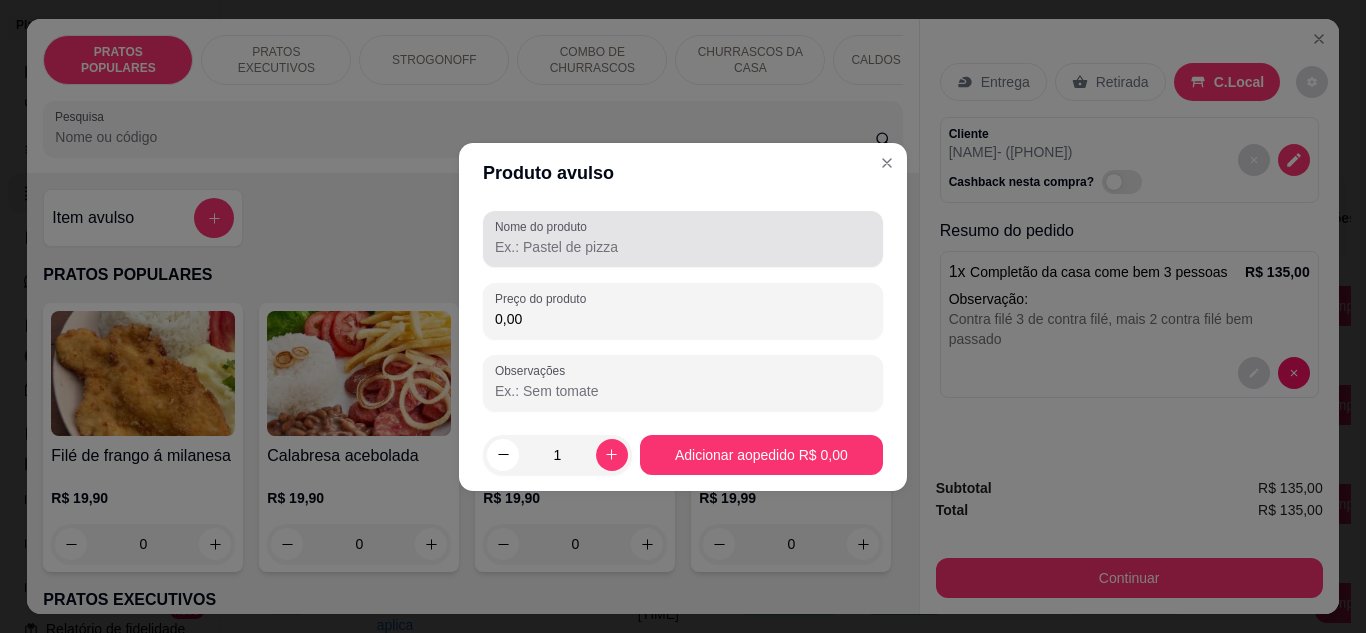 click on "Nome do produto" at bounding box center (683, 247) 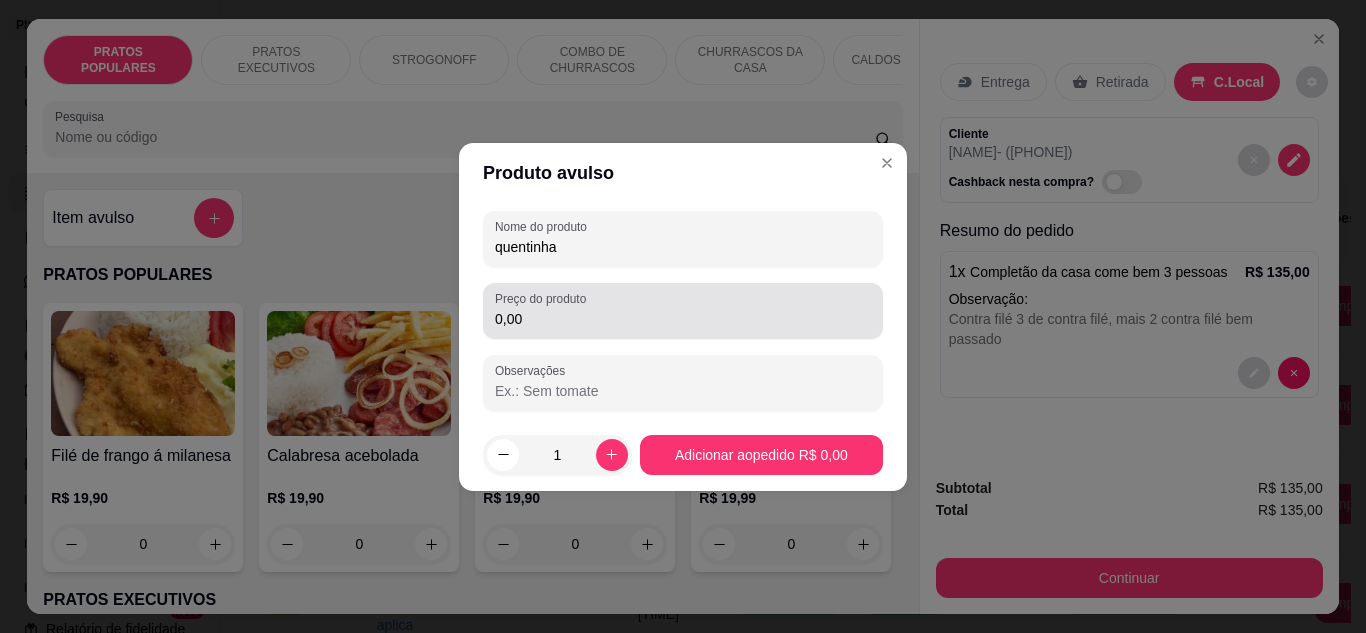 type on "quentinha" 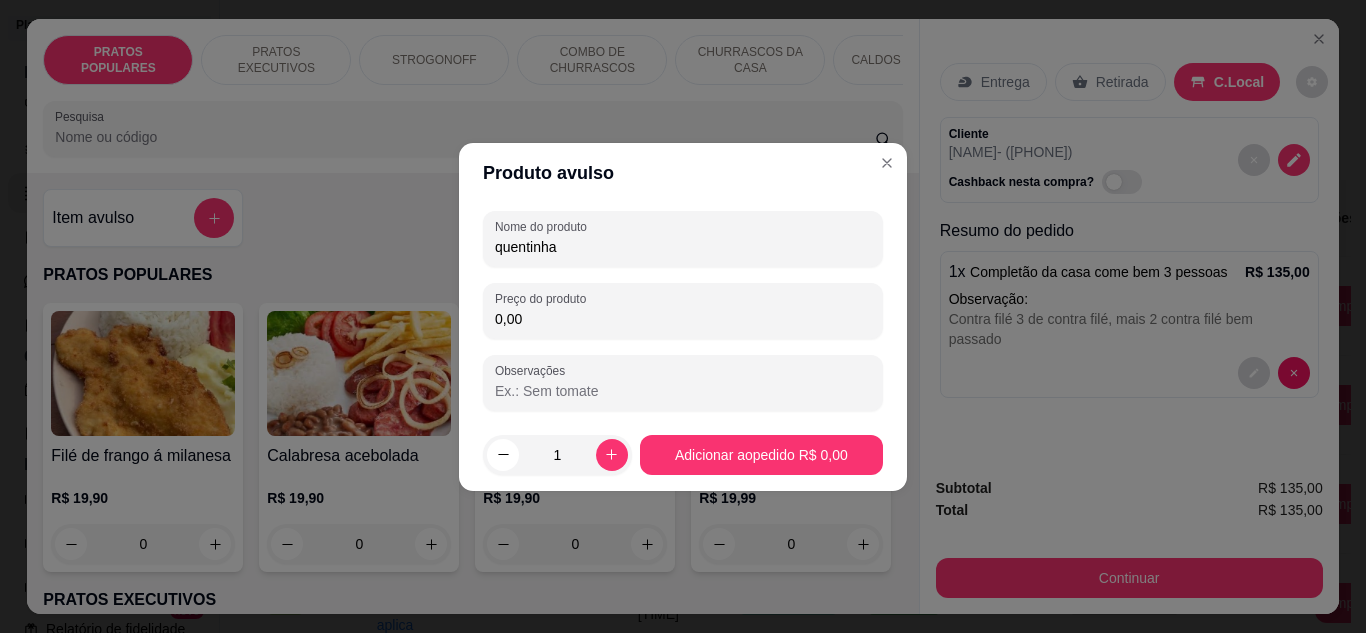 click on "0,00" at bounding box center [683, 319] 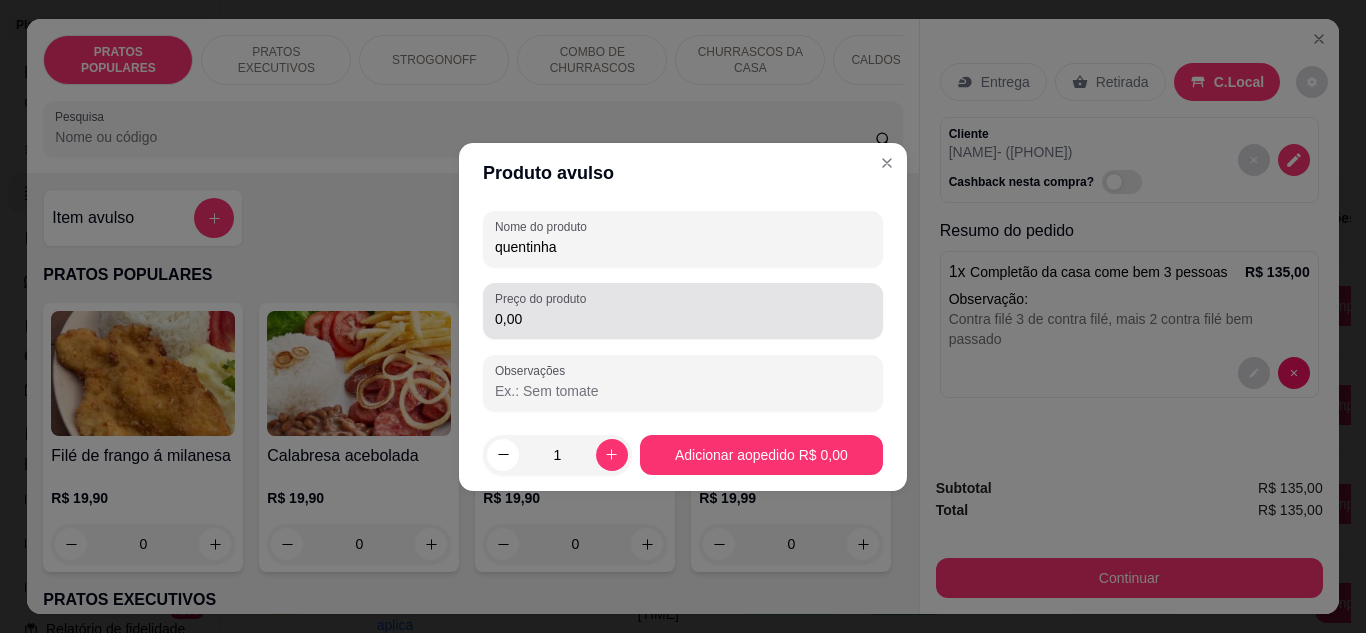 click on "Preço do produto 0,00" at bounding box center [683, 311] 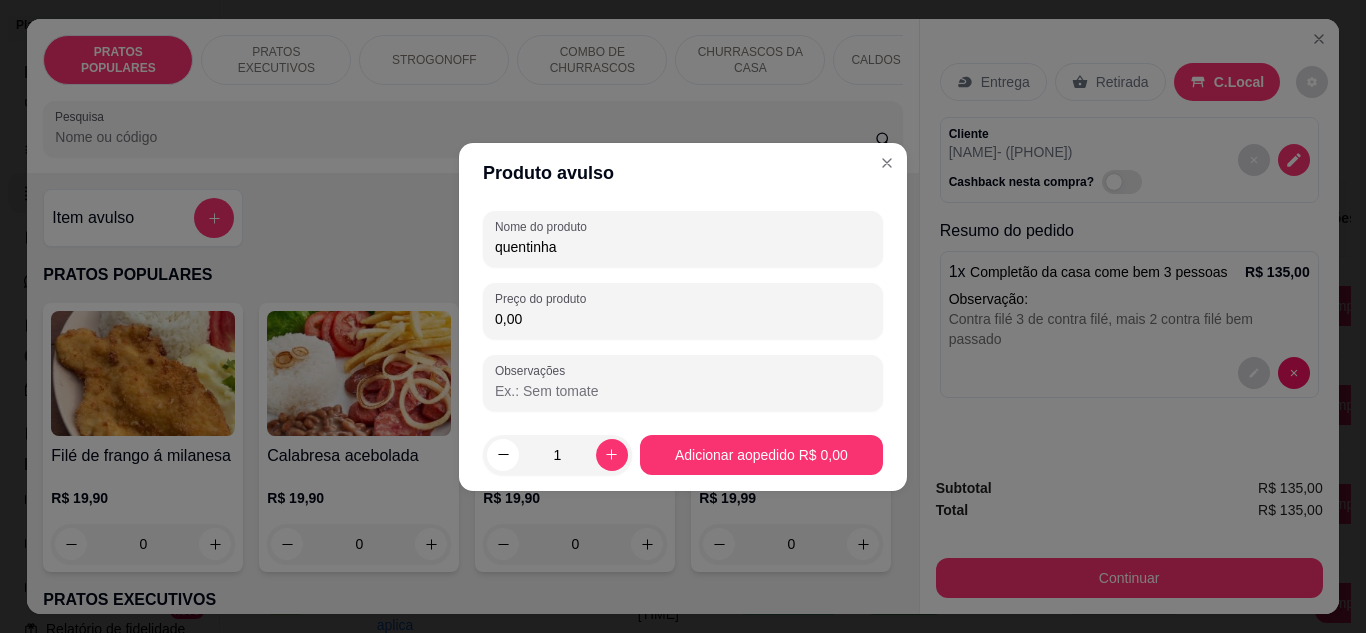 click on "Preço do produto 0,00" at bounding box center [683, 311] 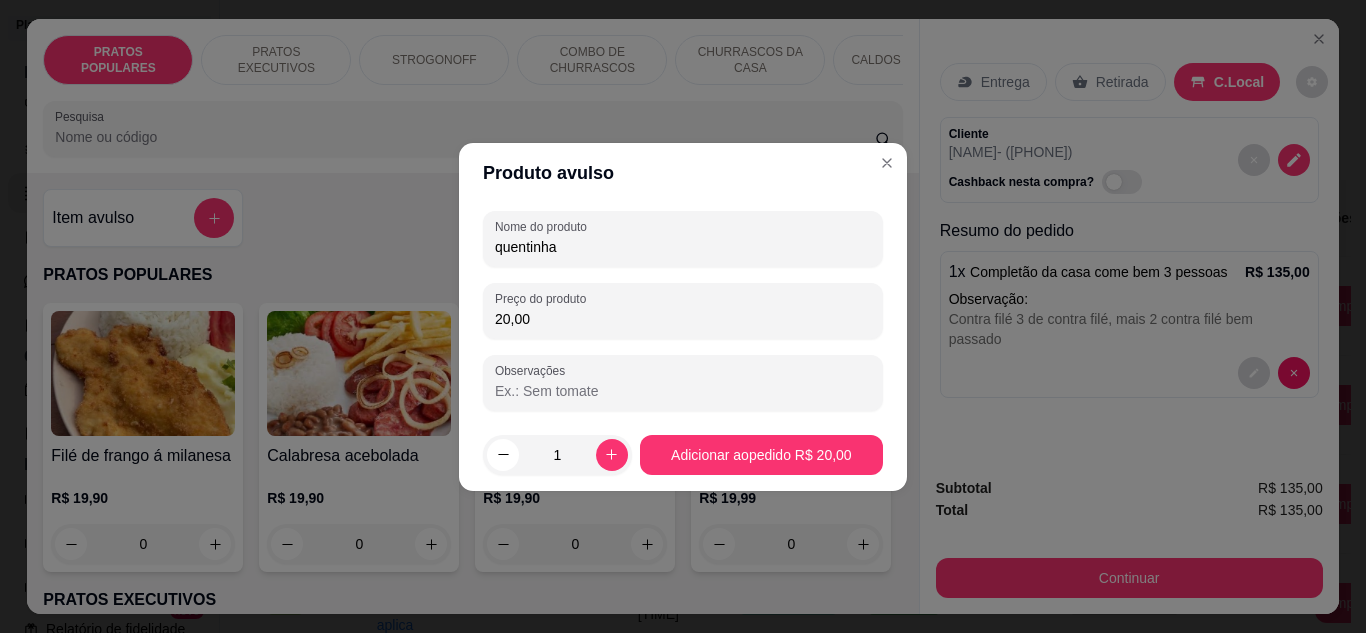 click on "20,00" at bounding box center [683, 319] 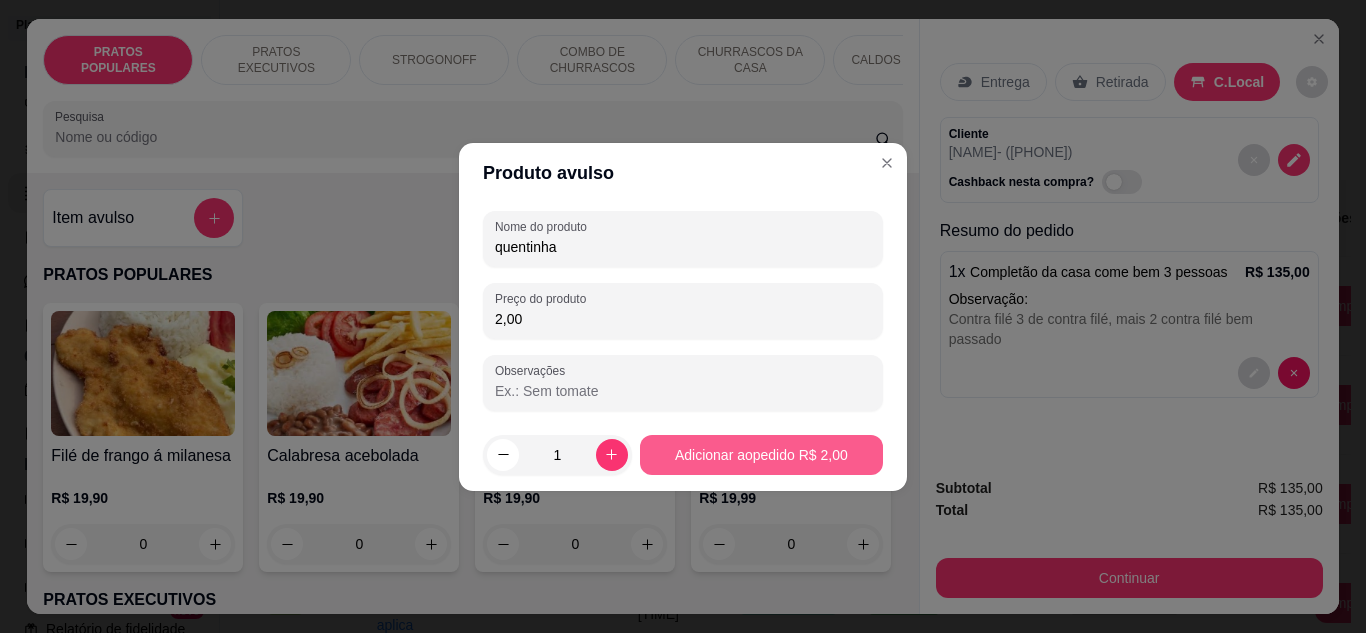 type on "2,00" 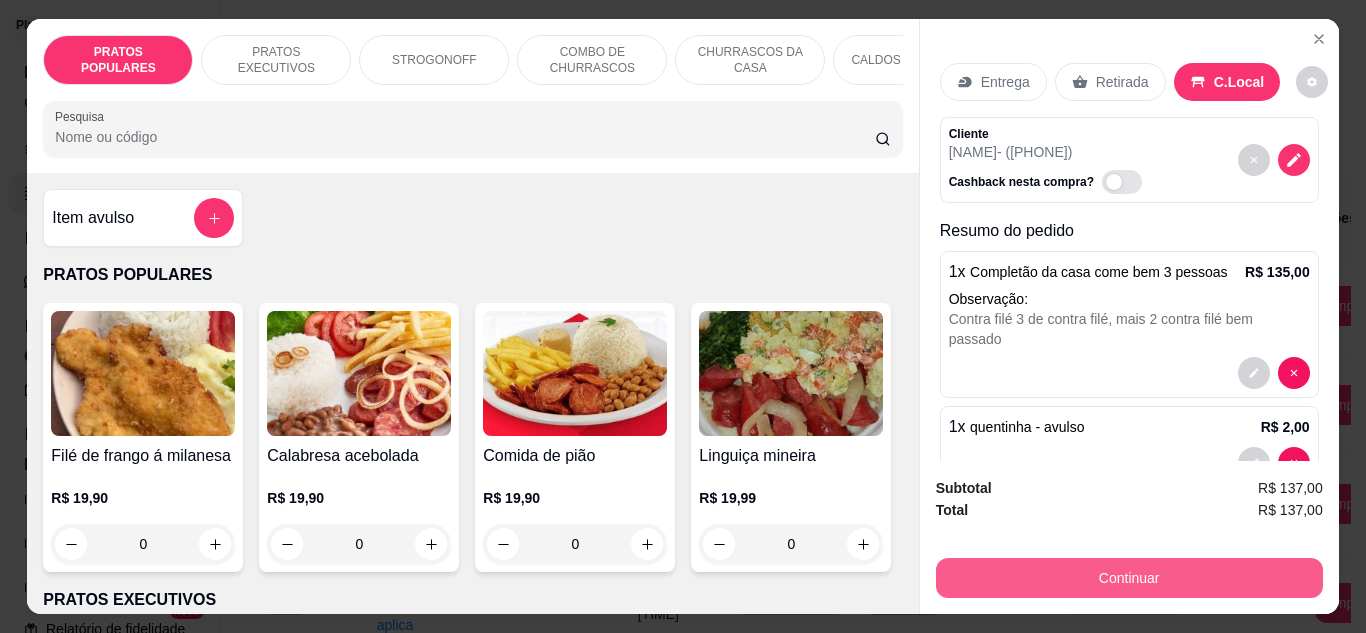 click on "Continuar" at bounding box center (1129, 578) 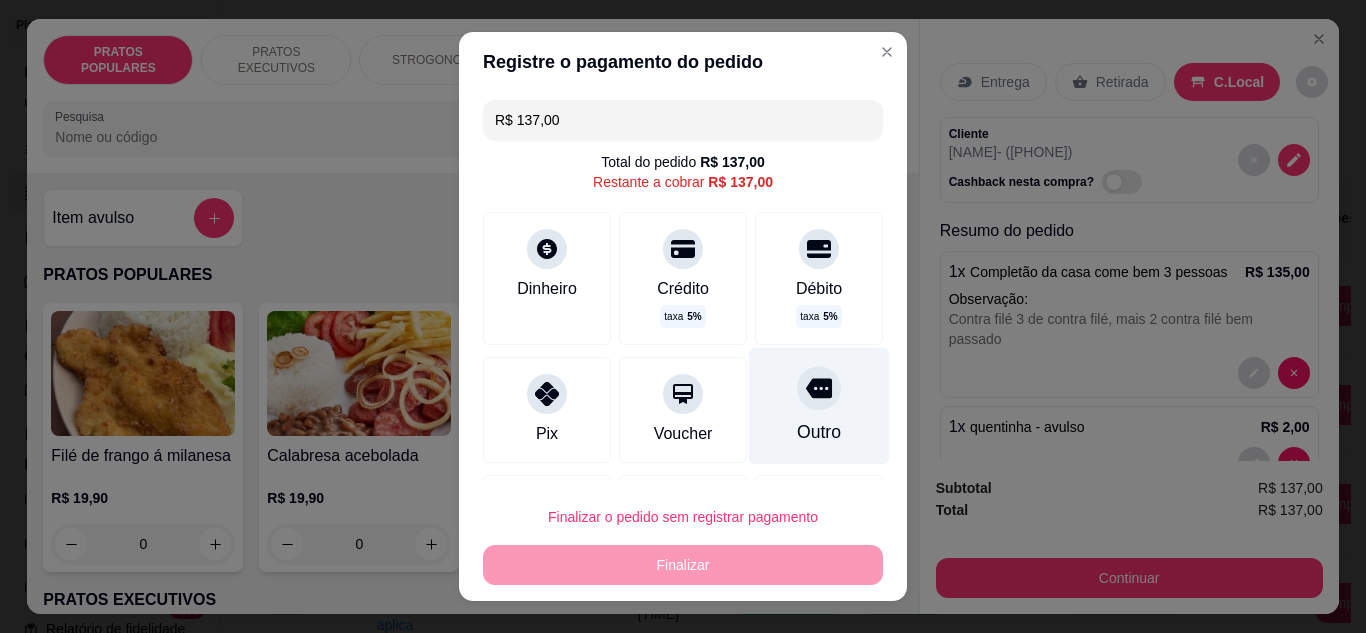 click at bounding box center [819, 388] 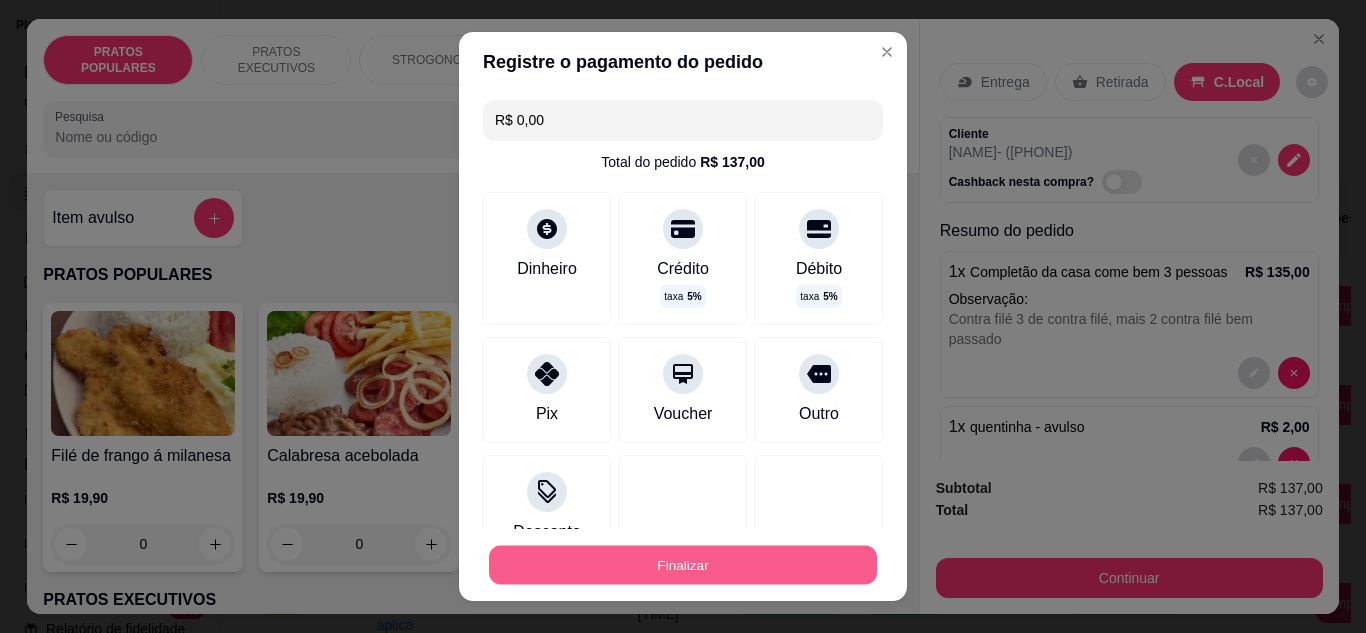 click on "Finalizar" at bounding box center [683, 565] 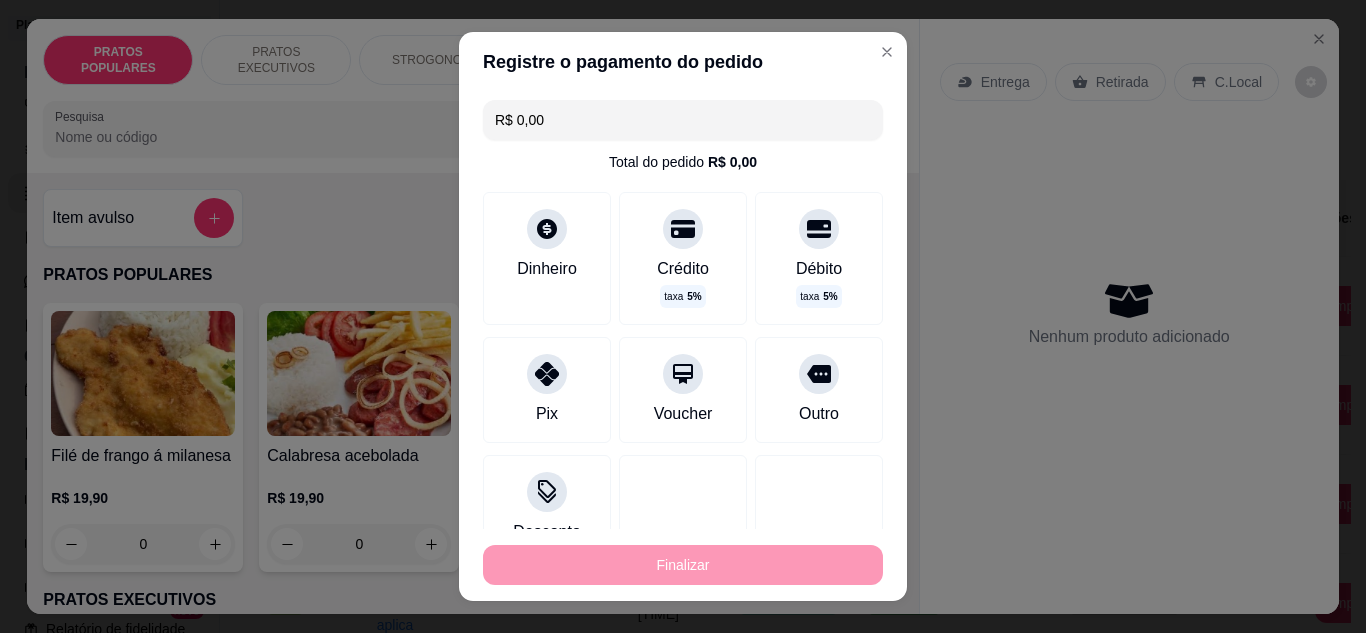 type on "-R$ 137,00" 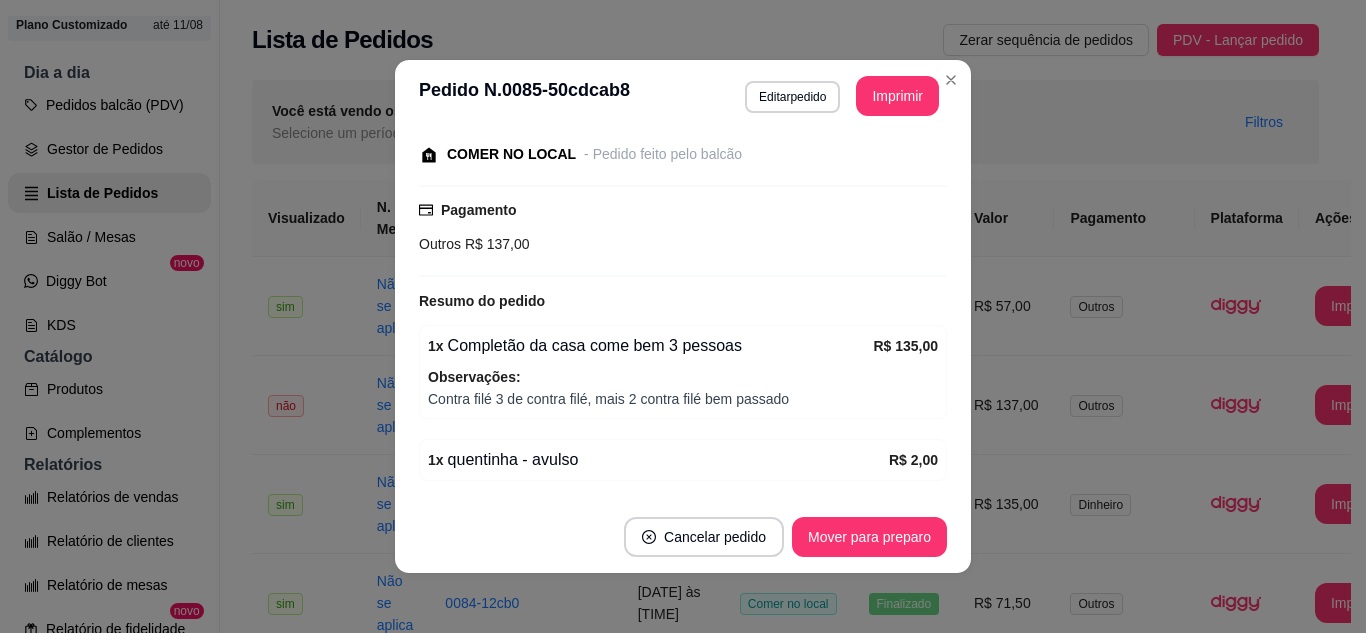 scroll, scrollTop: 366, scrollLeft: 0, axis: vertical 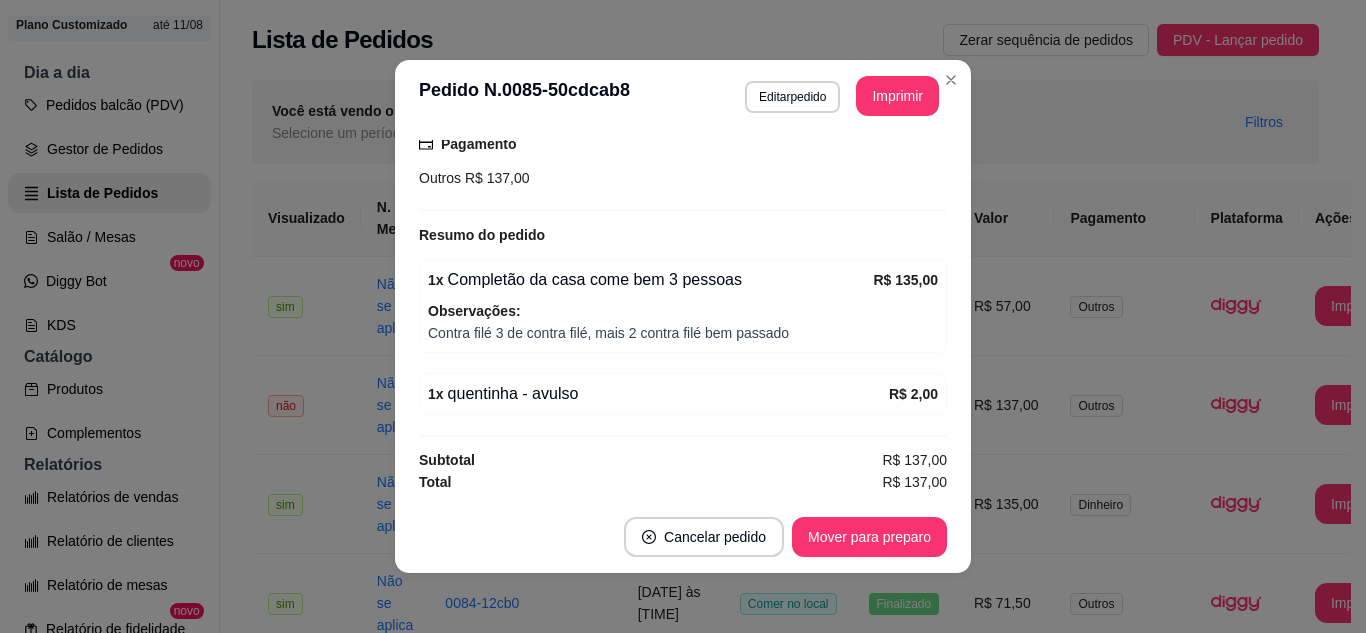 click on "**********" at bounding box center (683, 96) 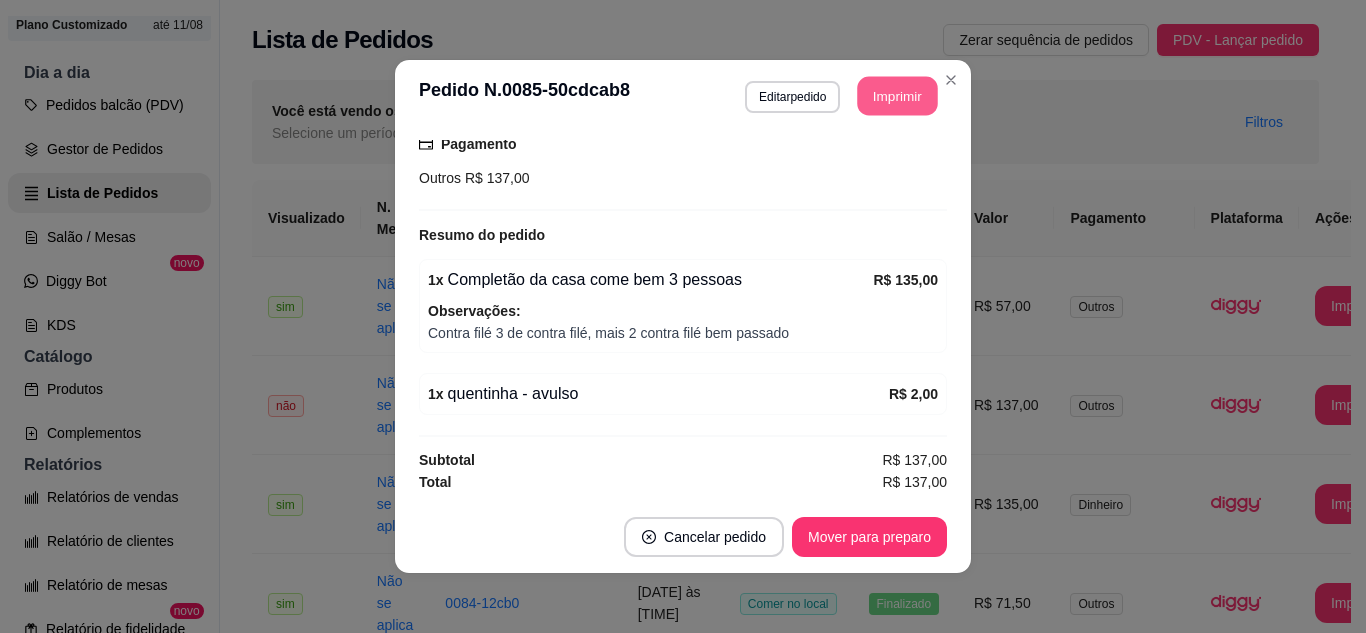 click on "Imprimir" at bounding box center (898, 96) 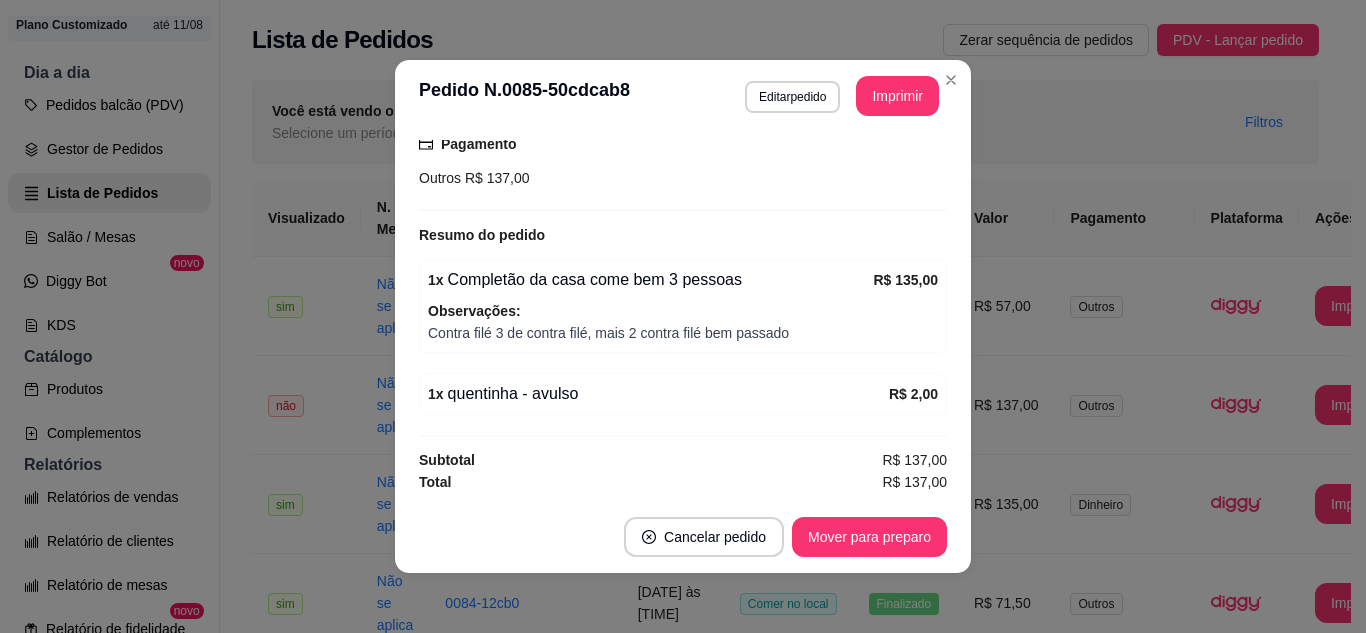 scroll, scrollTop: 0, scrollLeft: 0, axis: both 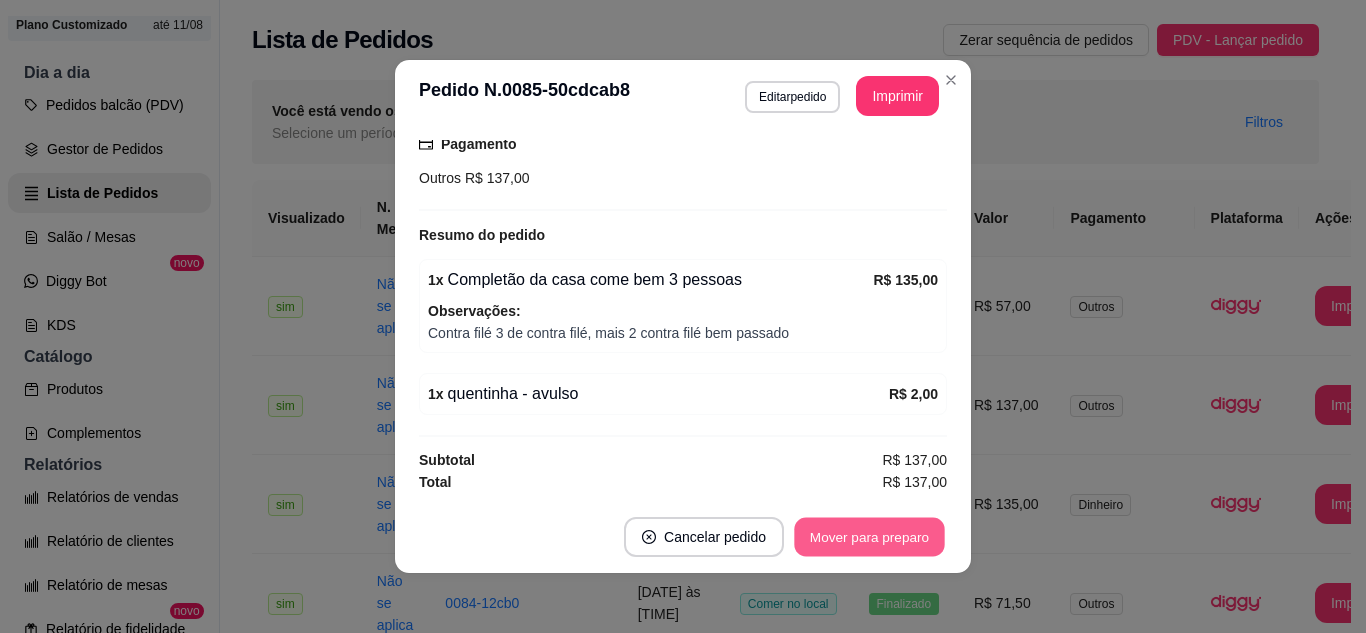 click on "Mover para preparo" at bounding box center [869, 537] 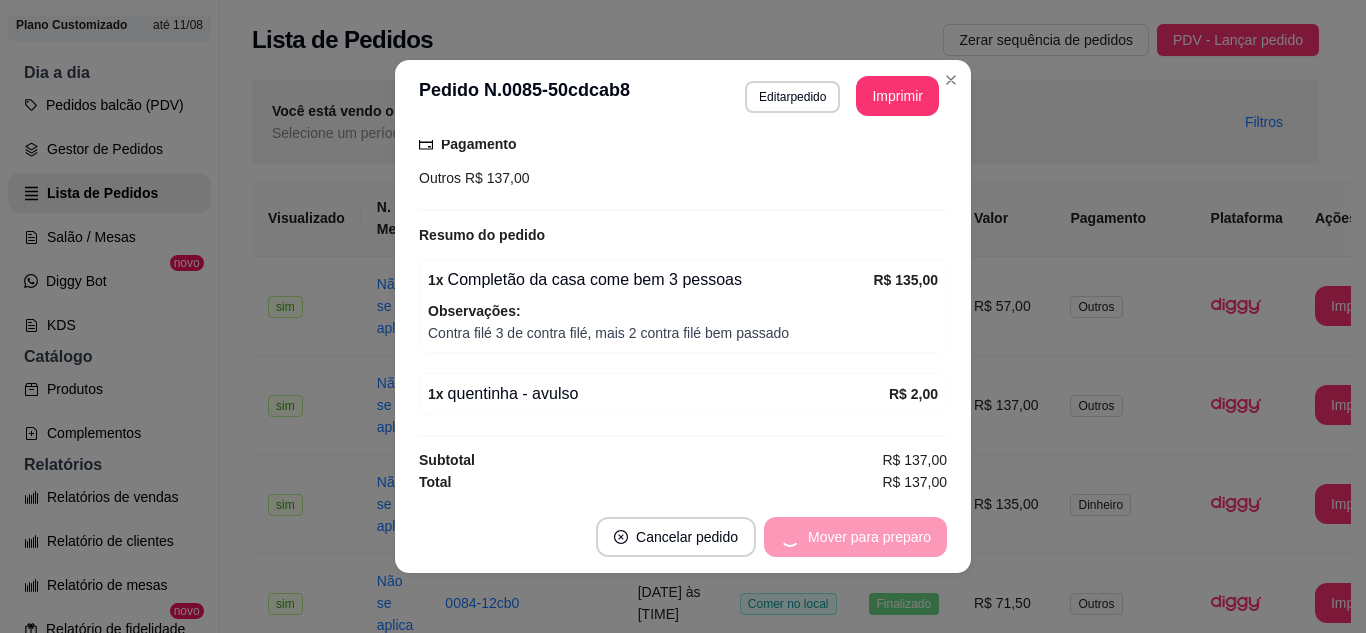 click on "Mover para preparo" at bounding box center (855, 537) 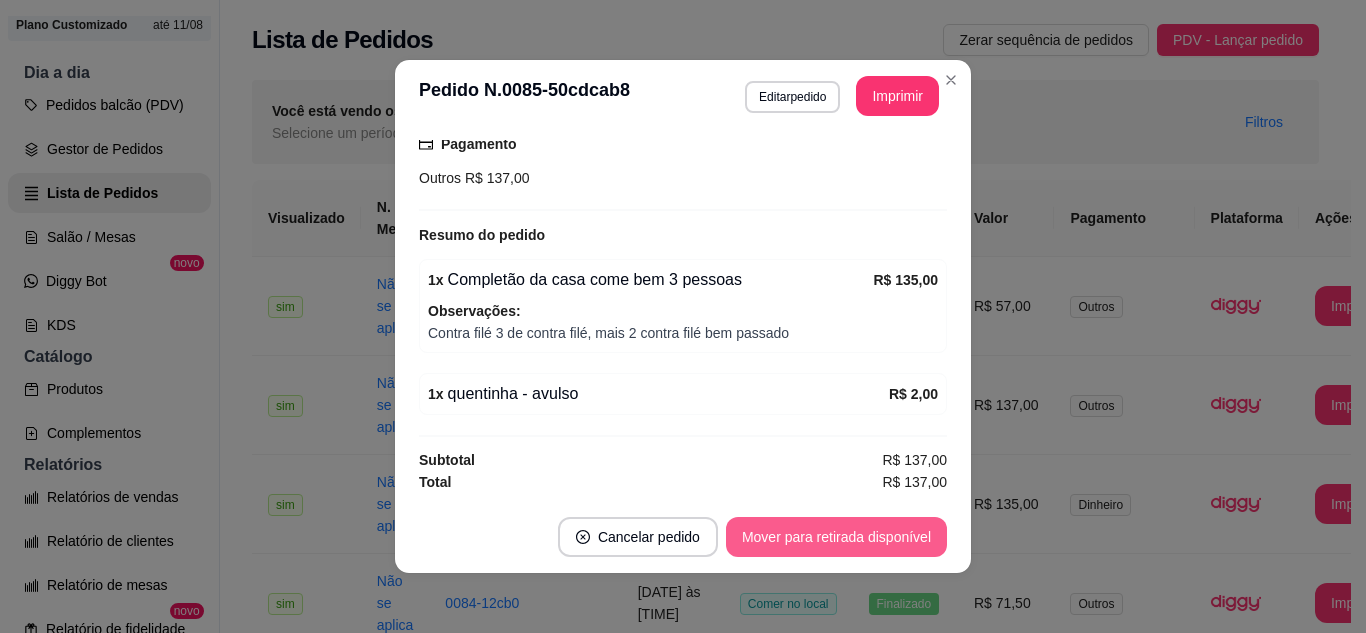 click on "Mover para retirada disponível" at bounding box center [836, 537] 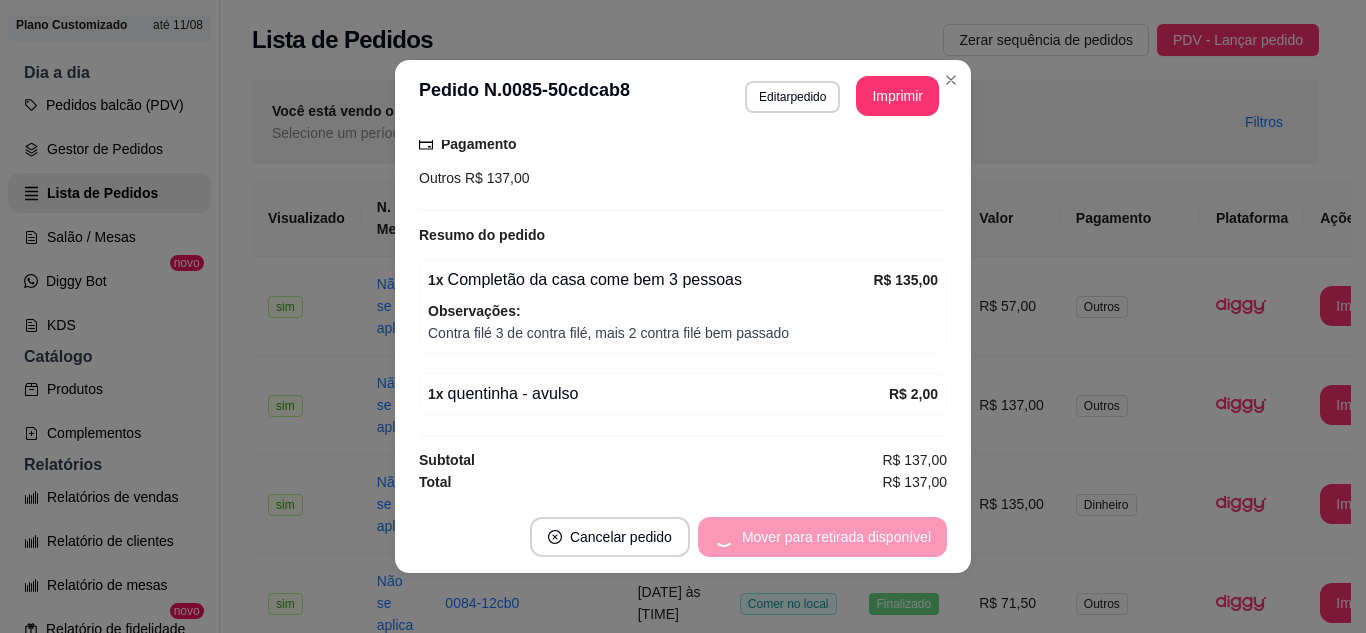 click on "Mover para retirada disponível" at bounding box center (822, 537) 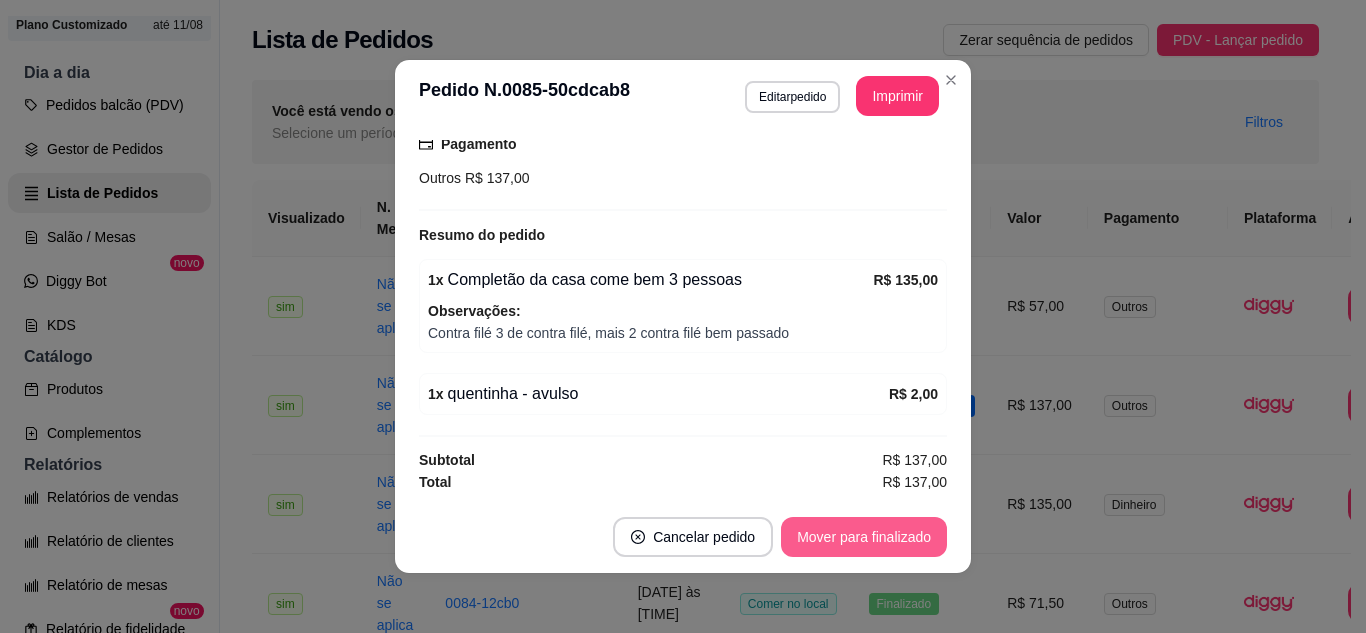 click on "Mover para finalizado" at bounding box center (864, 537) 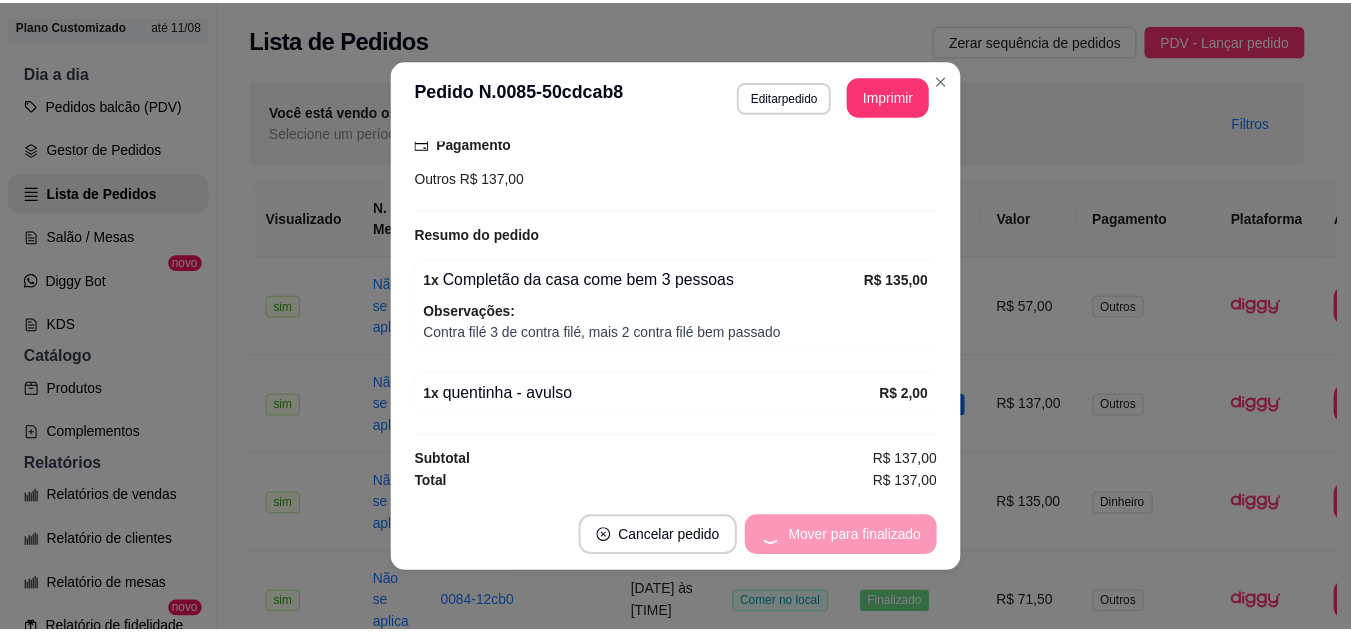 scroll, scrollTop: 300, scrollLeft: 0, axis: vertical 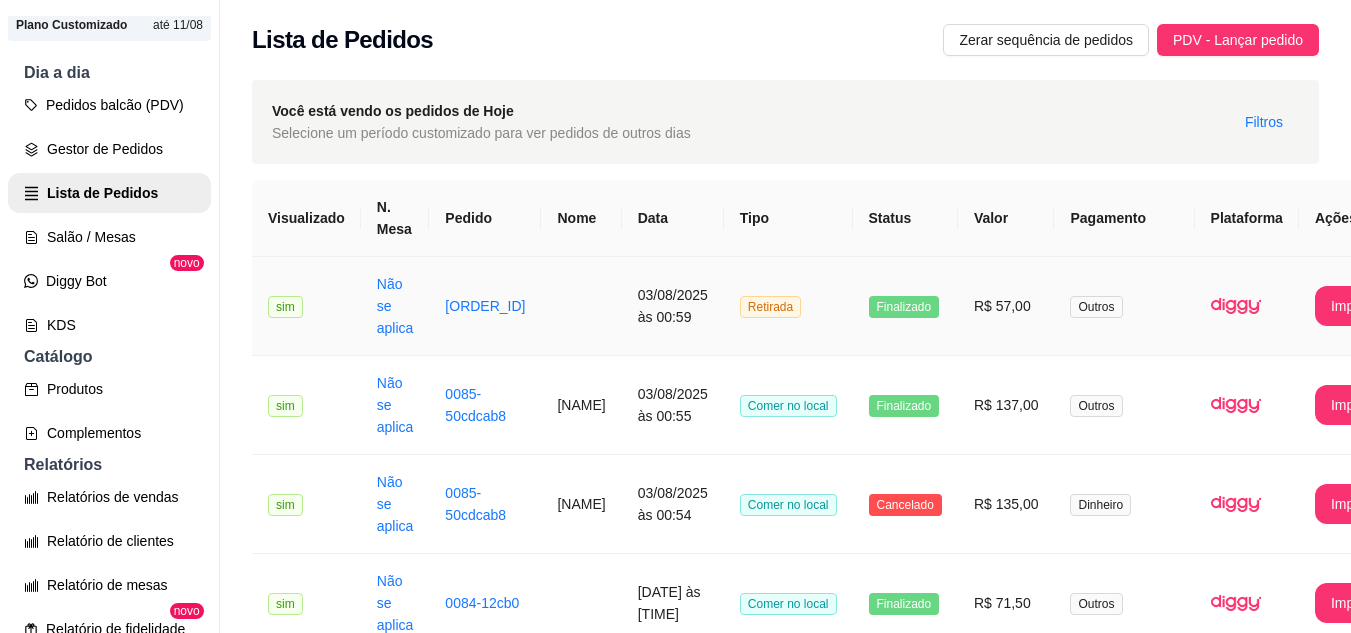 click on "[ORDER_ID]" at bounding box center (485, 306) 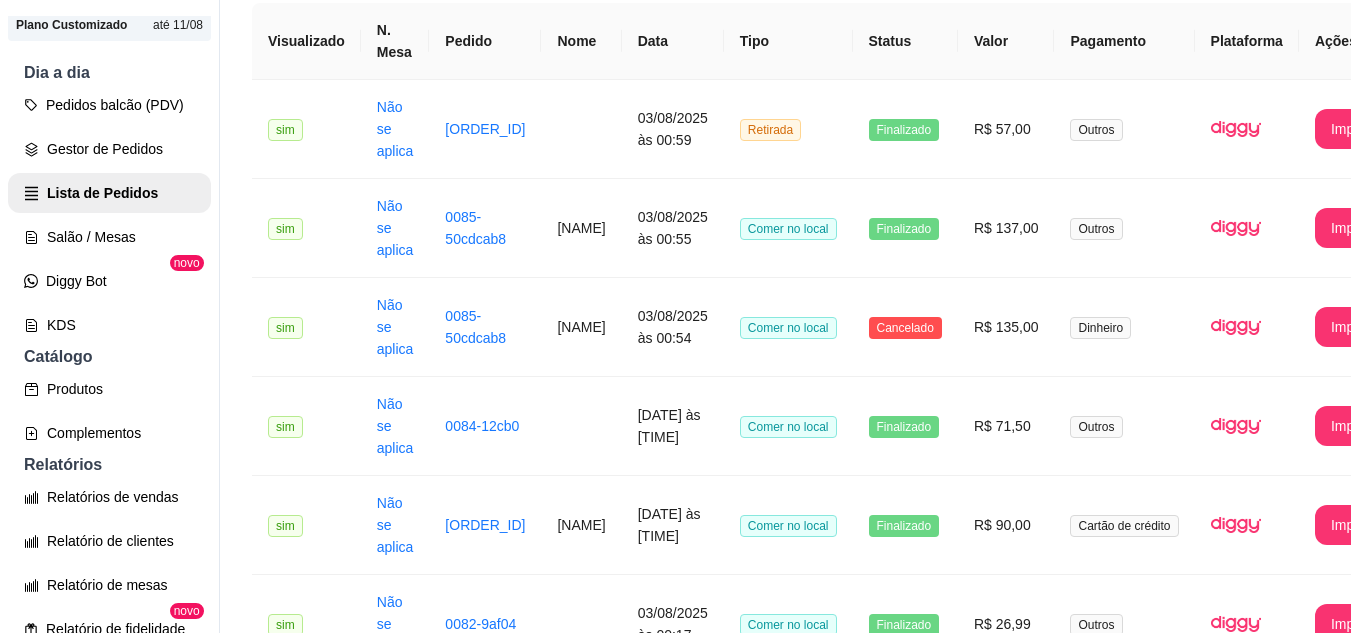 scroll, scrollTop: 0, scrollLeft: 0, axis: both 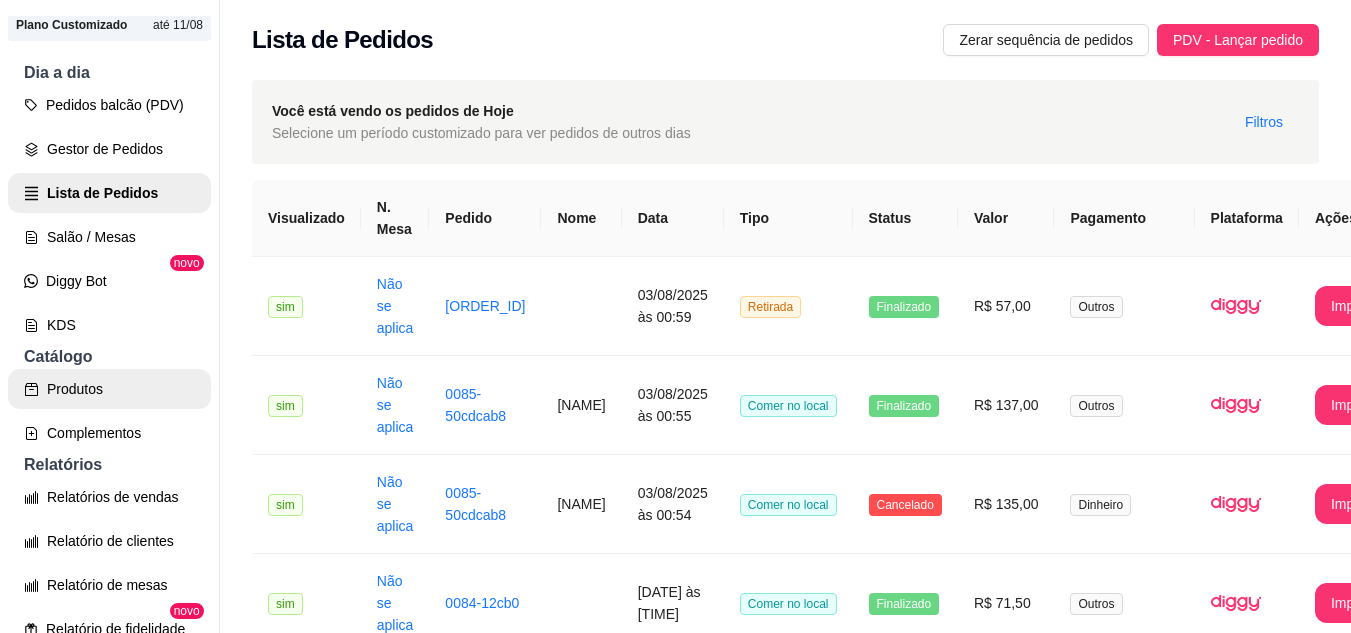 click on "Produtos" at bounding box center [109, 389] 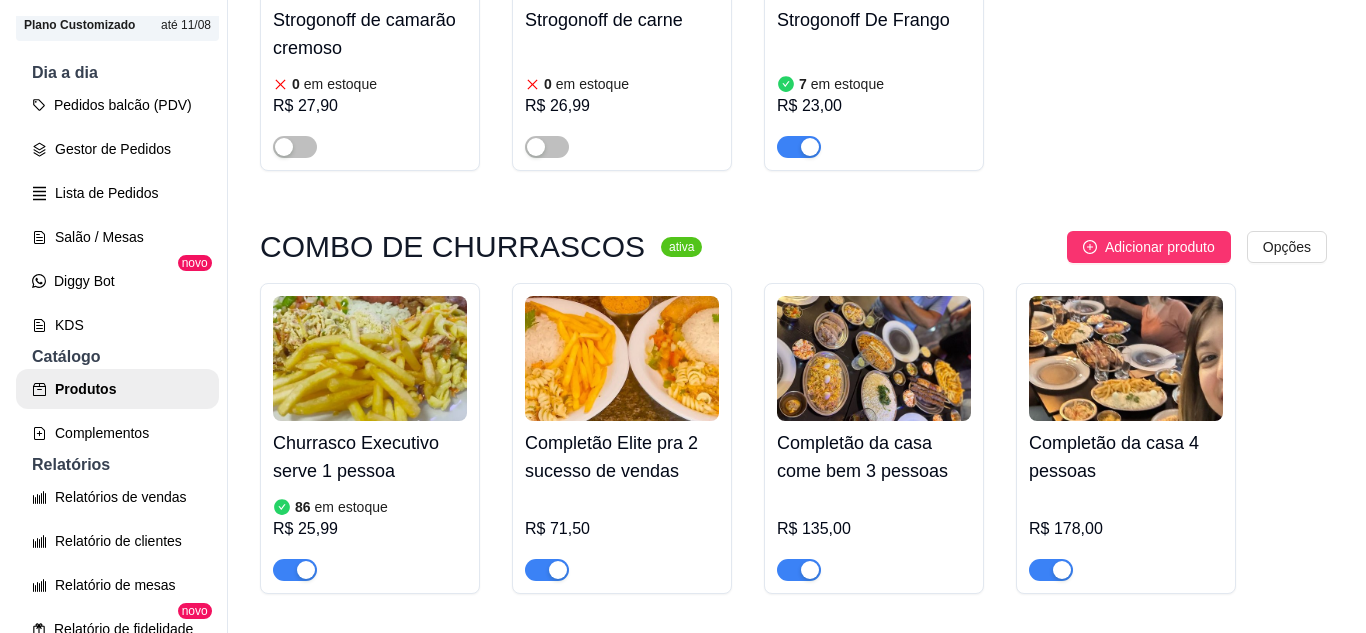 scroll, scrollTop: 2600, scrollLeft: 0, axis: vertical 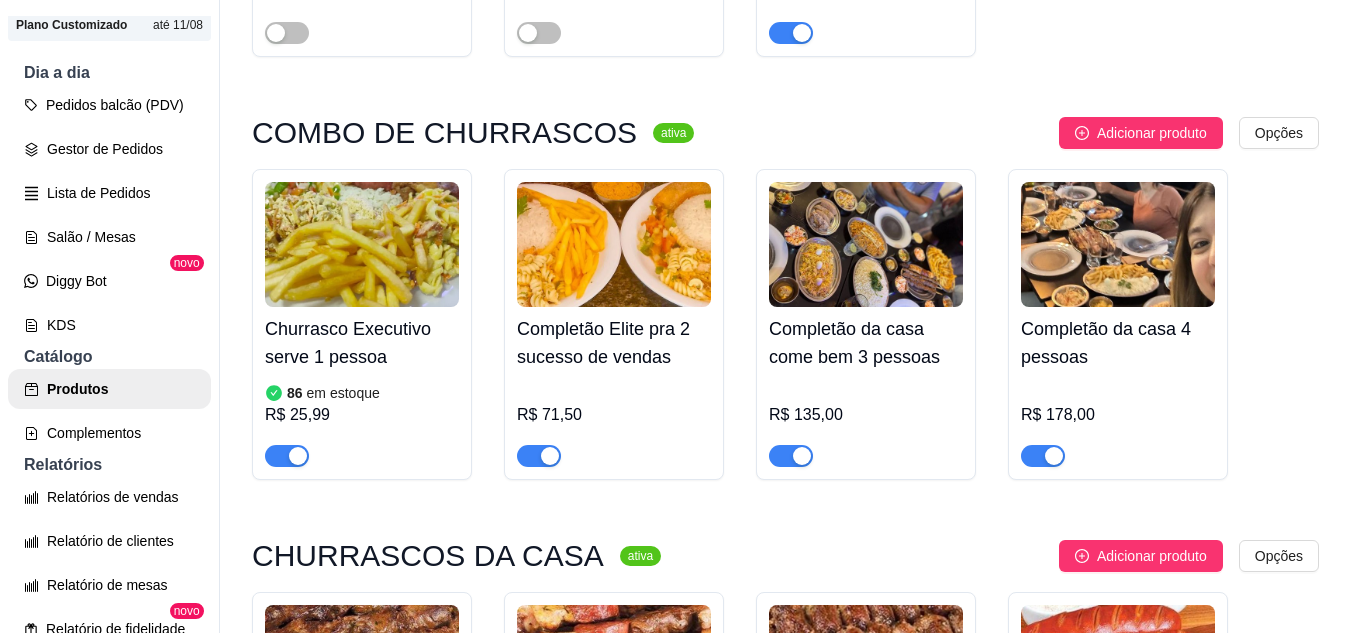 click at bounding box center (614, 244) 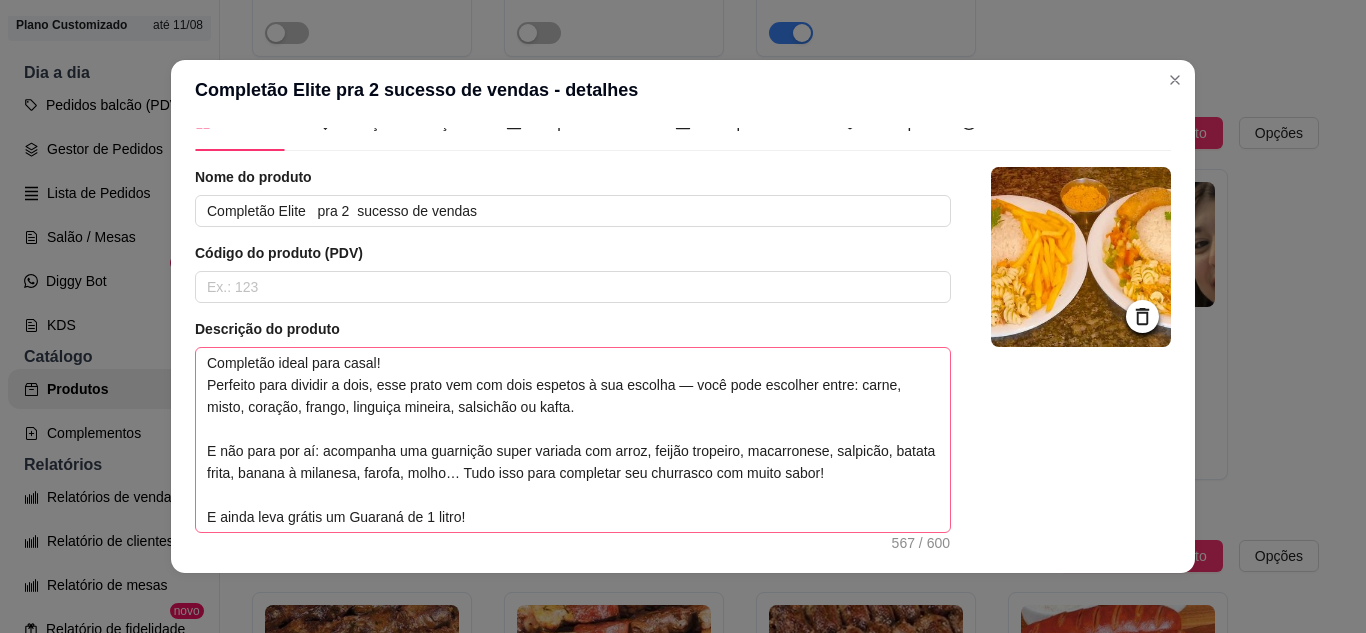 scroll, scrollTop: 0, scrollLeft: 0, axis: both 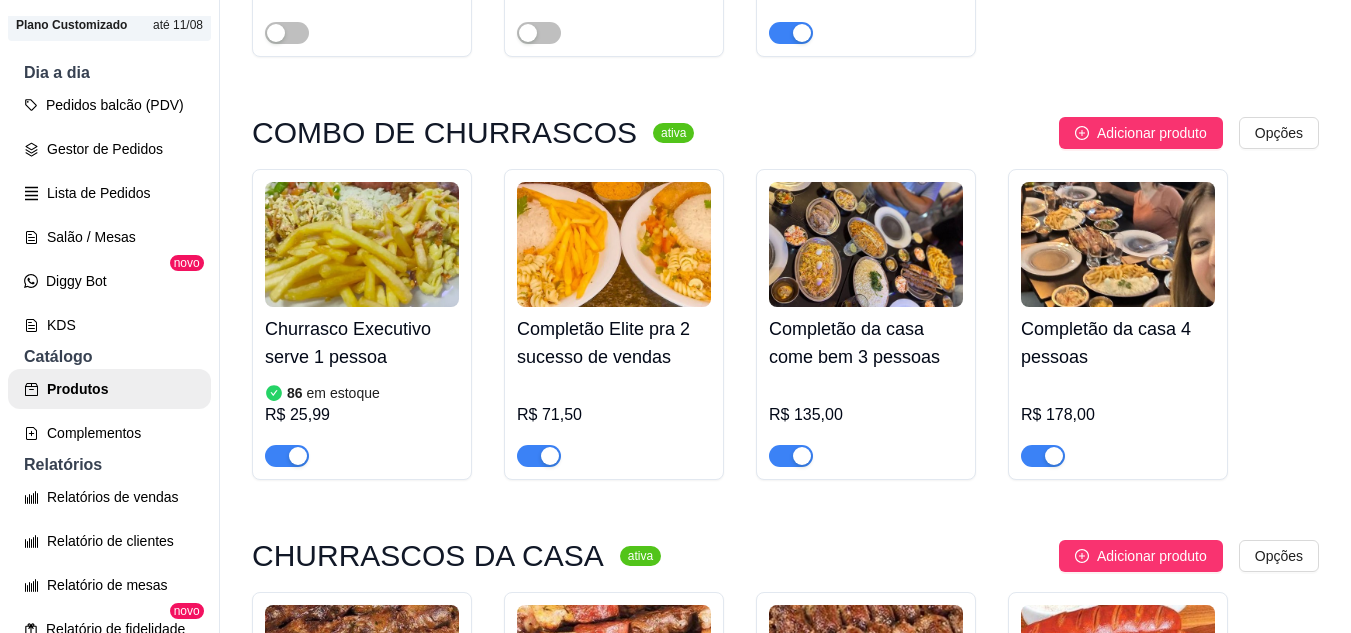 click at bounding box center (362, 244) 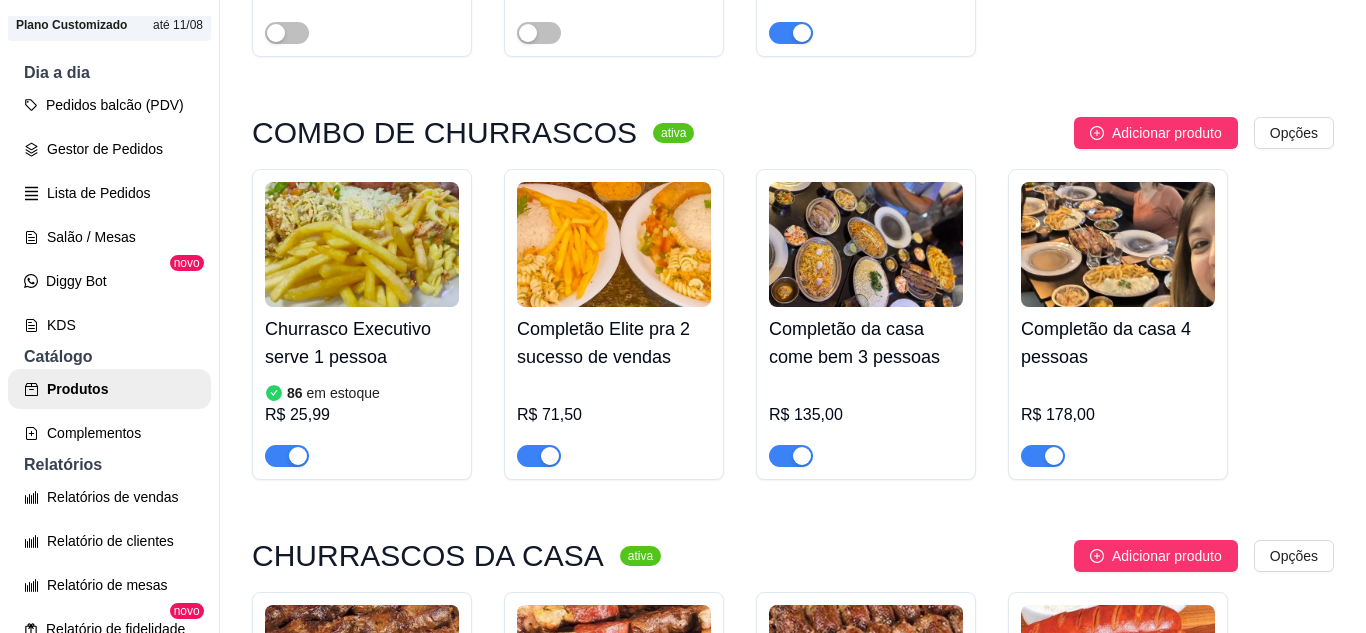 type 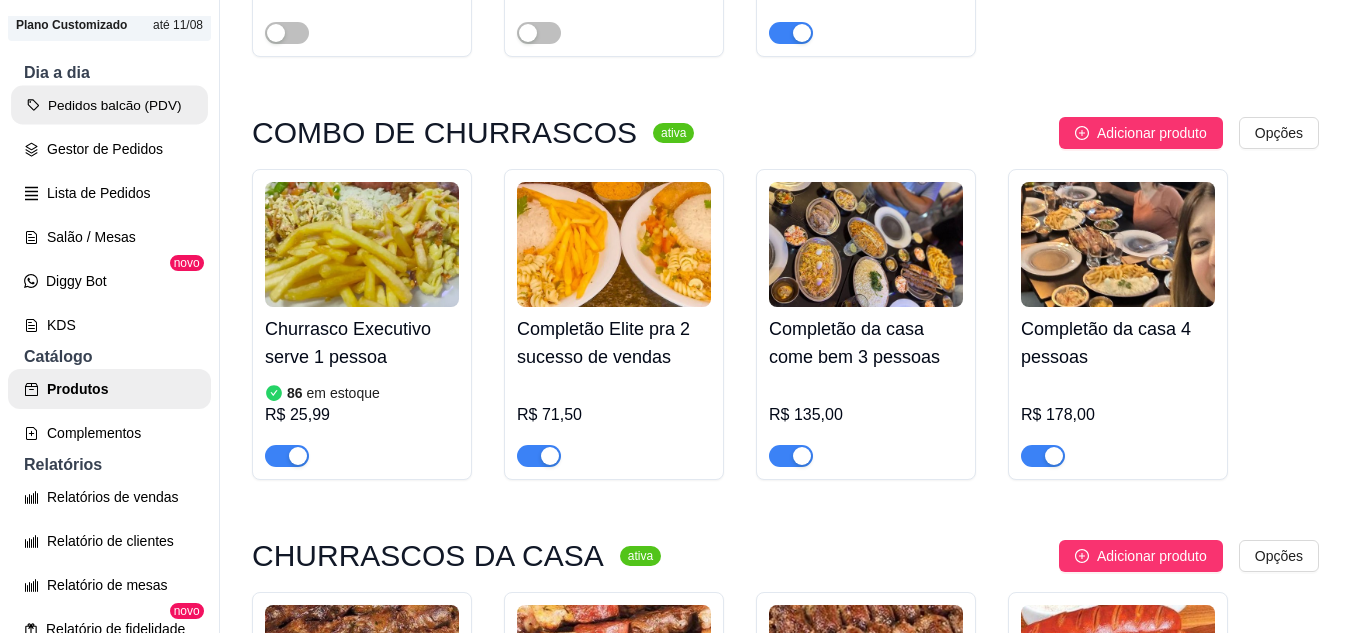 click on "Pedidos balcão (PDV)" at bounding box center [109, 105] 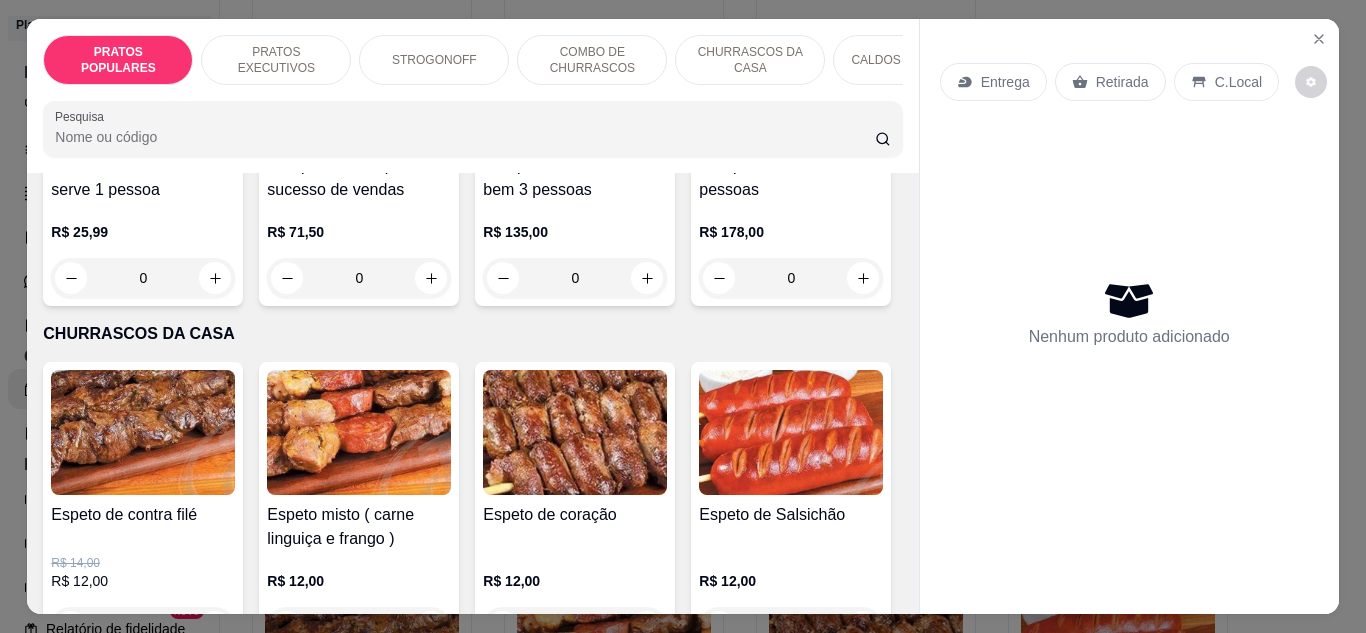 scroll, scrollTop: 1900, scrollLeft: 0, axis: vertical 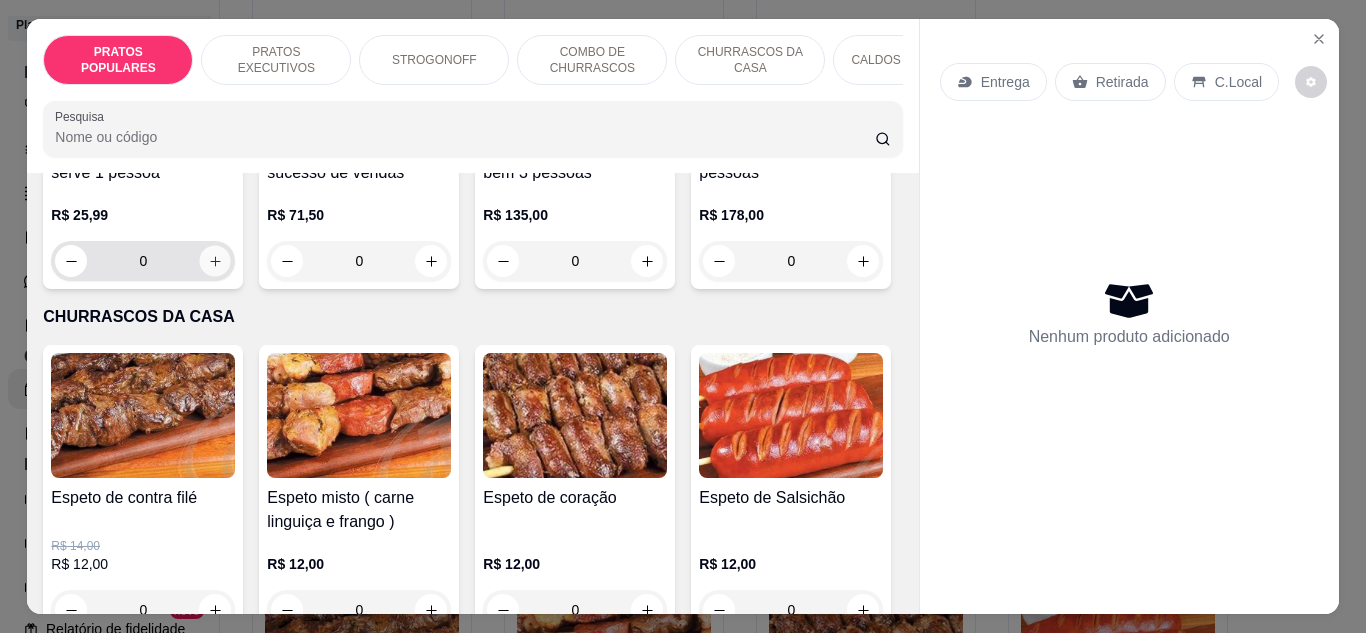 click at bounding box center (215, 260) 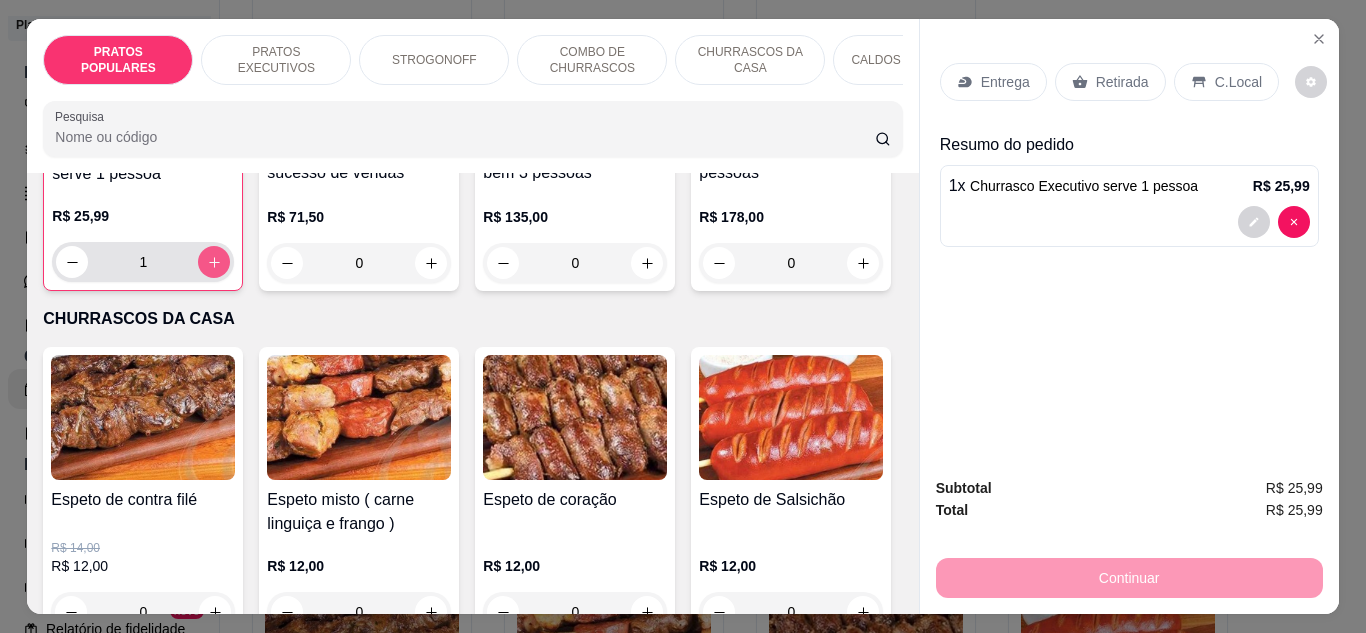 click at bounding box center [214, 262] 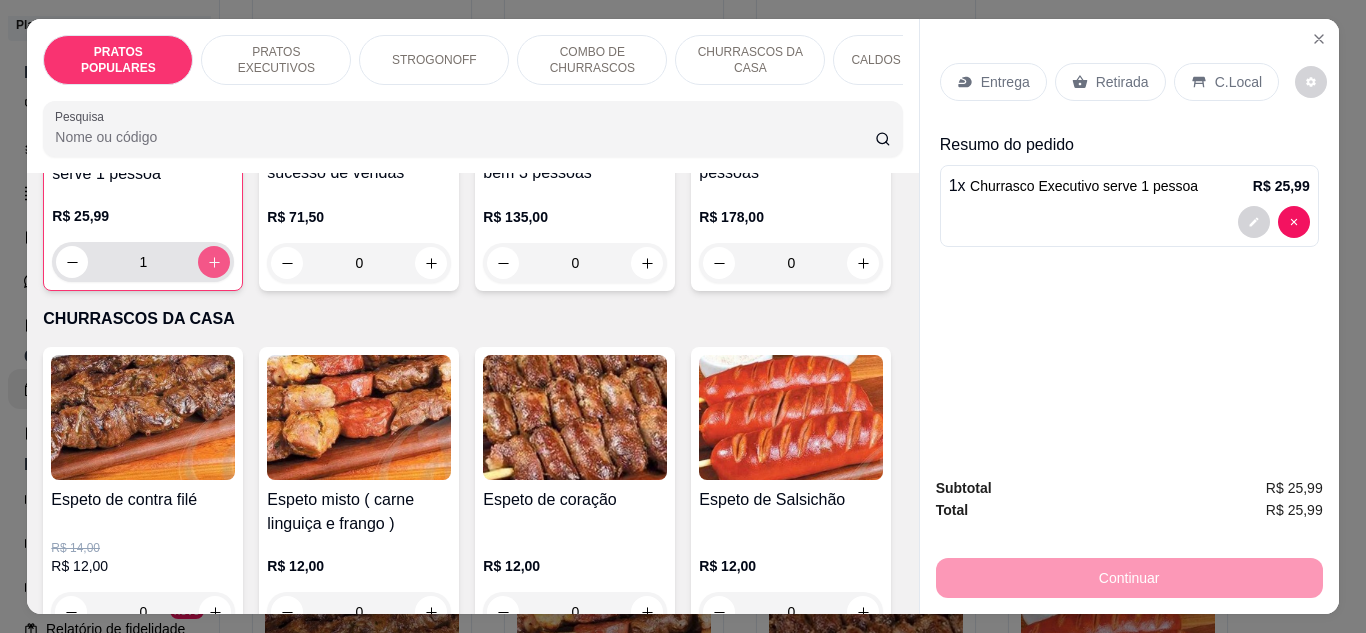 type on "2" 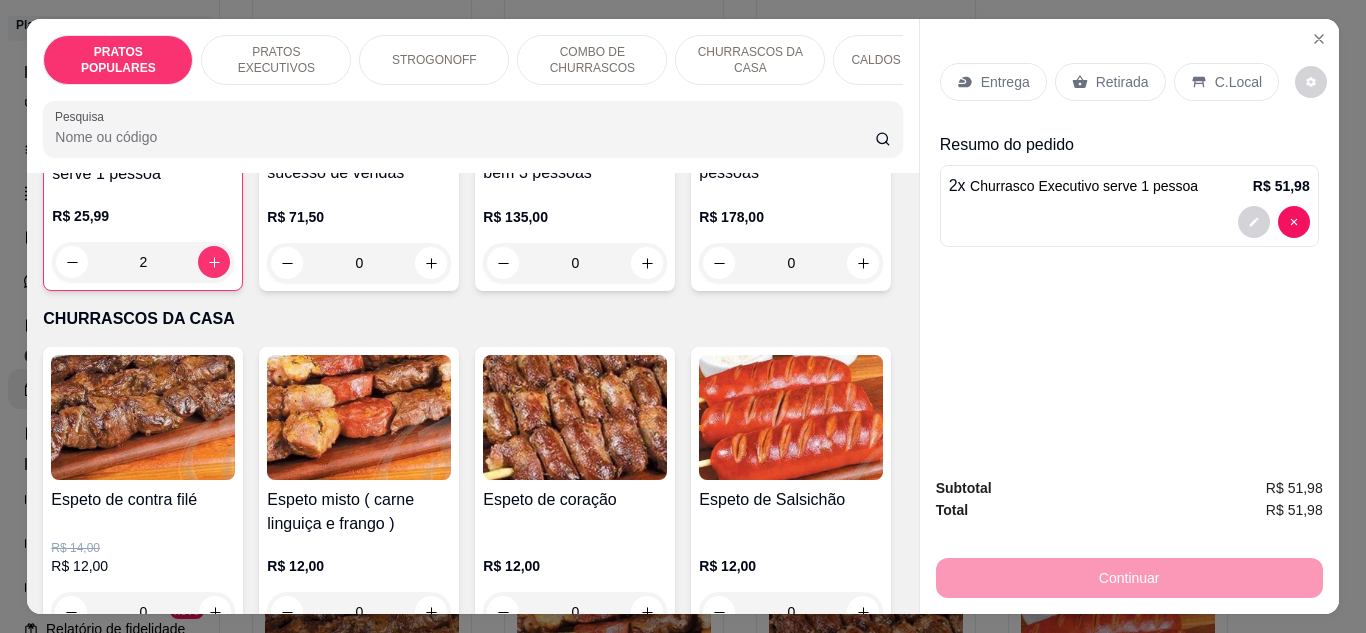 click at bounding box center [1129, 222] 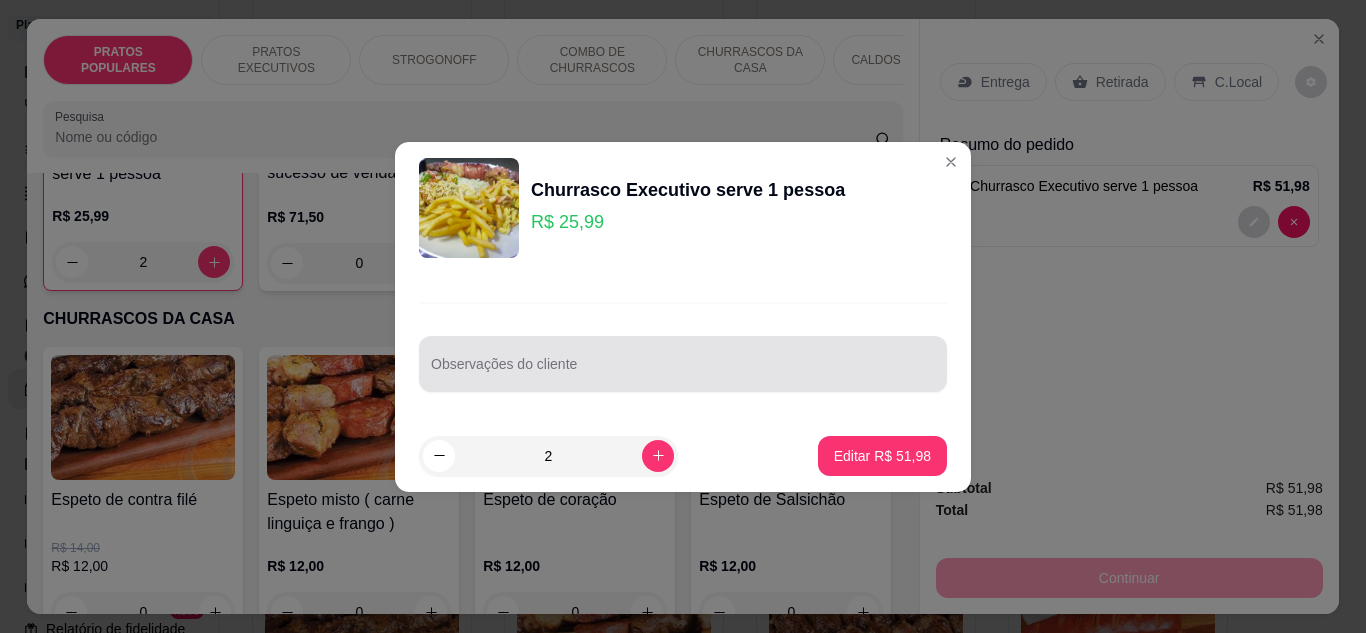 drag, startPoint x: 699, startPoint y: 377, endPoint x: 683, endPoint y: 337, distance: 43.081318 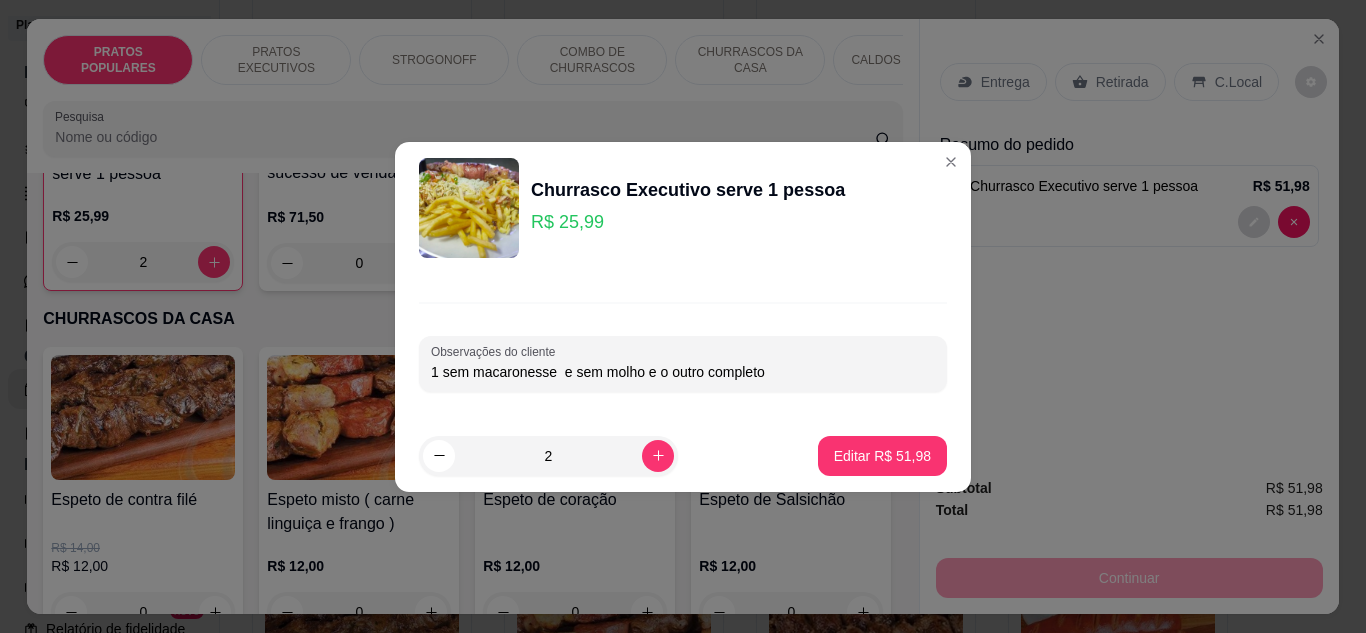 click on "1 sem macaronesse  e sem molho e o outro completo" at bounding box center (683, 372) 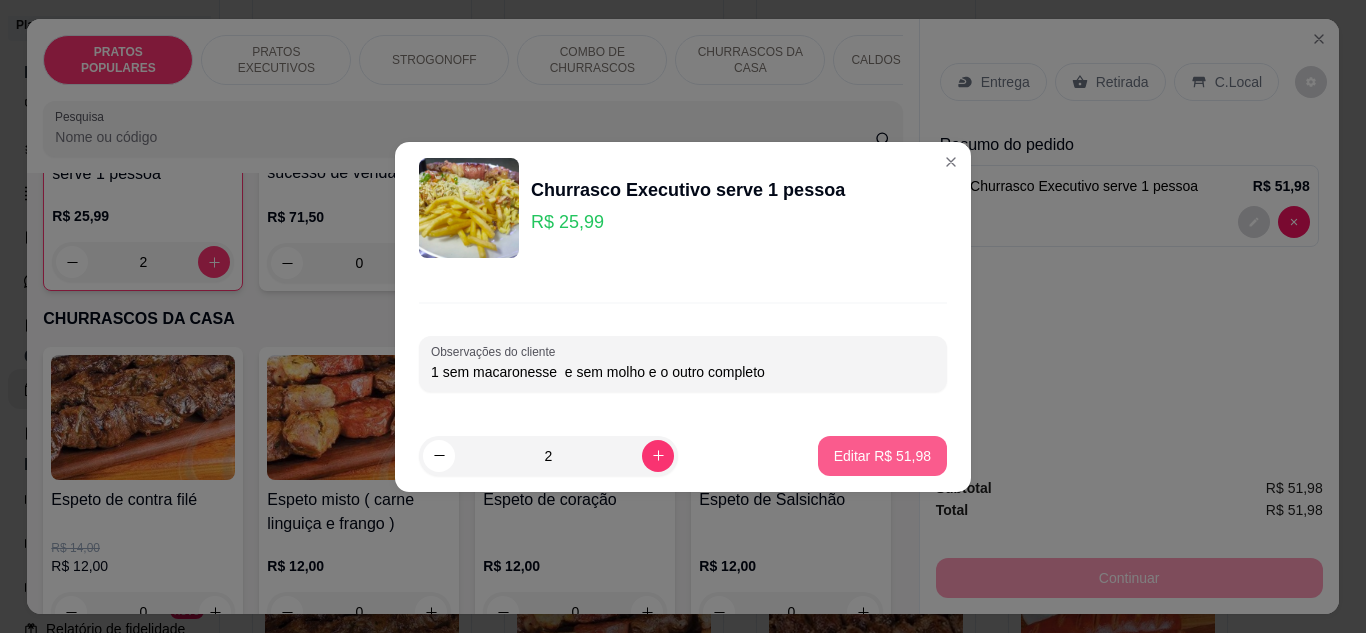 type on "1 sem macaronesse  e sem molho e o outro completo" 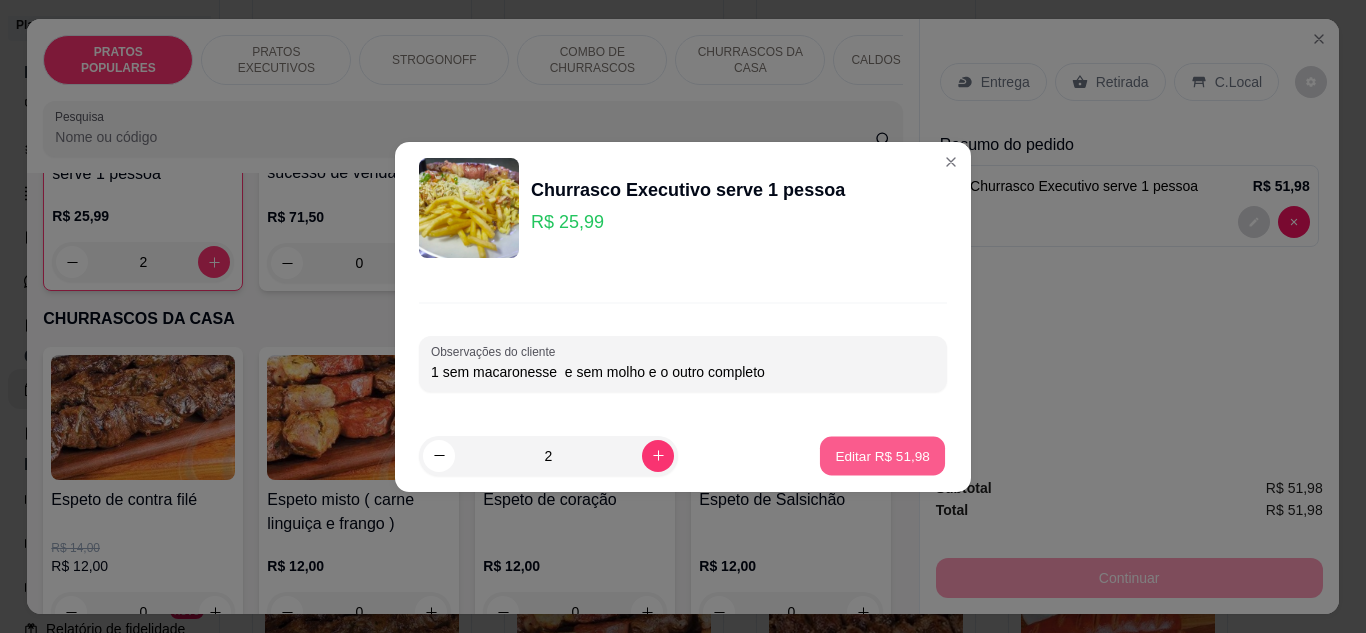 click on "Editar   R$ 51,98" at bounding box center [882, 455] 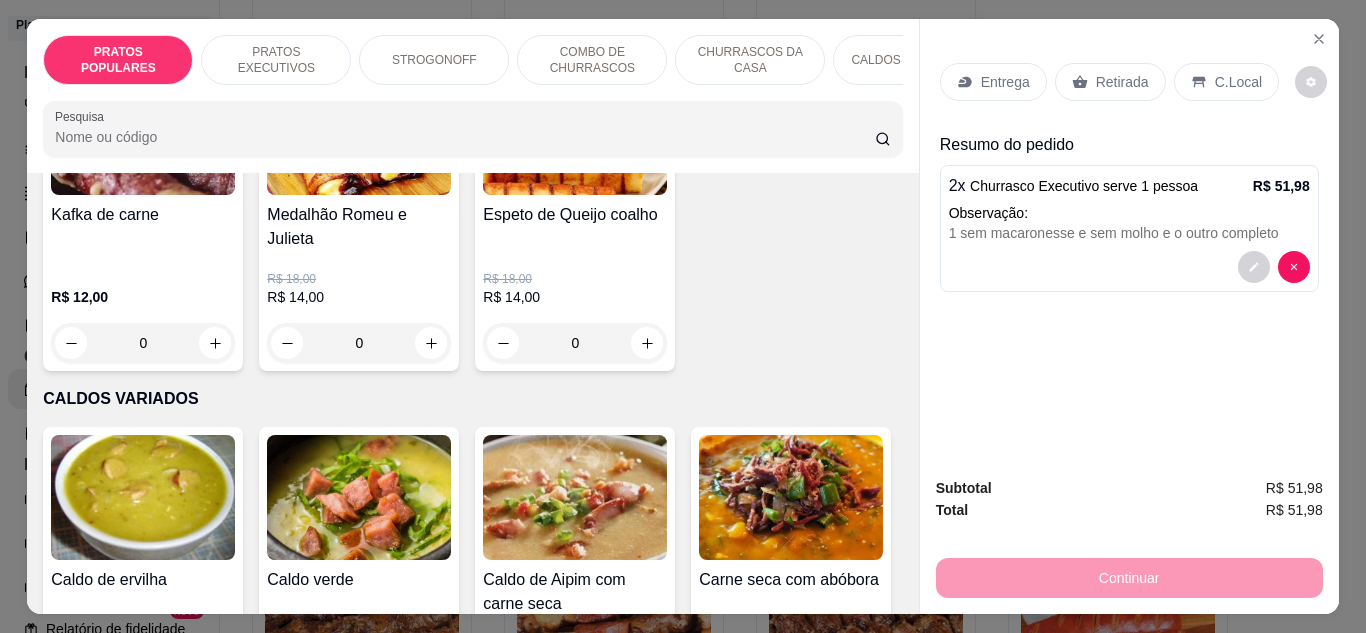 scroll, scrollTop: 2500, scrollLeft: 0, axis: vertical 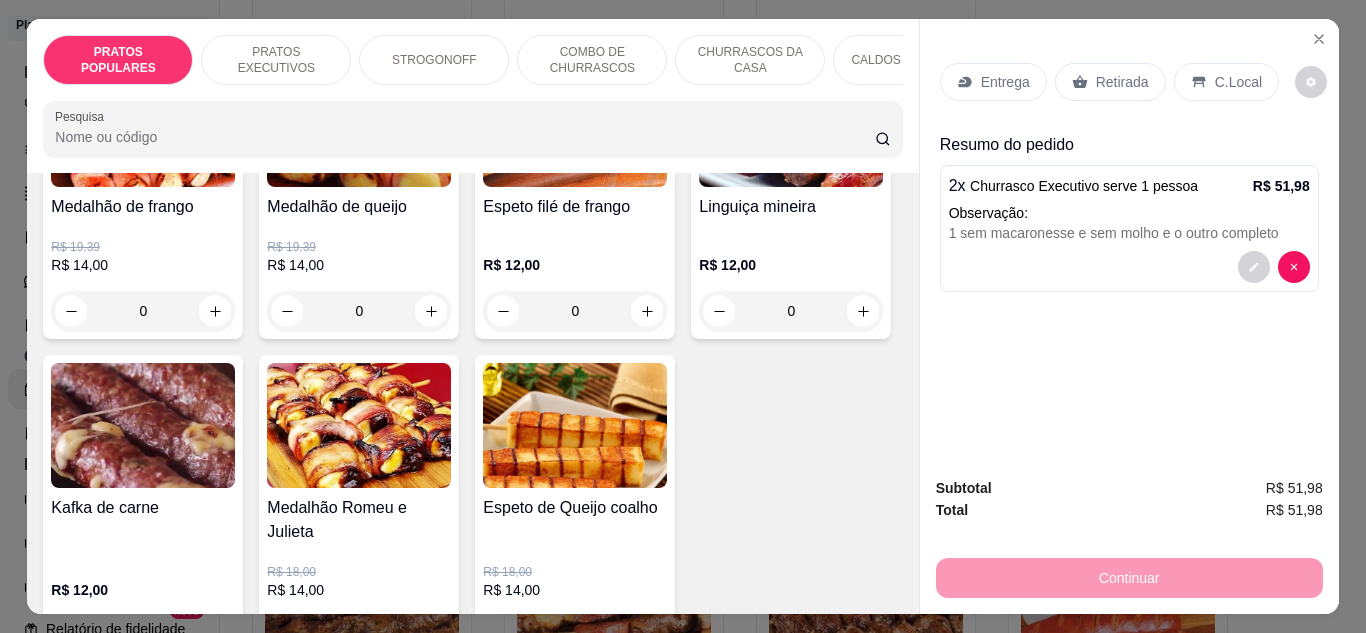 drag, startPoint x: 741, startPoint y: 47, endPoint x: 728, endPoint y: 57, distance: 16.40122 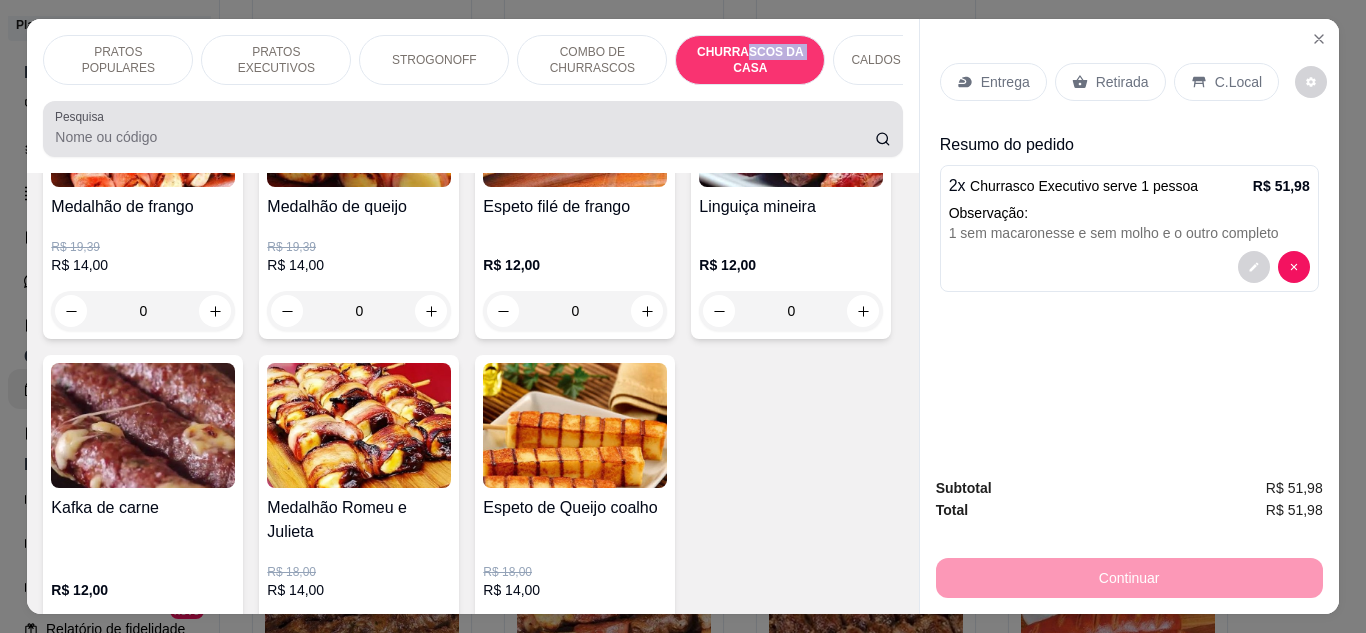 scroll, scrollTop: 2626, scrollLeft: 0, axis: vertical 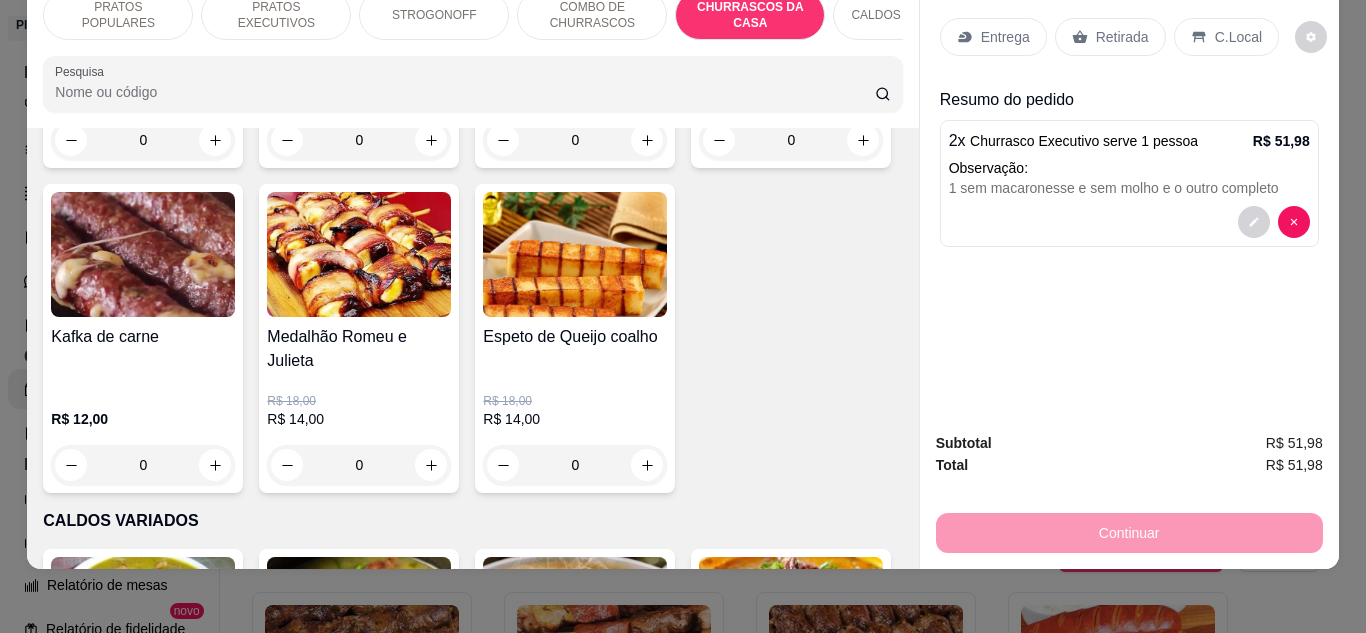 click on "COMBO DE CHURRASCOS" at bounding box center (592, 15) 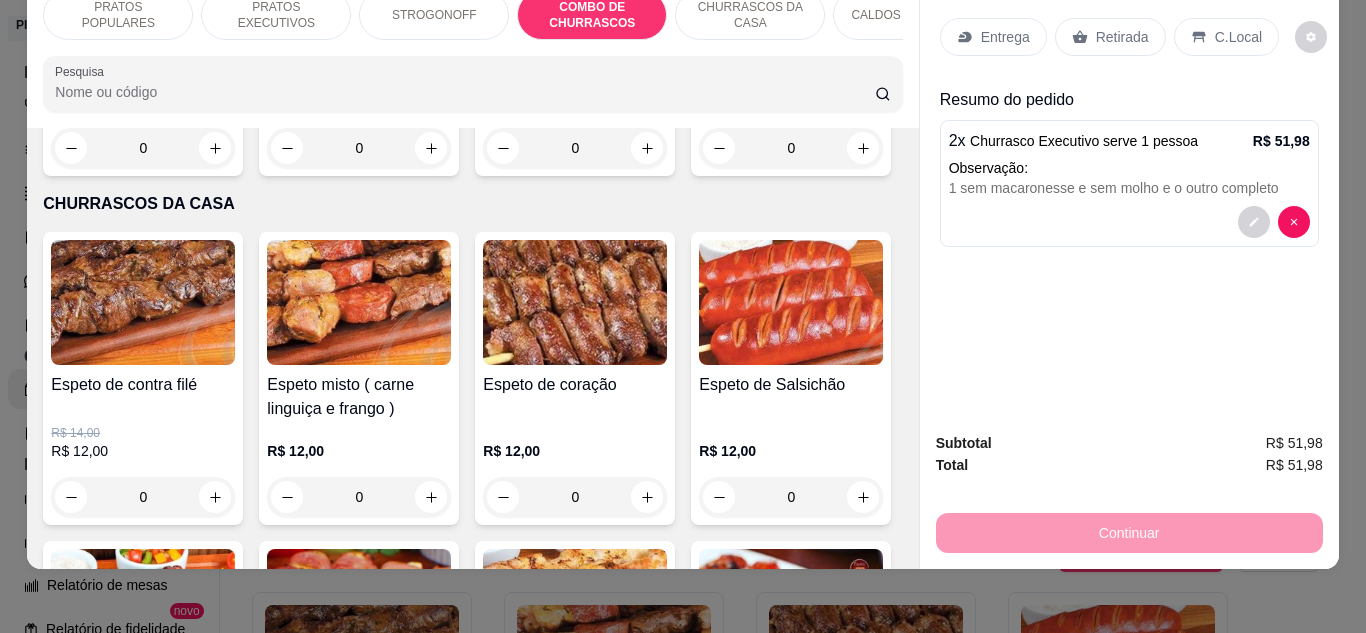click on "PRATOS POPULARES" at bounding box center [118, 15] 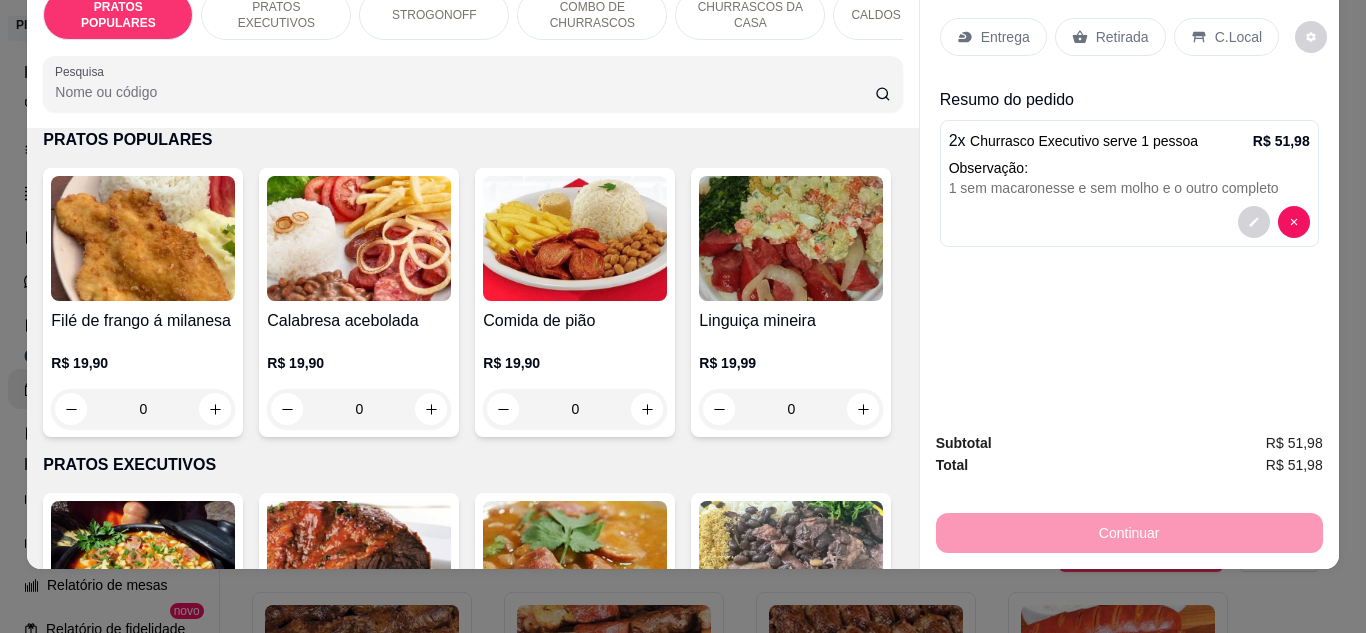 scroll, scrollTop: 0, scrollLeft: 0, axis: both 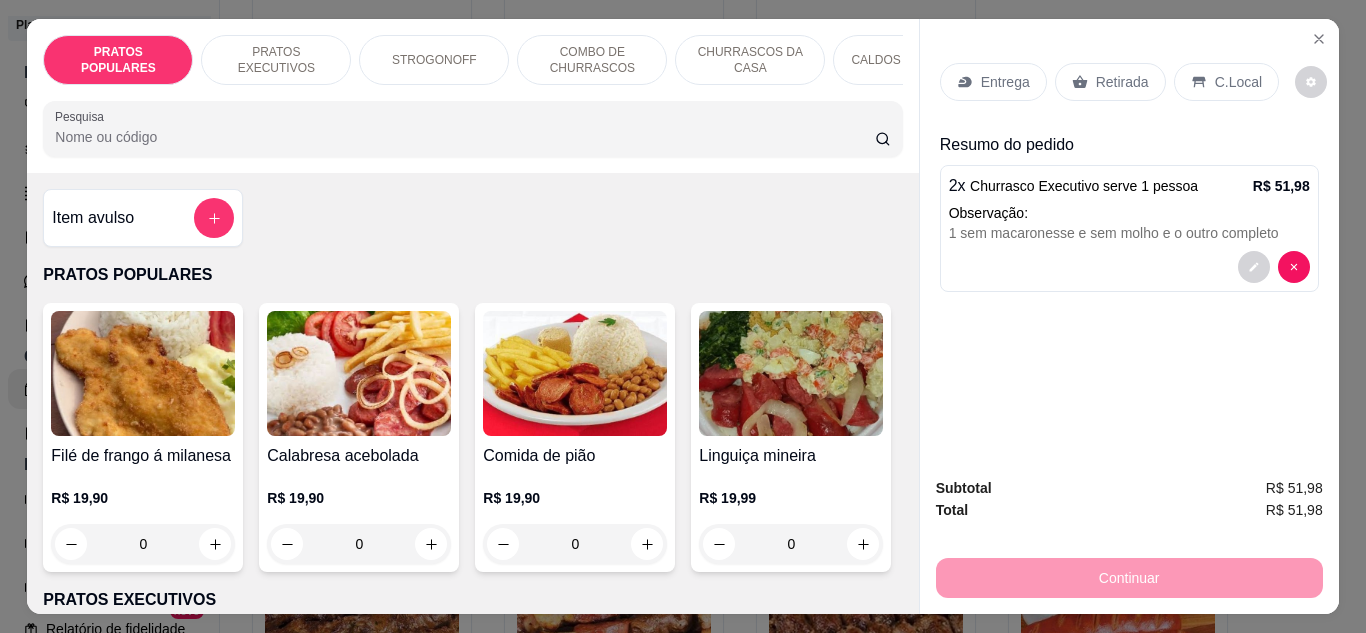click on "2 x    Churrasco Executivo serve  1 pessoa  R$ 51,98 Observação:  1 sem macaronesse  e sem molho e o outro completo" at bounding box center [1129, 228] 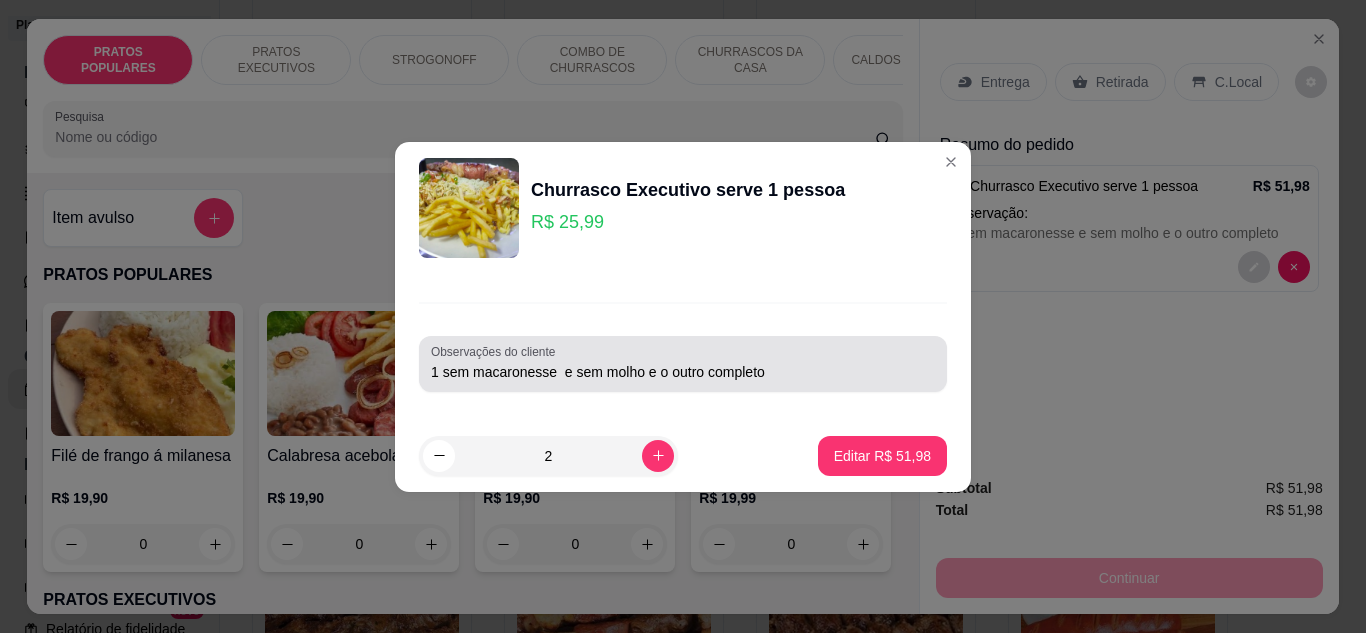 click on "Observações do cliente 1 sem macaronesse  e sem molho e o outro completo" at bounding box center (683, 364) 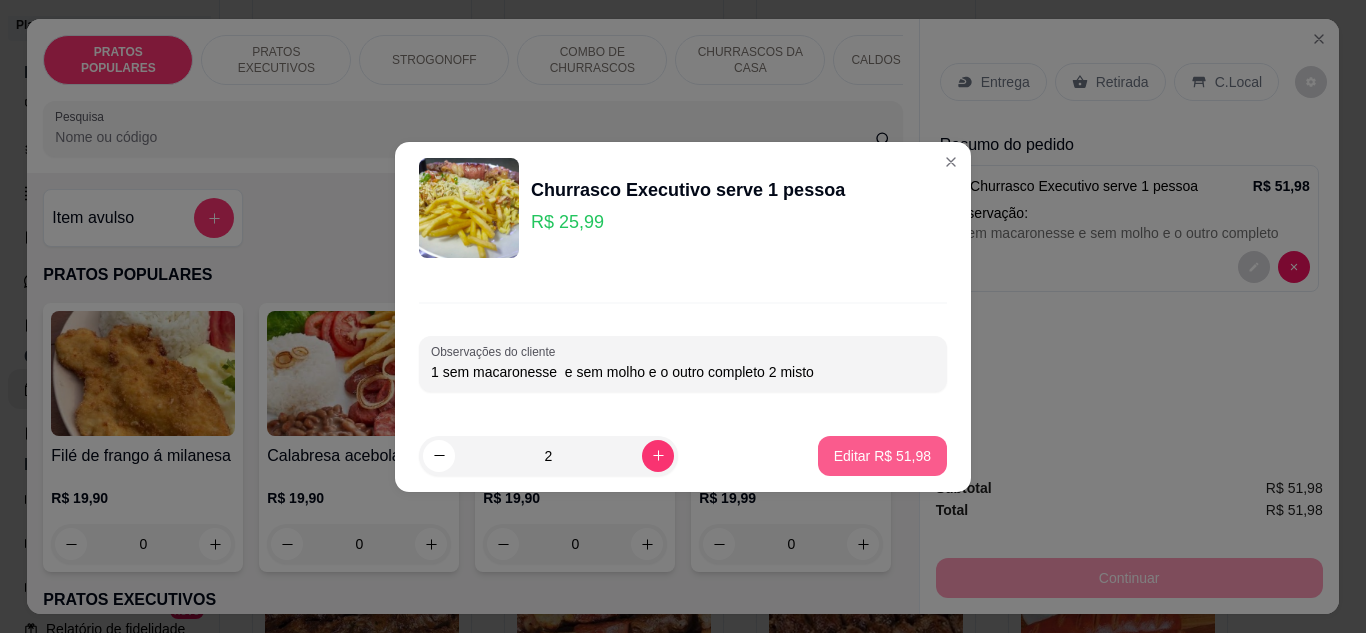 type on "1 sem macaronesse  e sem molho e o outro completo 2 misto" 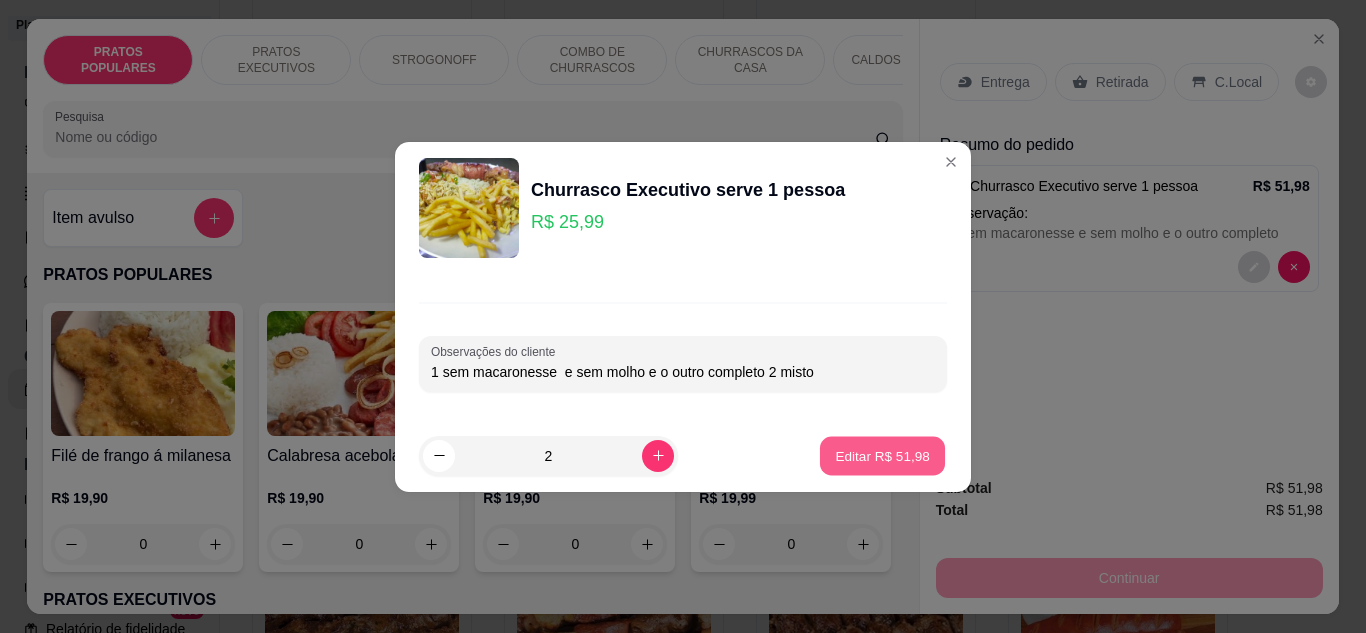 click on "Editar   R$ 51,98" at bounding box center (882, 455) 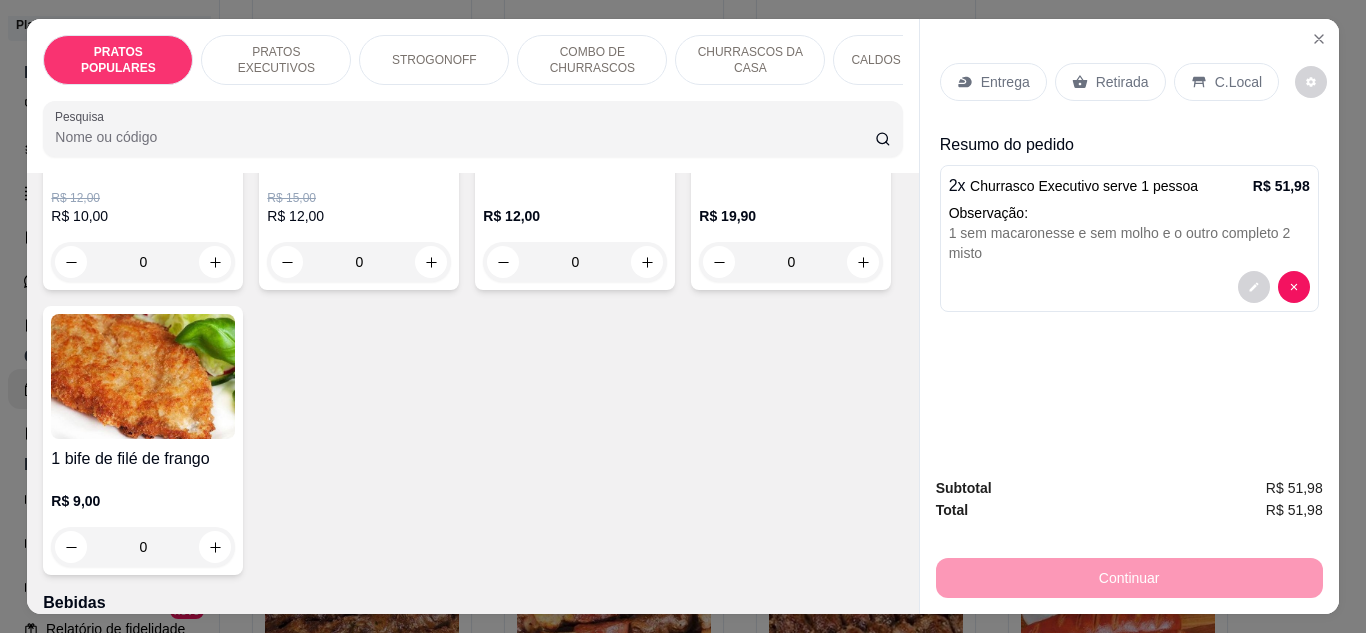 scroll, scrollTop: 4429, scrollLeft: 0, axis: vertical 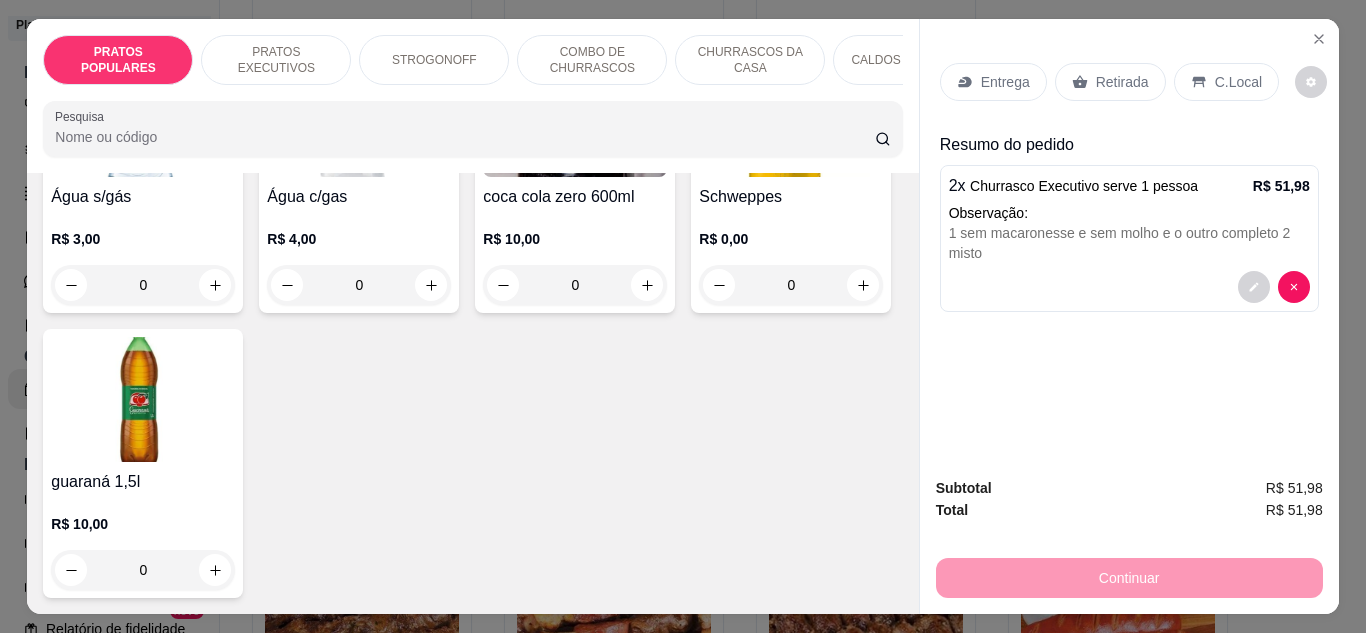 drag, startPoint x: 166, startPoint y: 371, endPoint x: 766, endPoint y: 318, distance: 602.3363 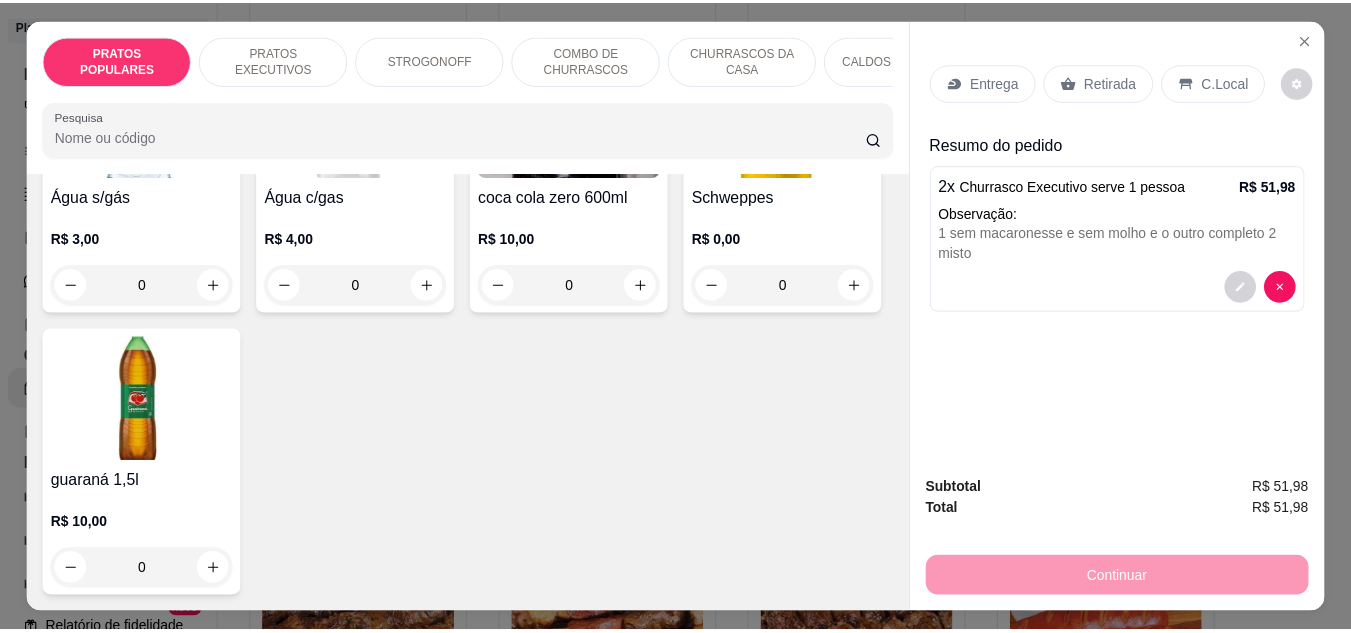 scroll, scrollTop: 6220, scrollLeft: 0, axis: vertical 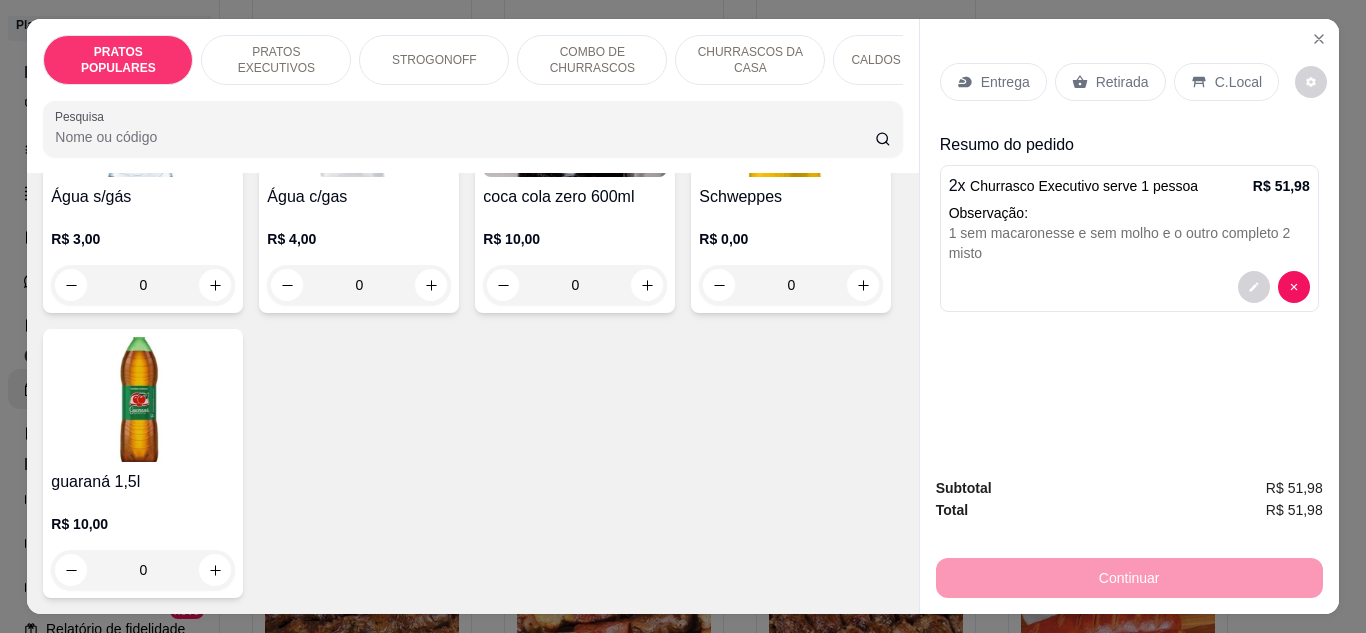 click on "0" at bounding box center [359, -285] 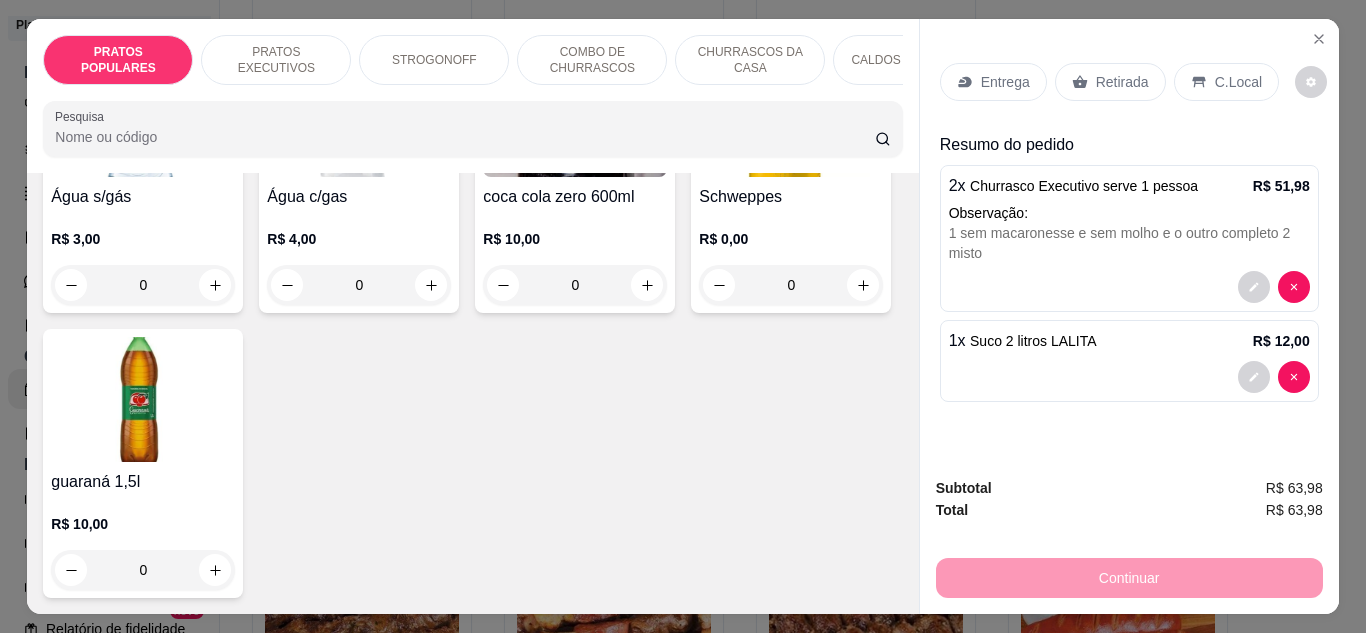 click on "Continuar" at bounding box center (1129, 575) 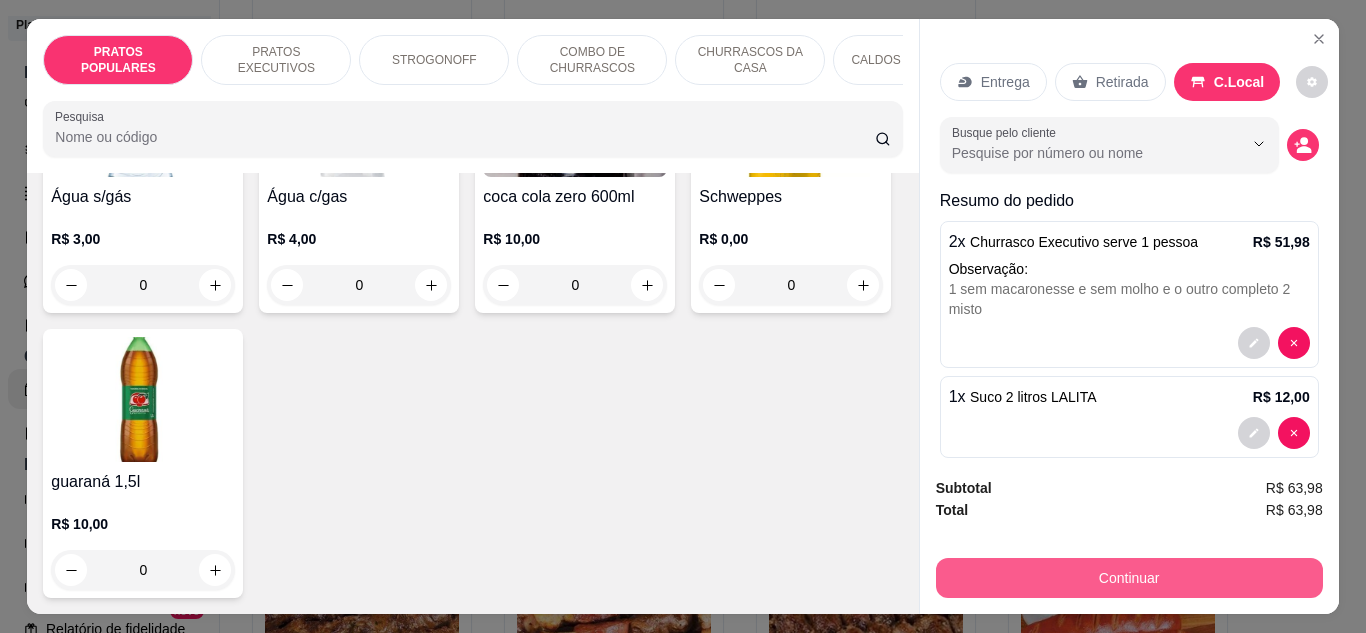 click on "Continuar" at bounding box center [1129, 578] 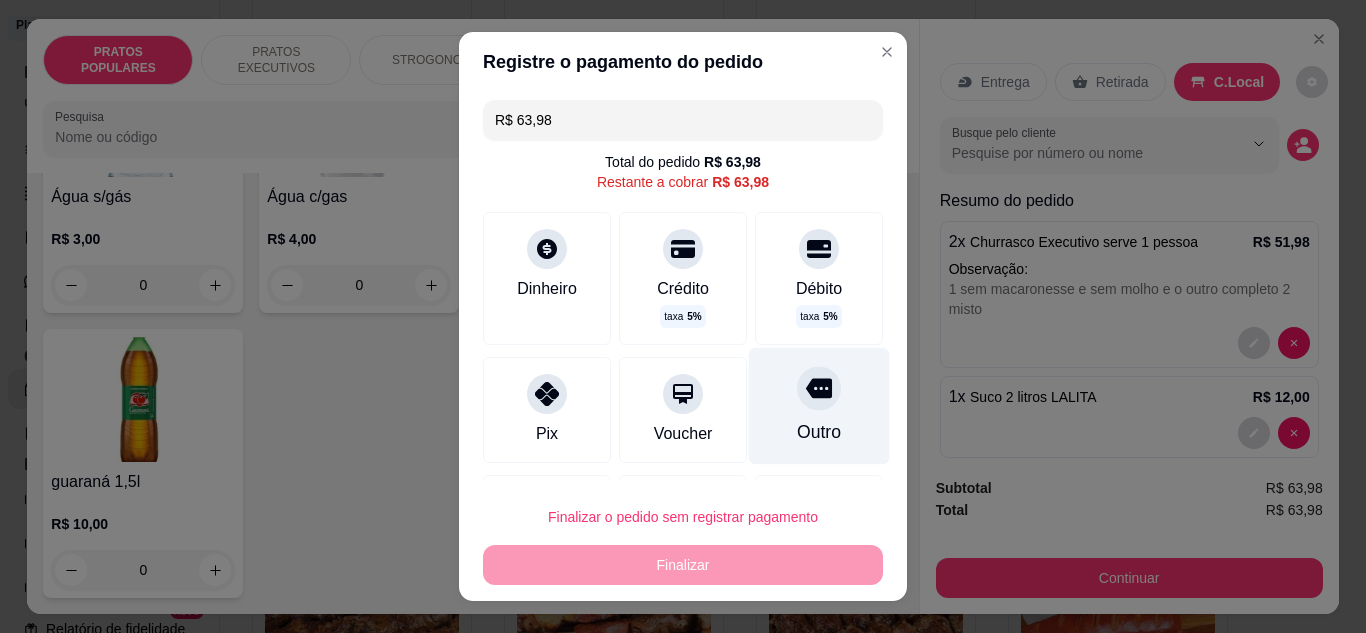 click on "Outro" at bounding box center (819, 432) 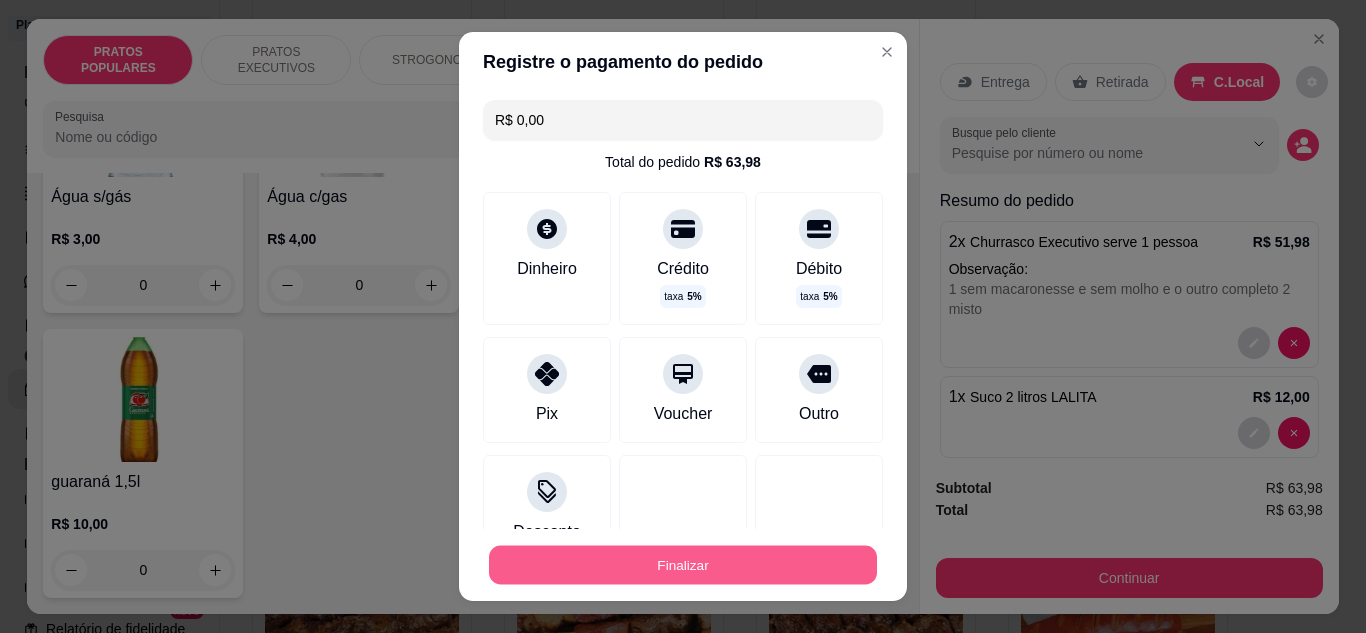 click on "Finalizar" at bounding box center [683, 565] 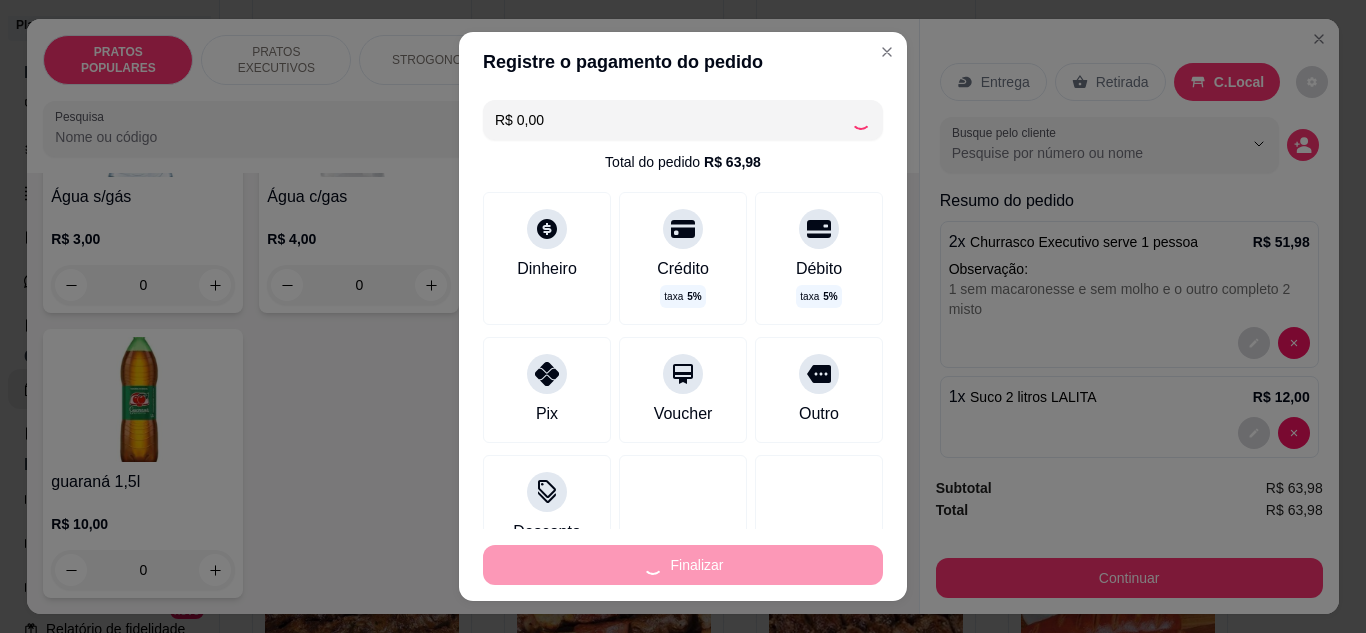 type on "0" 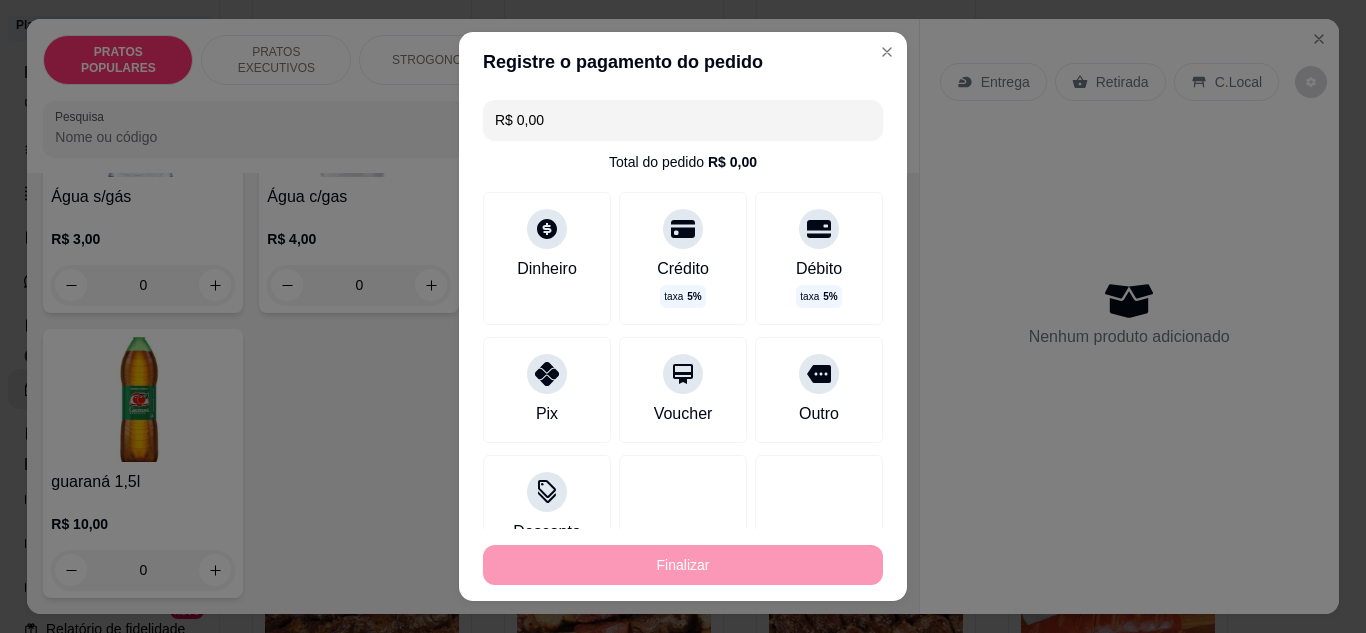 type on "-R$ 63,98" 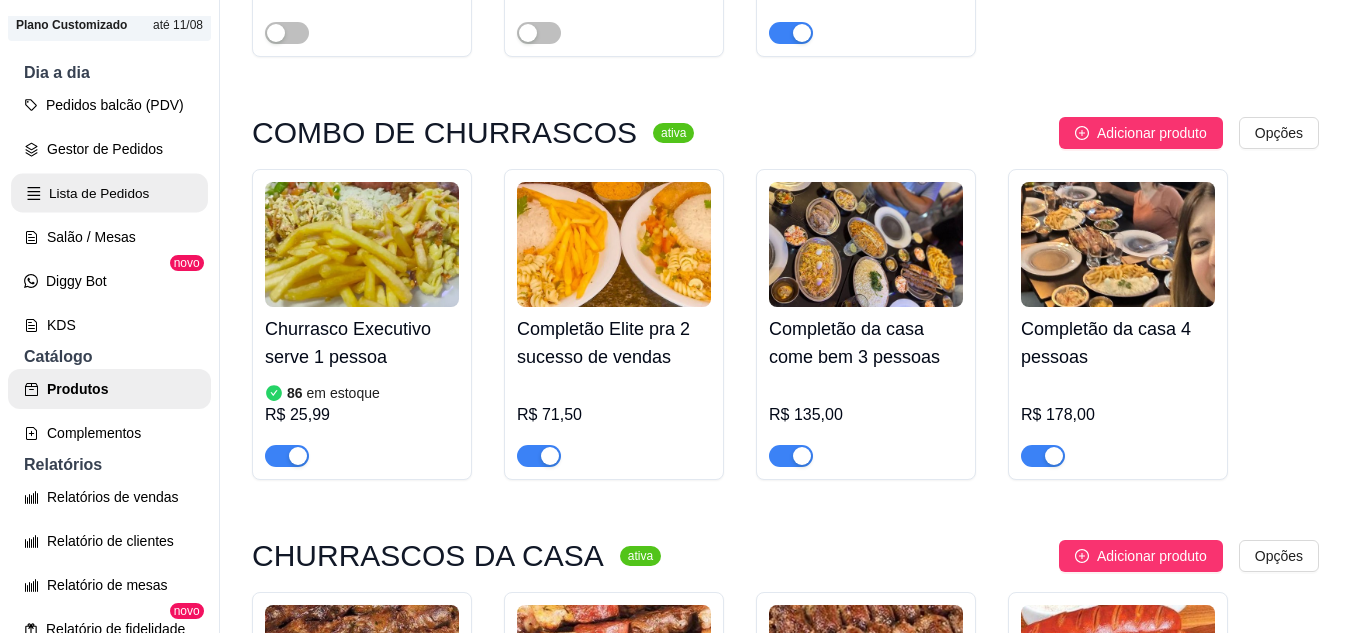click on "Lista de Pedidos" at bounding box center (109, 193) 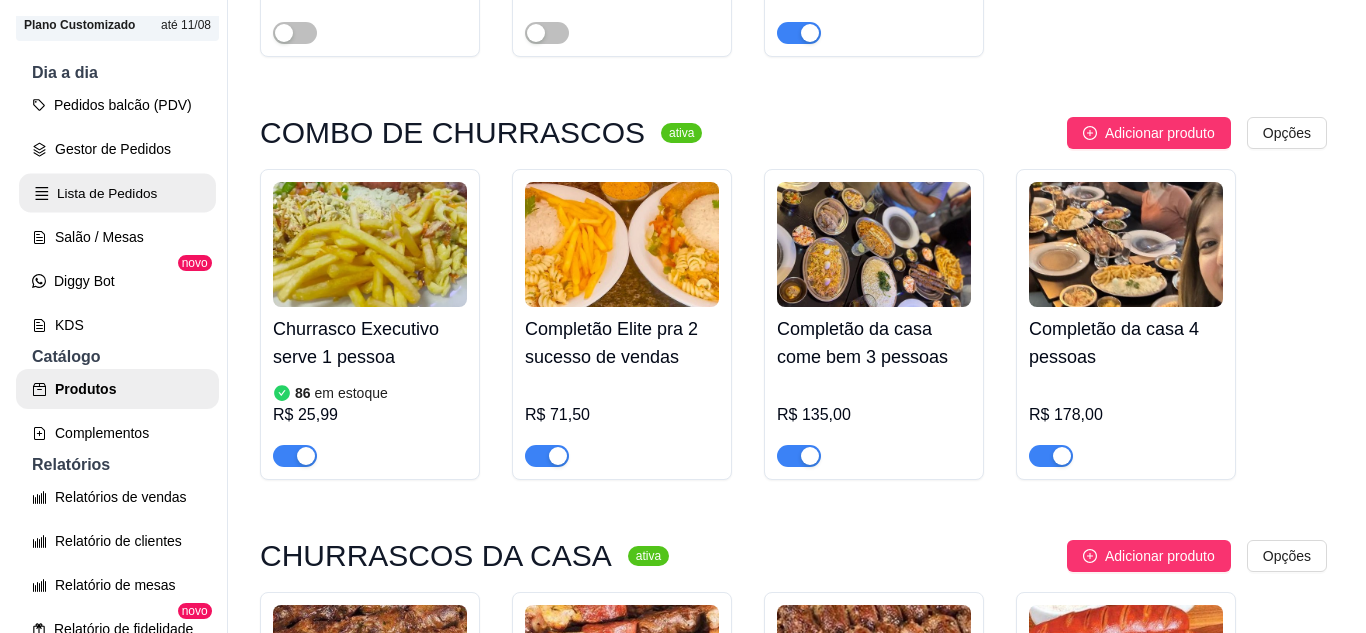 scroll, scrollTop: 0, scrollLeft: 0, axis: both 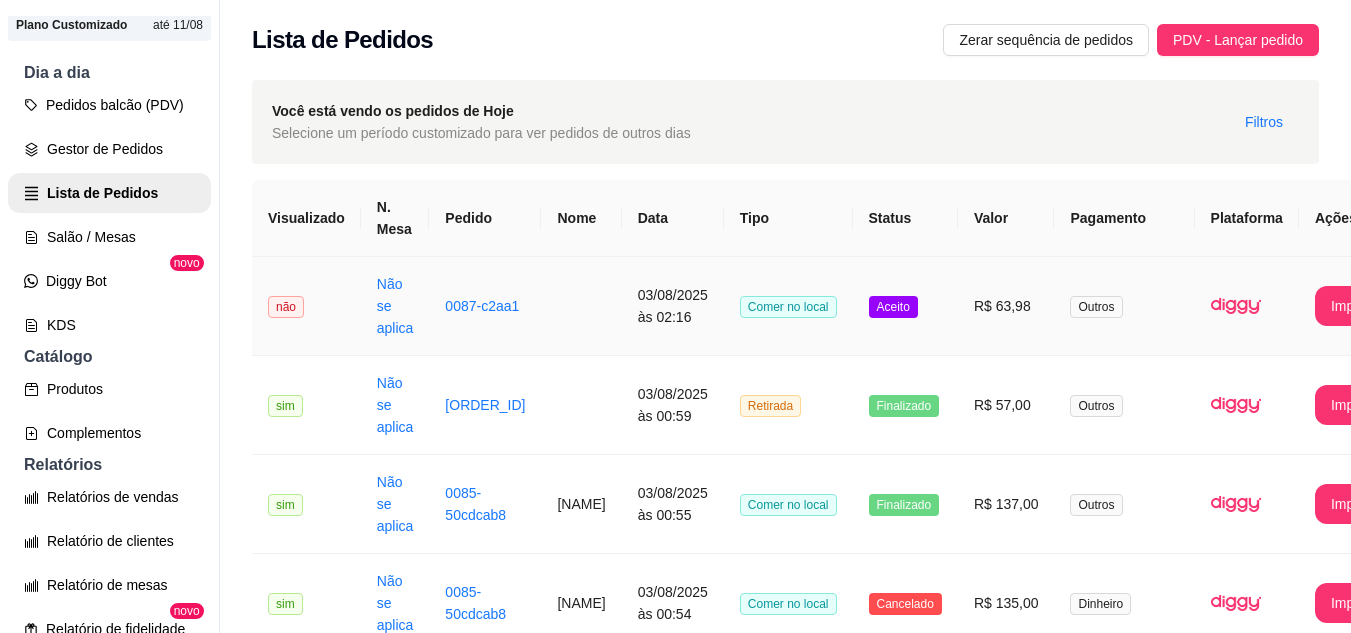 click at bounding box center [581, 306] 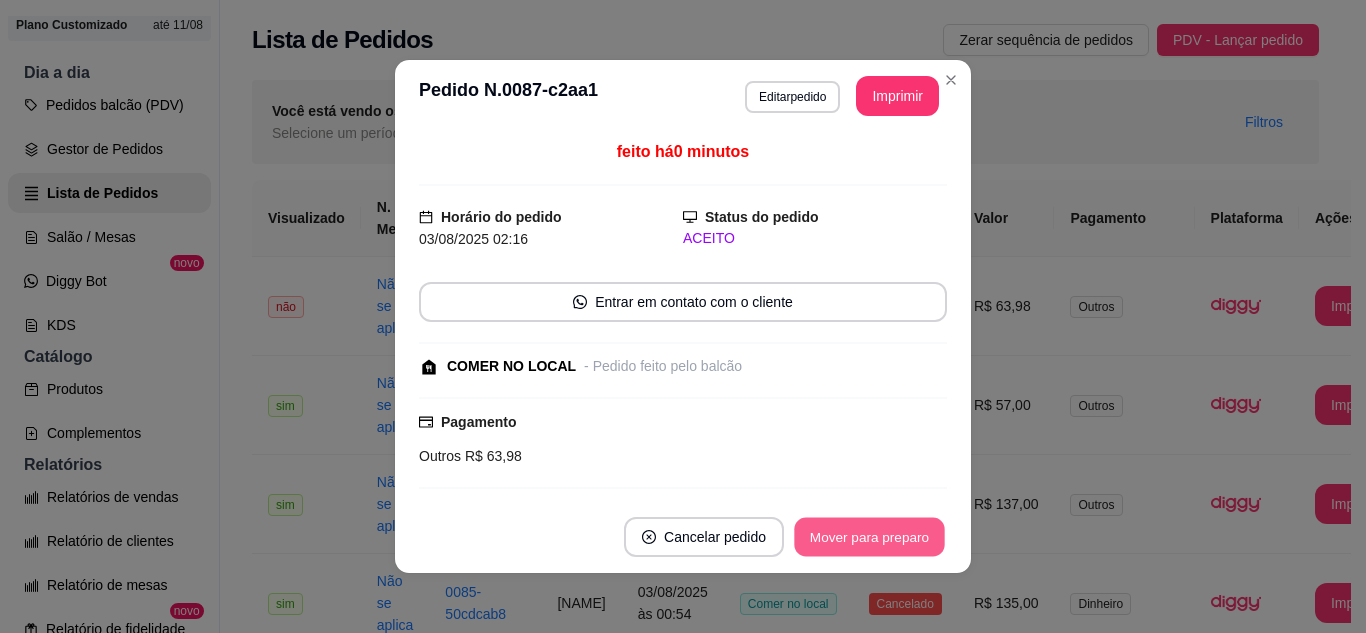 click on "Mover para preparo" at bounding box center (869, 537) 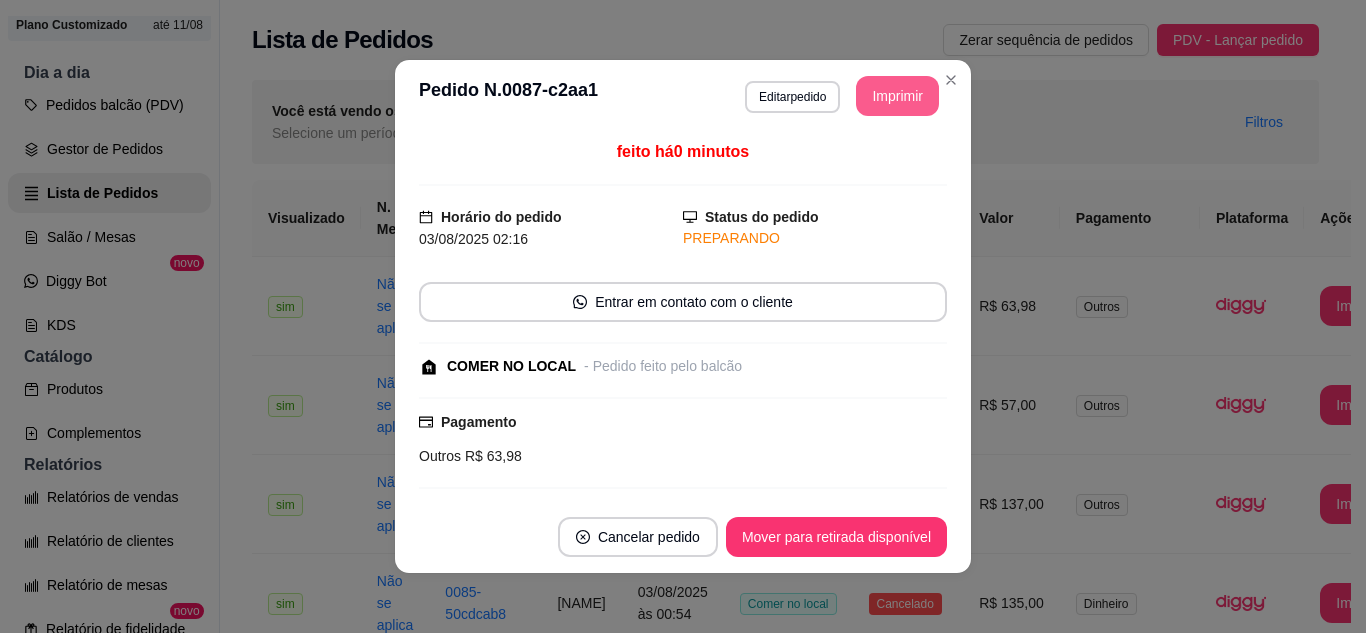 click on "Imprimir" at bounding box center [897, 96] 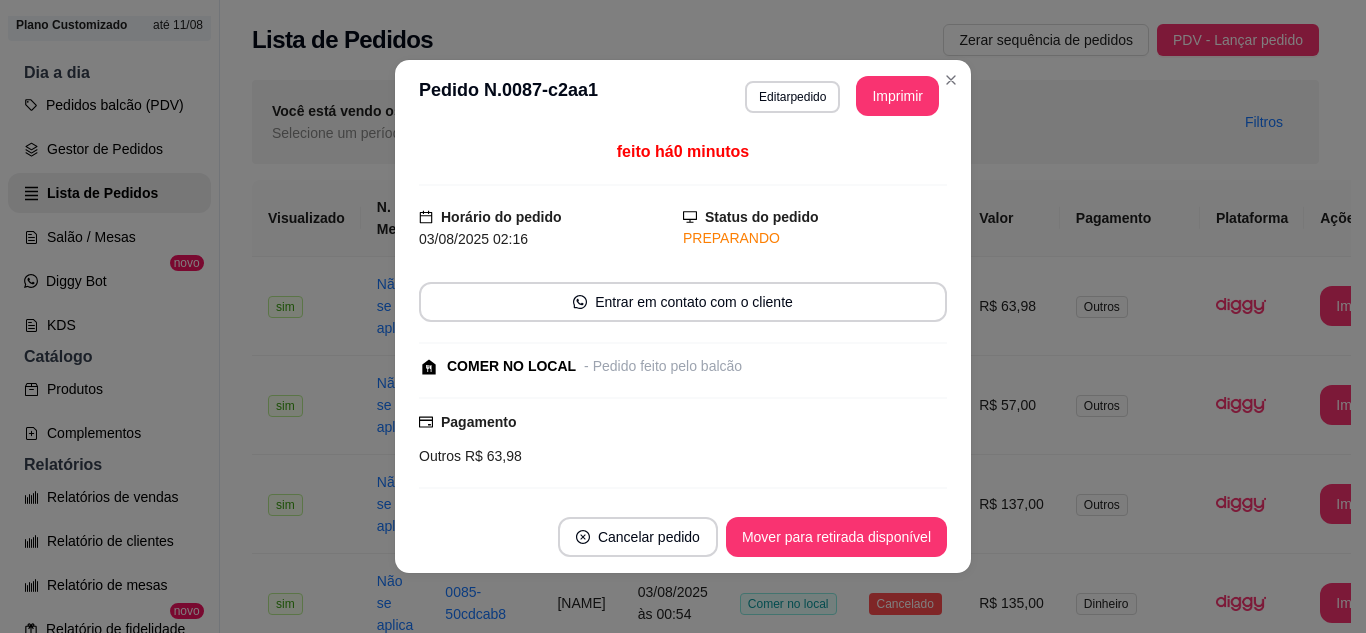 scroll, scrollTop: 0, scrollLeft: 0, axis: both 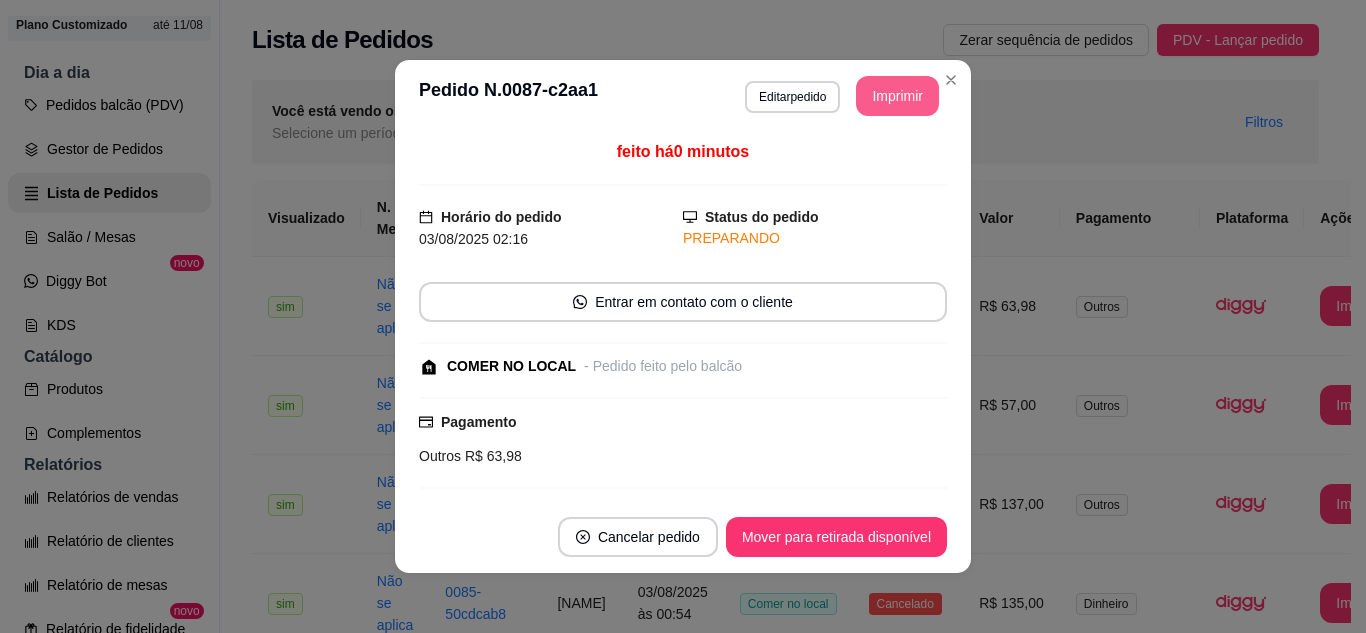 click on "Imprimir" at bounding box center (897, 96) 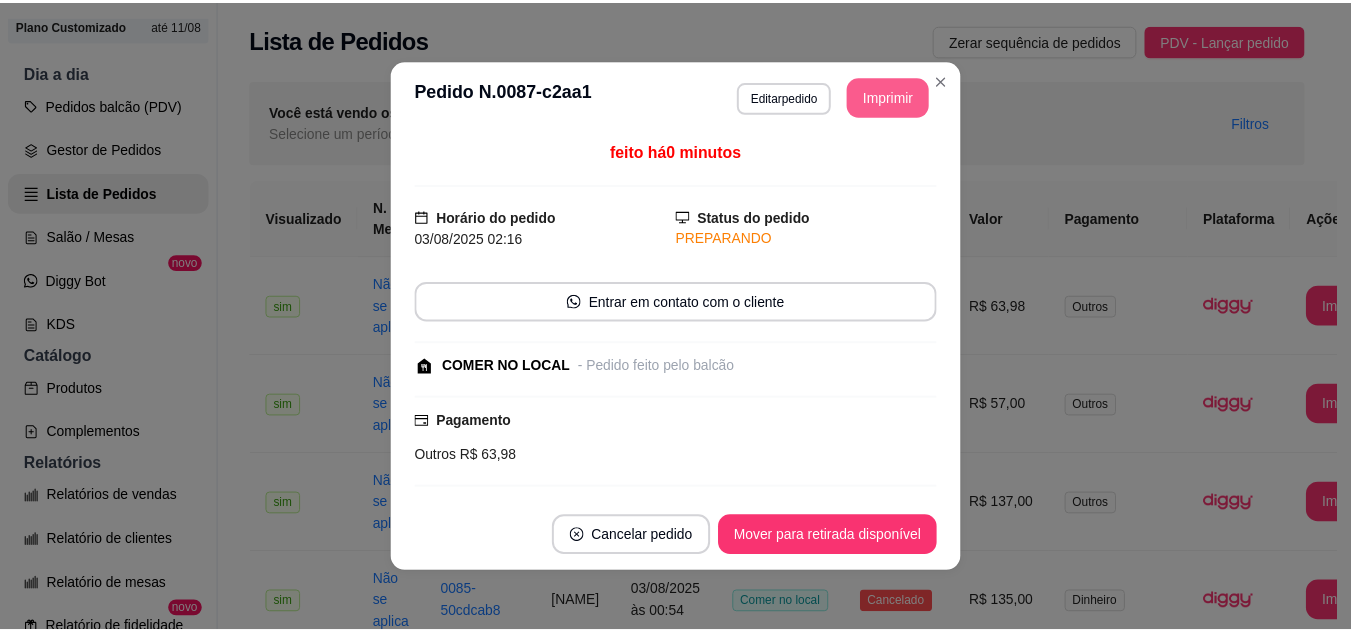 scroll, scrollTop: 0, scrollLeft: 0, axis: both 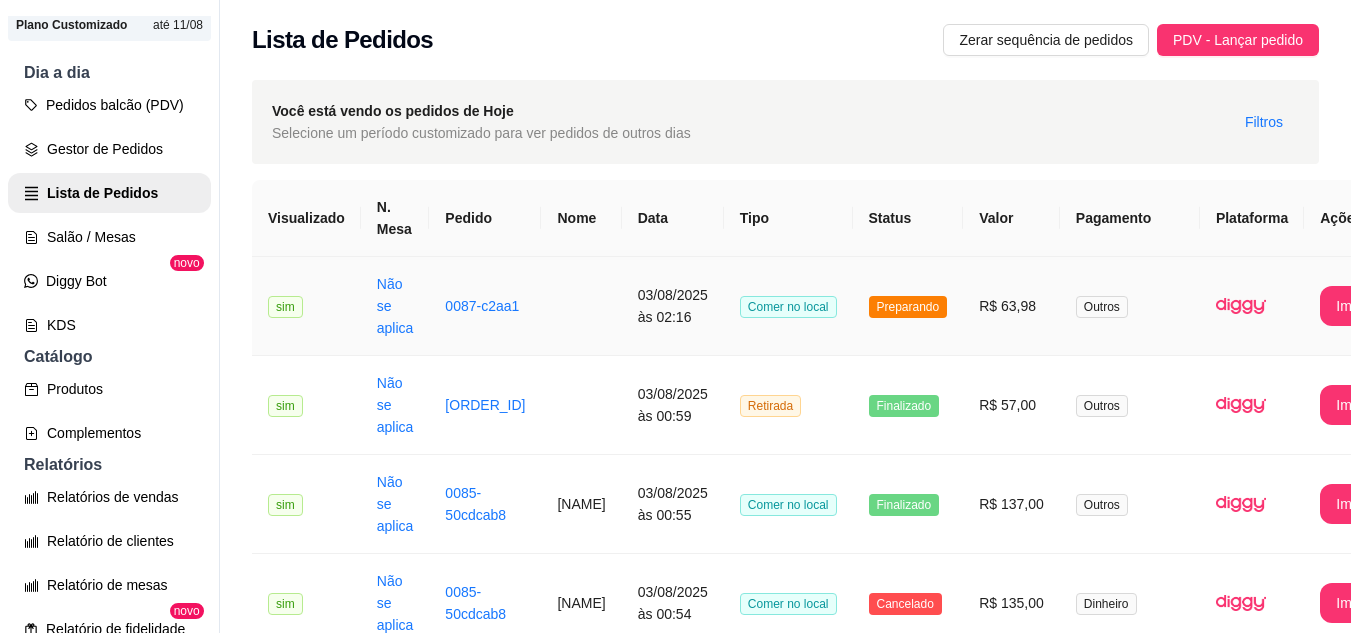 click on "Preparando" at bounding box center [908, 306] 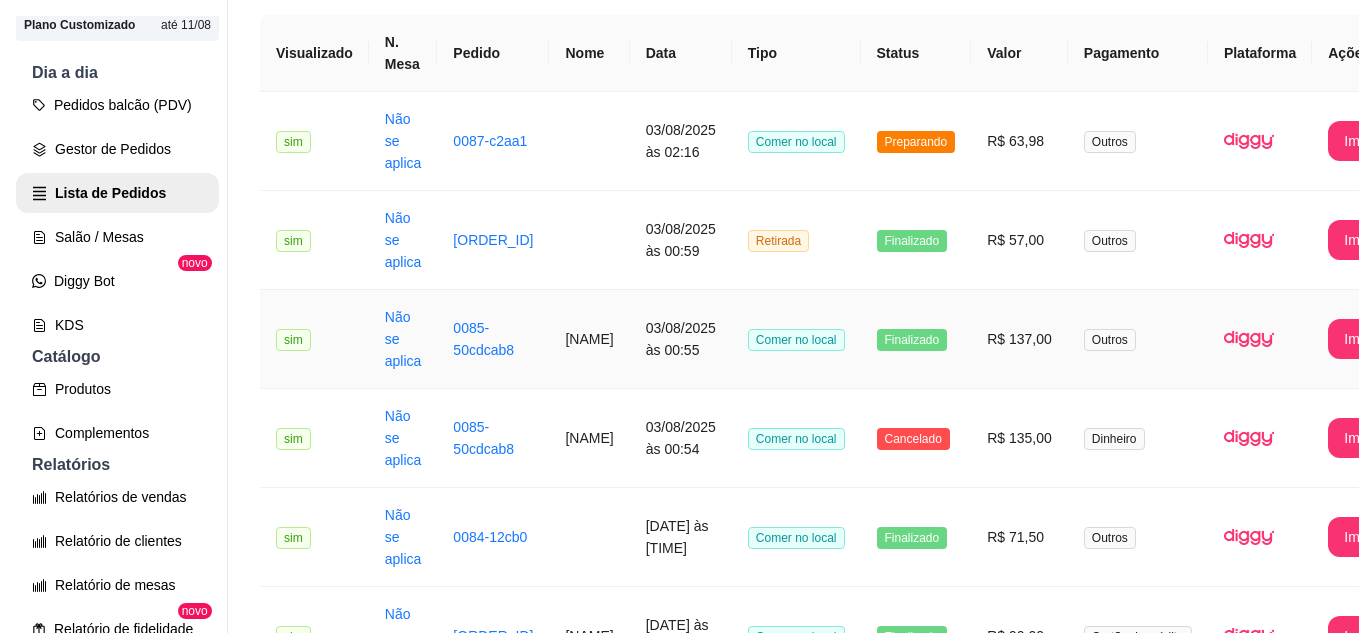 scroll, scrollTop: 200, scrollLeft: 0, axis: vertical 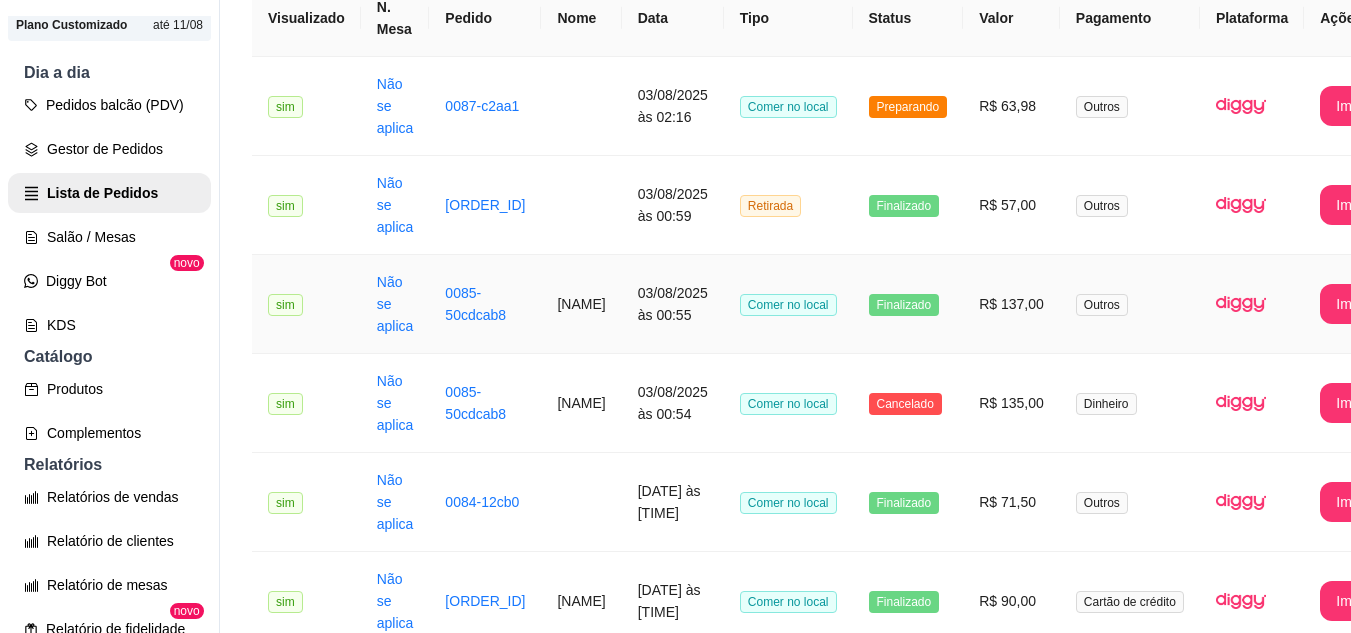 click on "R$ 137,00" at bounding box center [1011, 304] 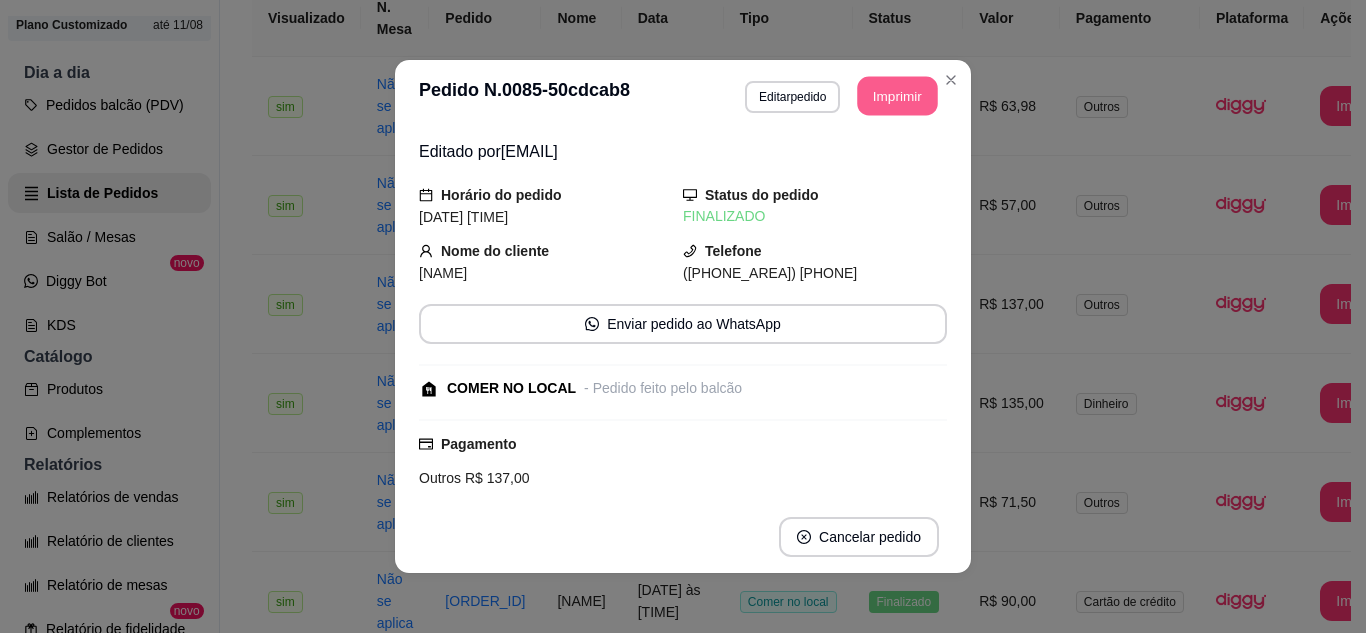 click on "Imprimir" at bounding box center (898, 96) 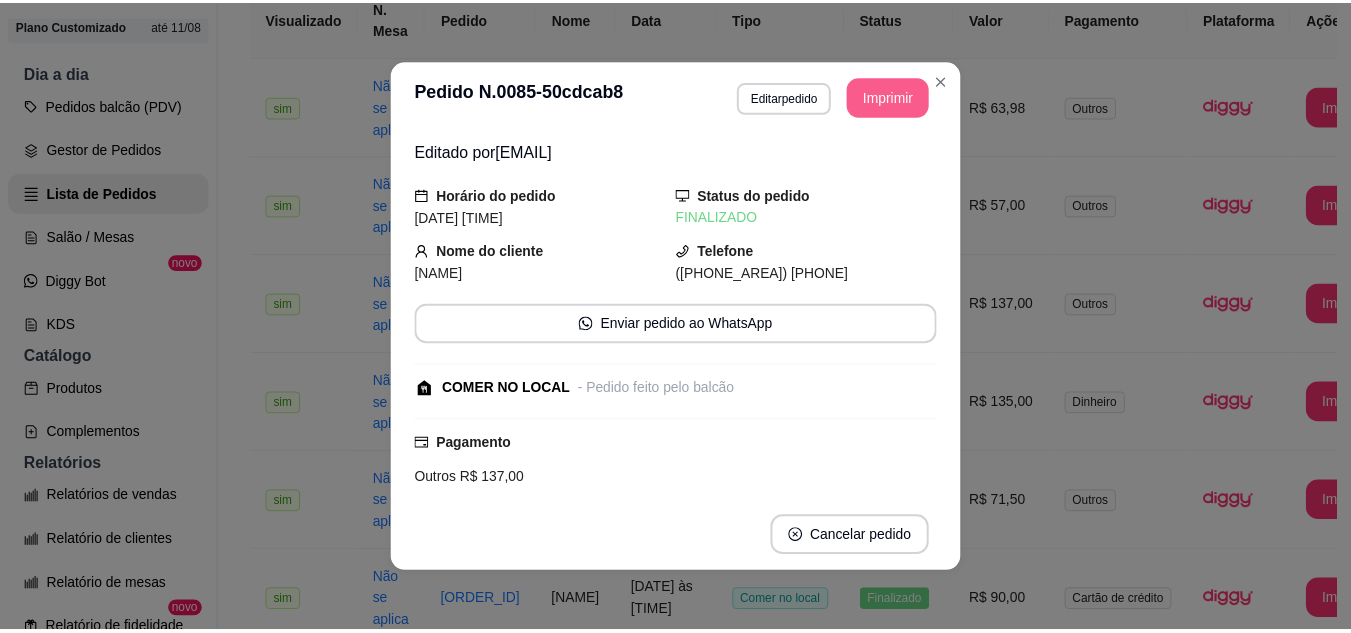 scroll, scrollTop: 0, scrollLeft: 0, axis: both 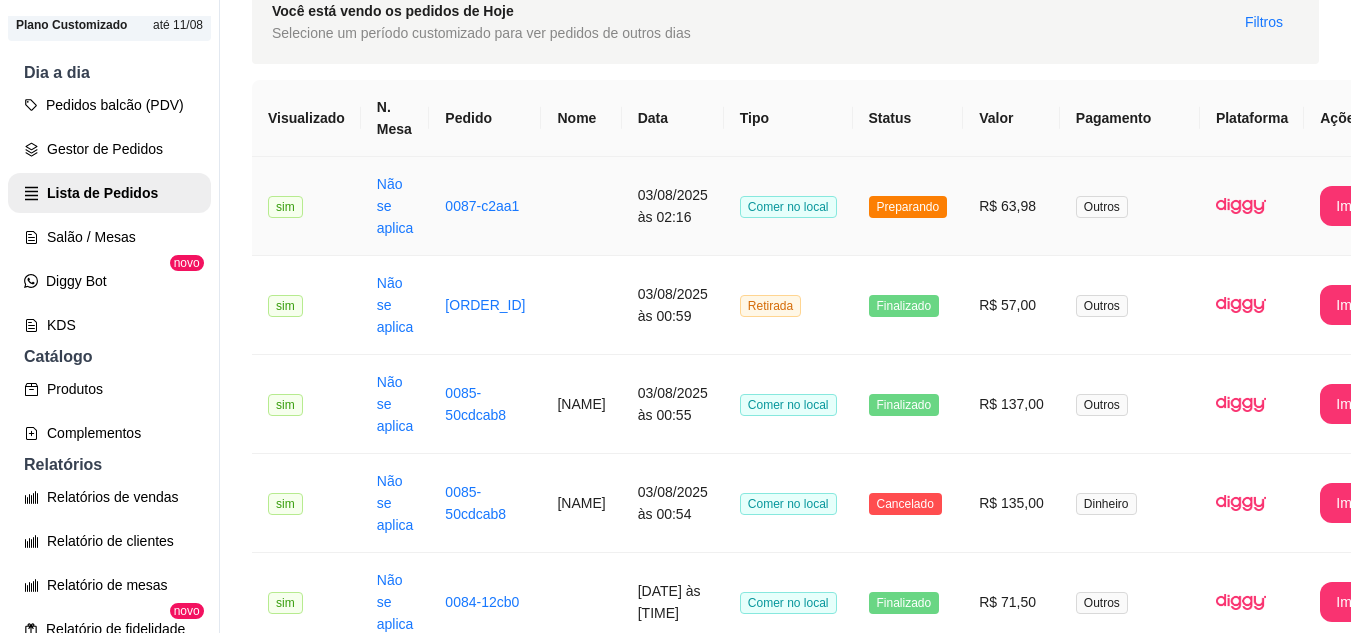 click on "R$ 63,98" at bounding box center (1011, 206) 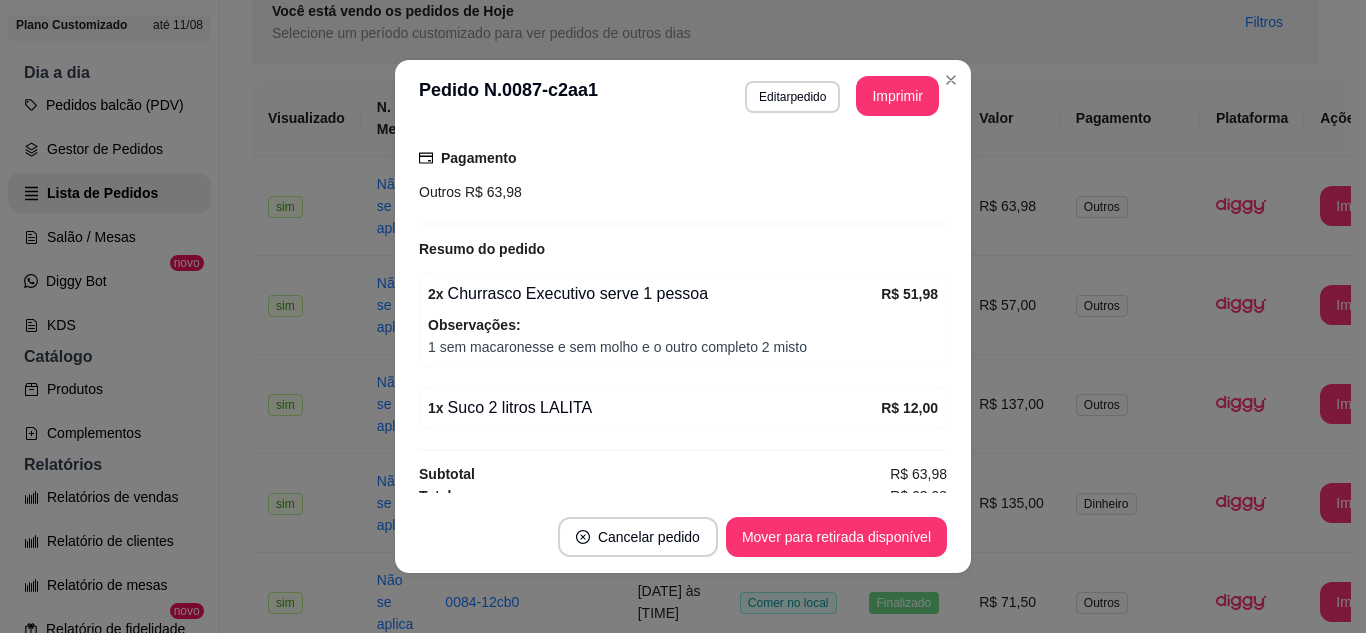 scroll, scrollTop: 278, scrollLeft: 0, axis: vertical 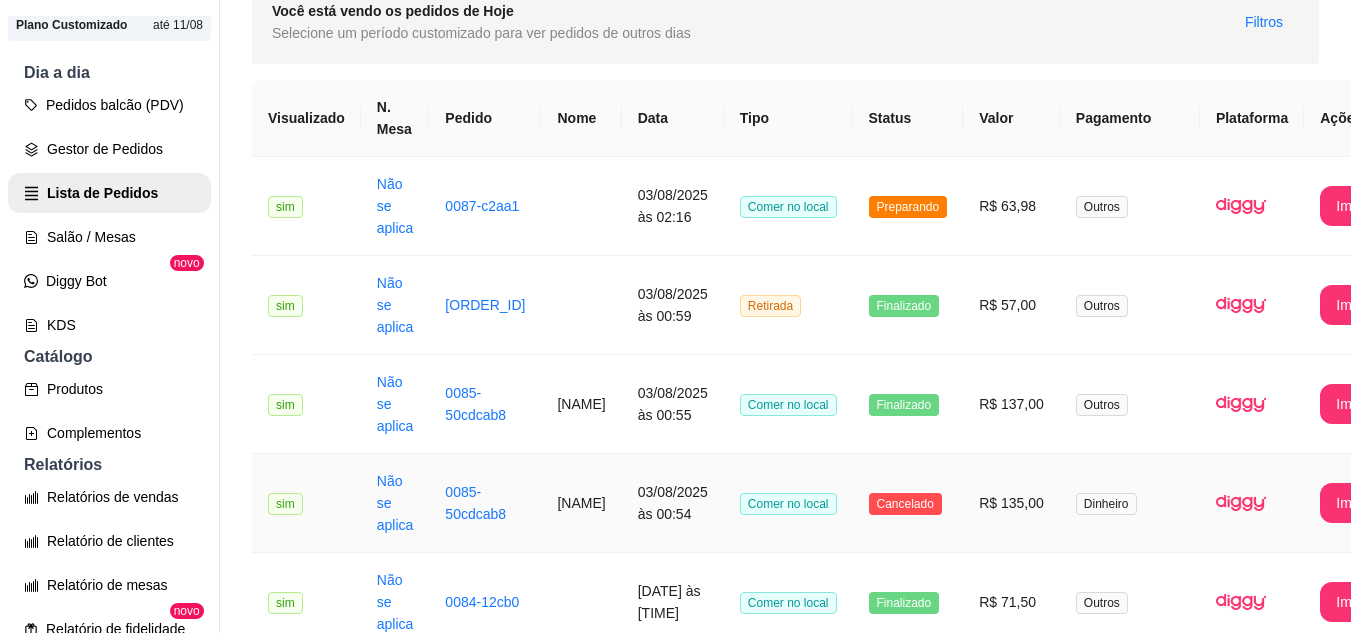 click on "R$ 135,00" at bounding box center [1011, 503] 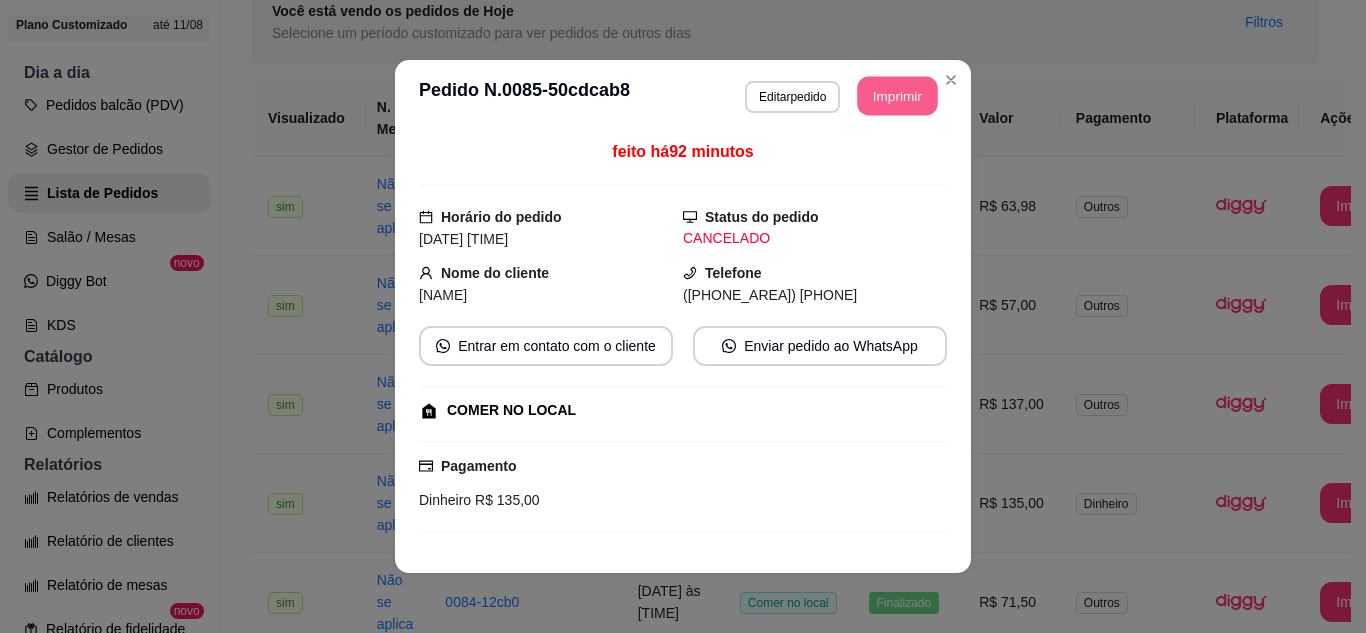 click on "Imprimir" at bounding box center [898, 96] 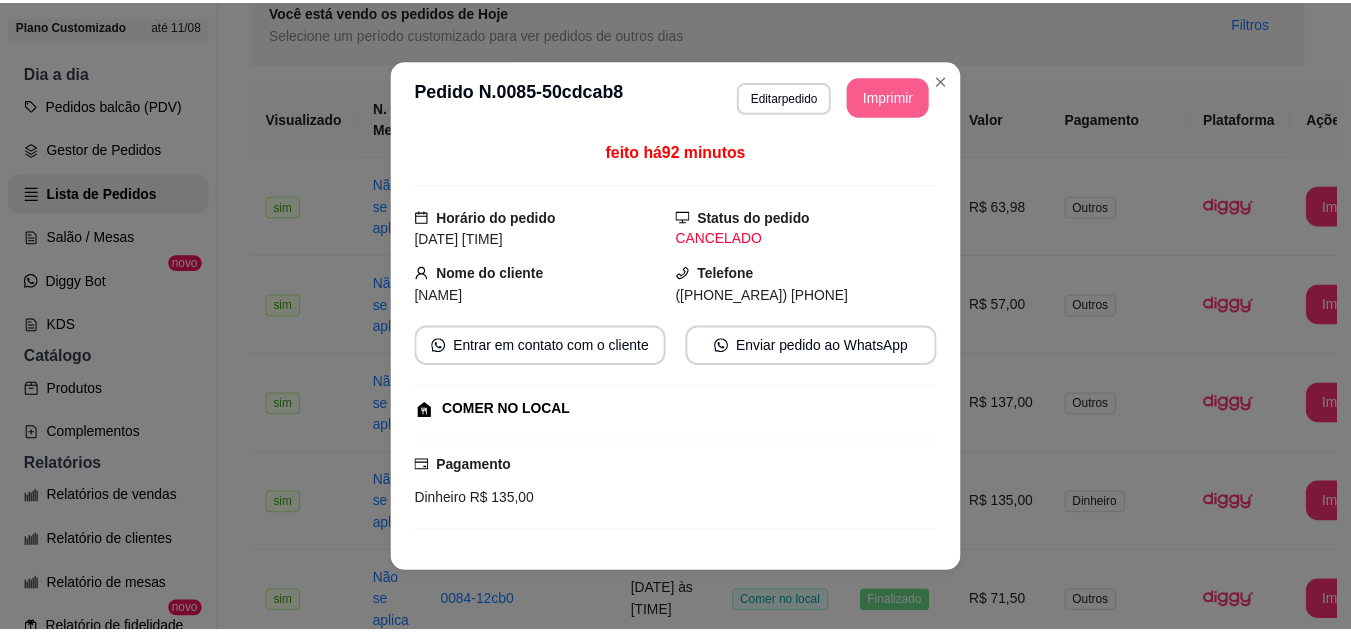 scroll, scrollTop: 0, scrollLeft: 0, axis: both 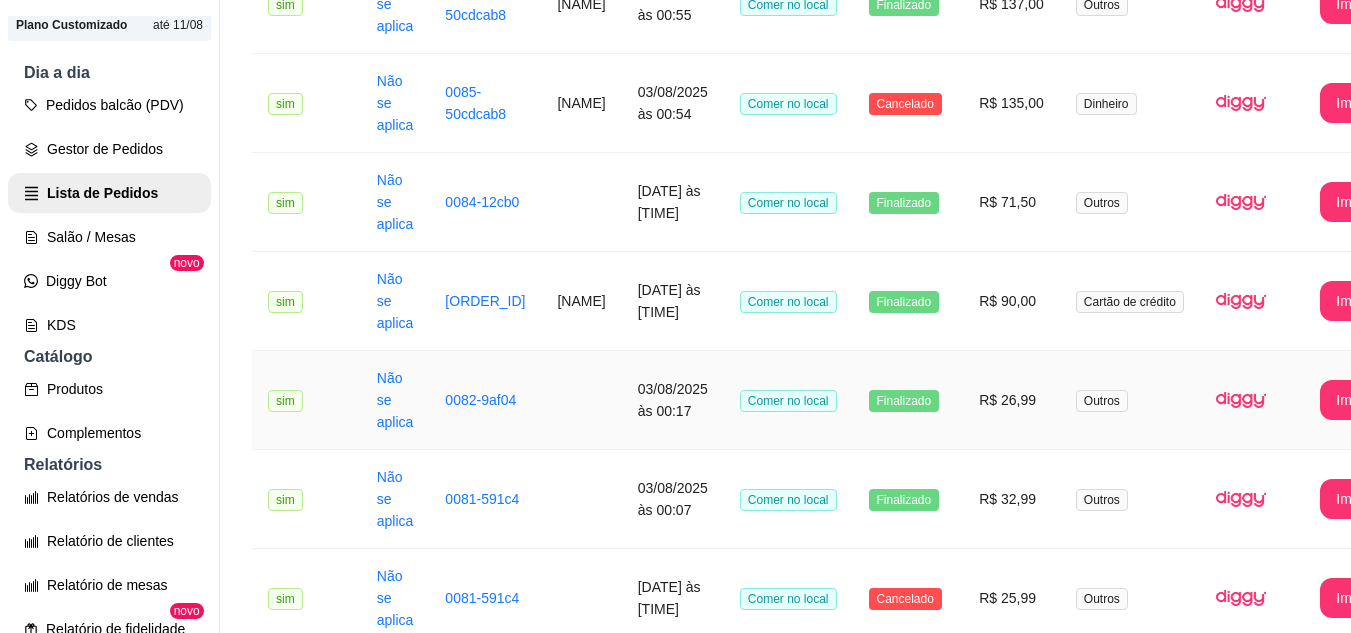 click on "R$ 26,99" at bounding box center [1011, 400] 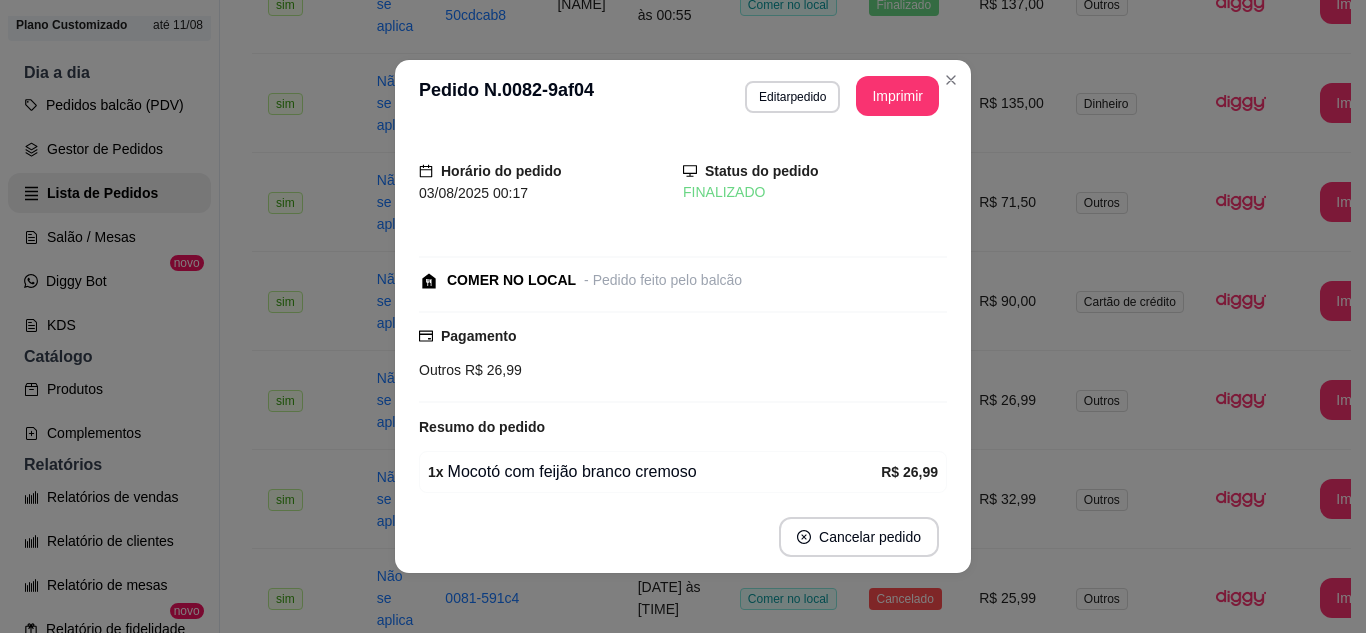 scroll, scrollTop: 78, scrollLeft: 0, axis: vertical 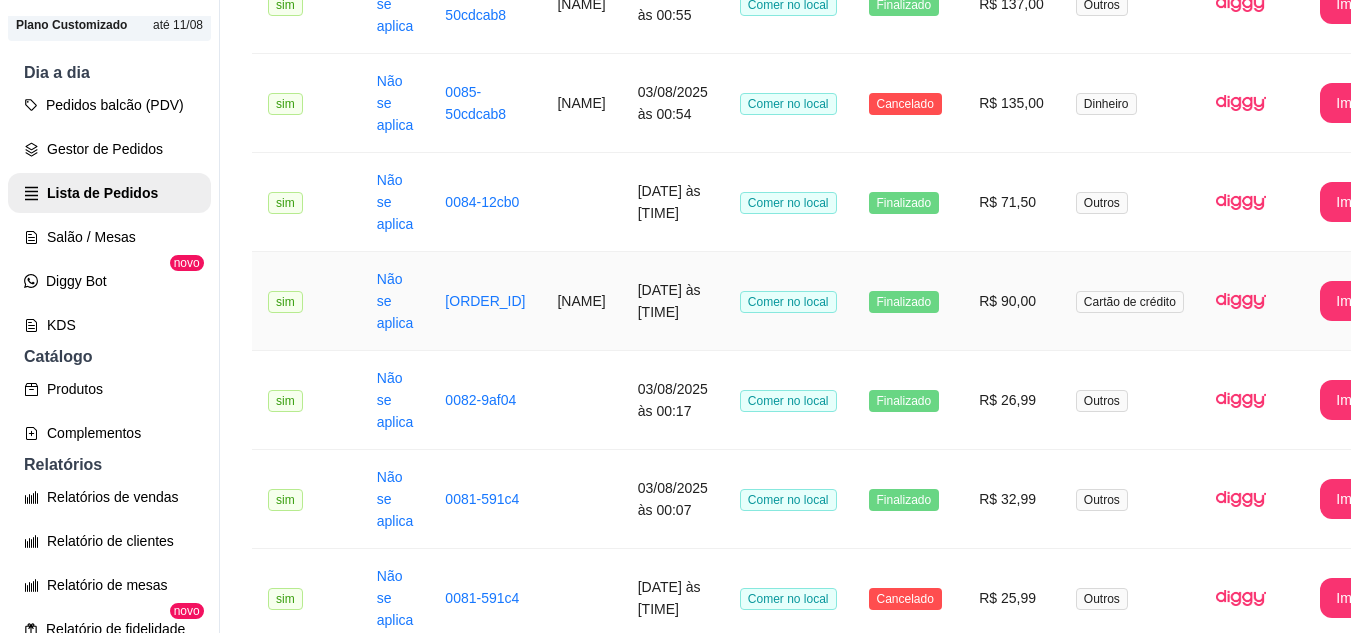 click on "R$ 90,00" at bounding box center (1011, 301) 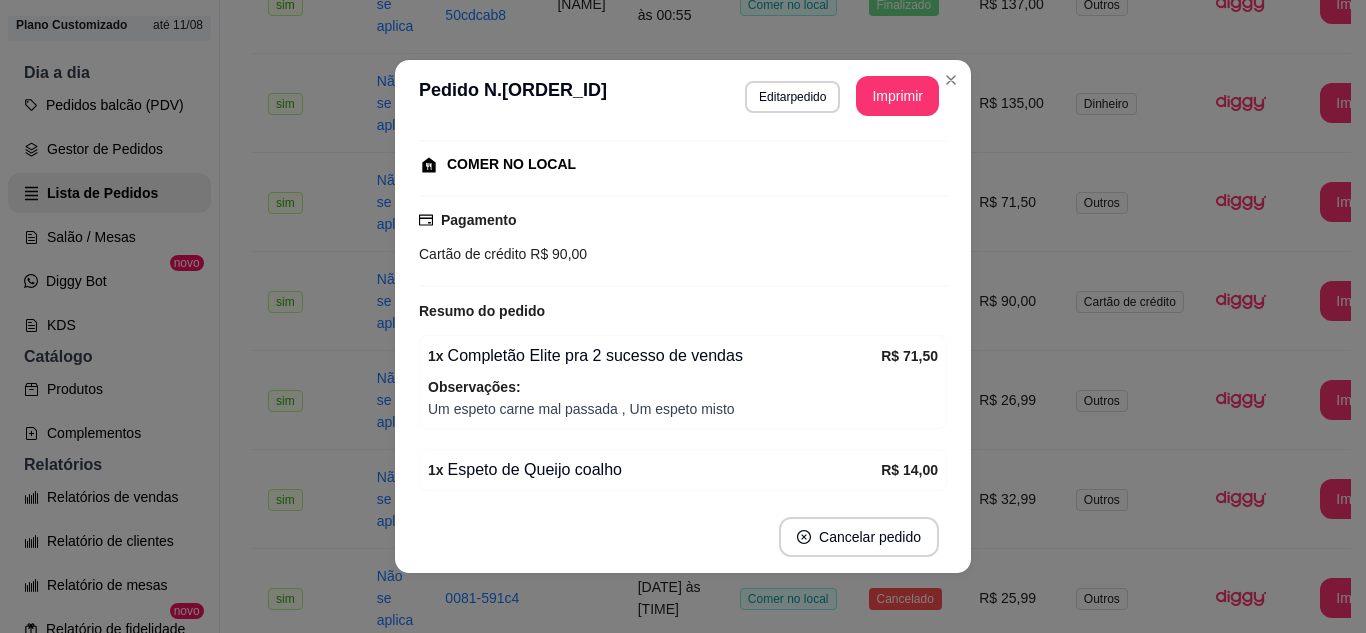scroll, scrollTop: 298, scrollLeft: 0, axis: vertical 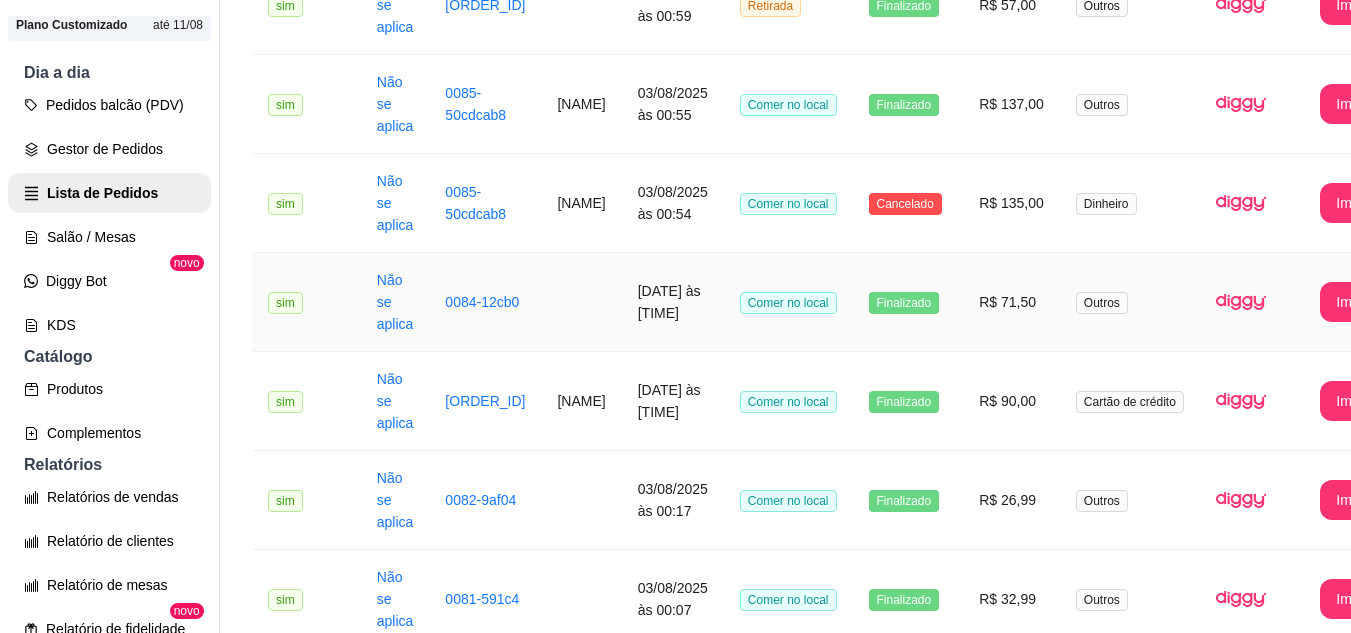 click on "R$ 71,50" at bounding box center [1011, 302] 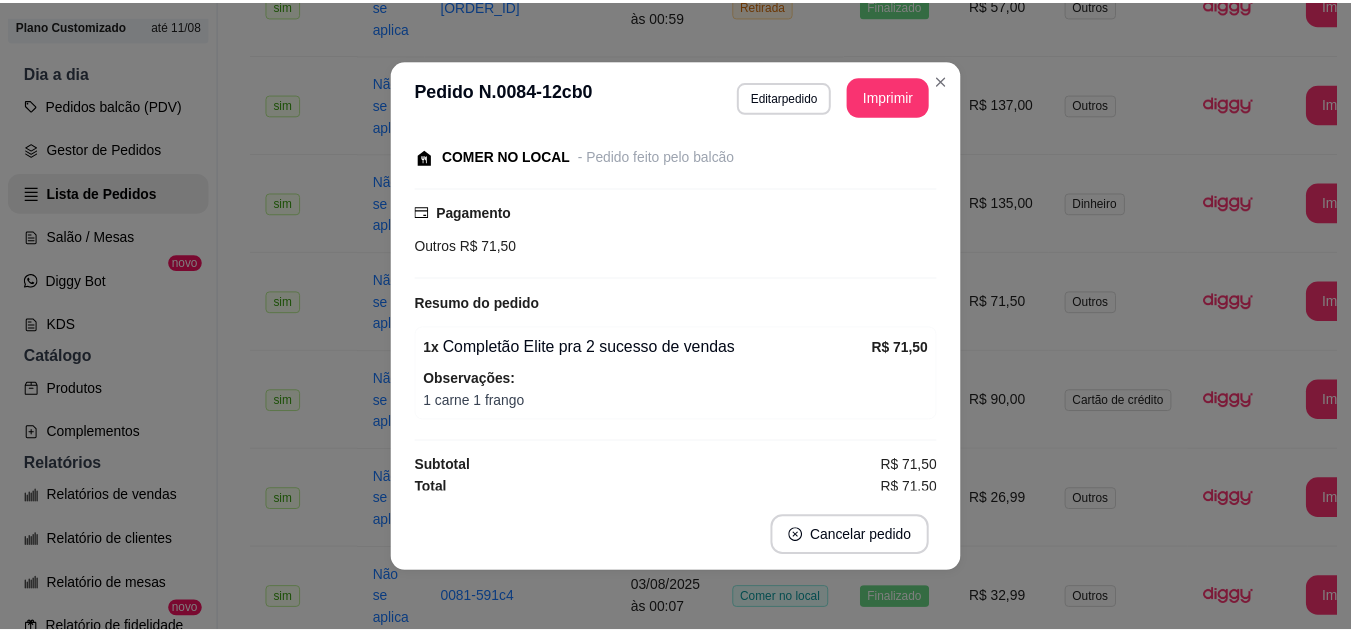scroll, scrollTop: 130, scrollLeft: 0, axis: vertical 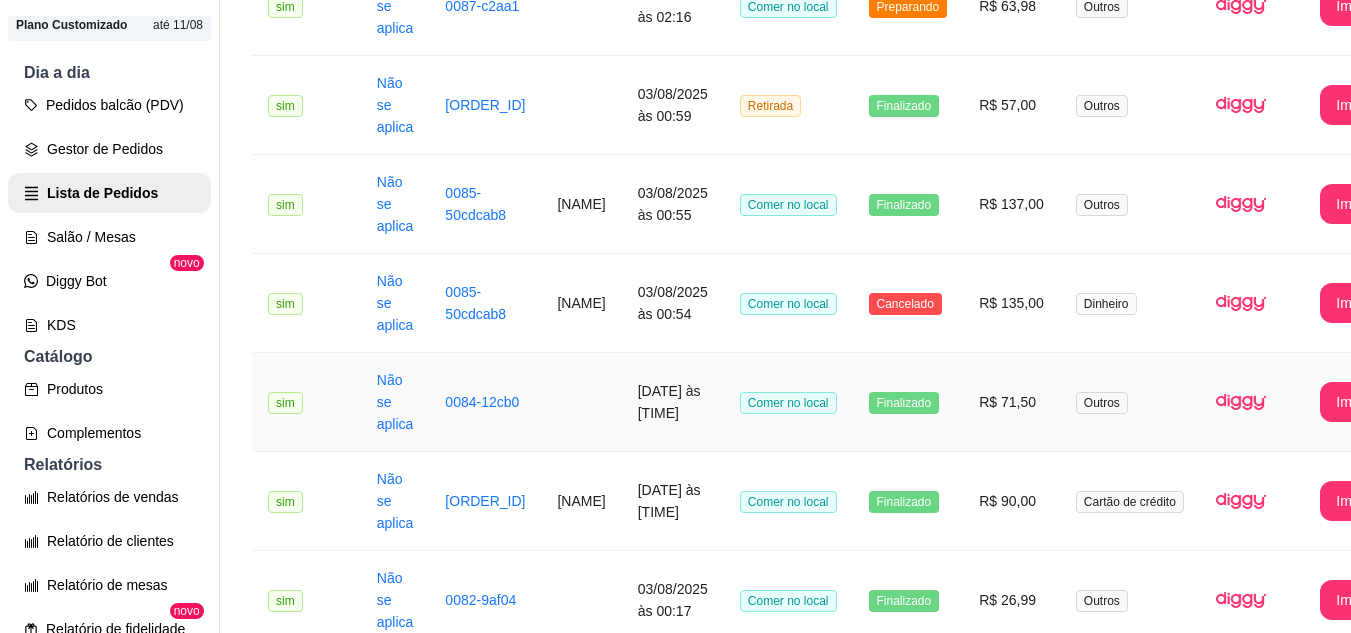 click on "R$ 71,50" at bounding box center [1011, 402] 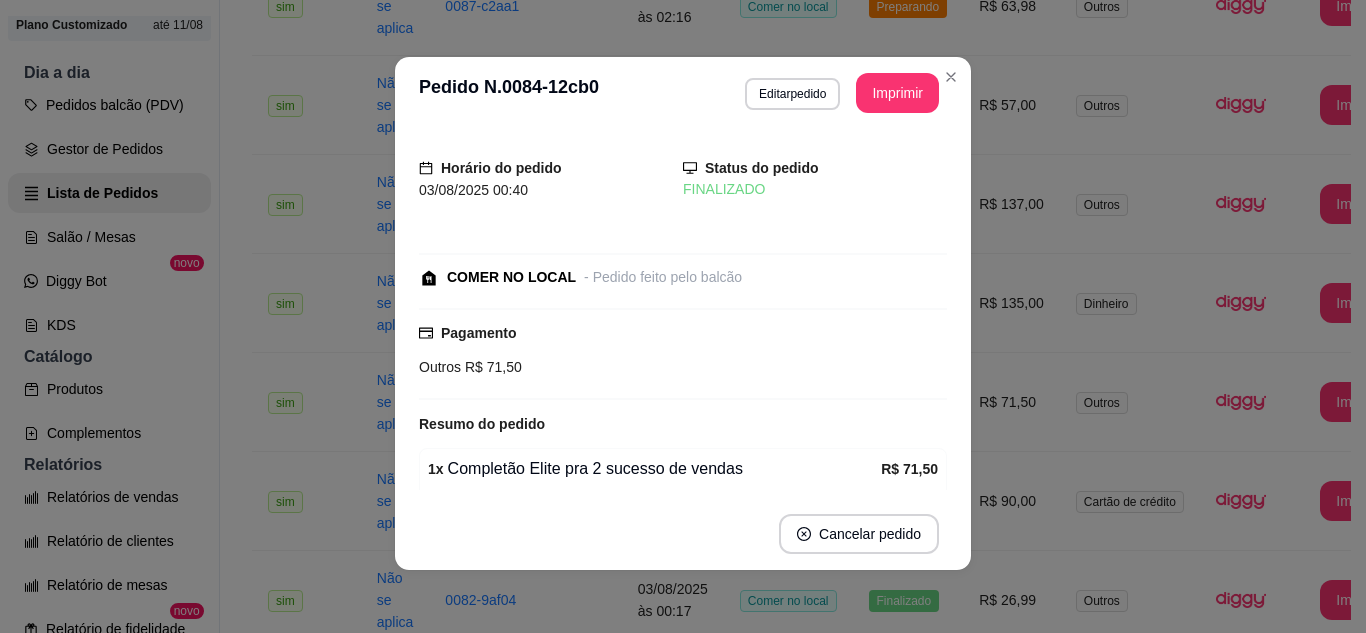 scroll, scrollTop: 4, scrollLeft: 0, axis: vertical 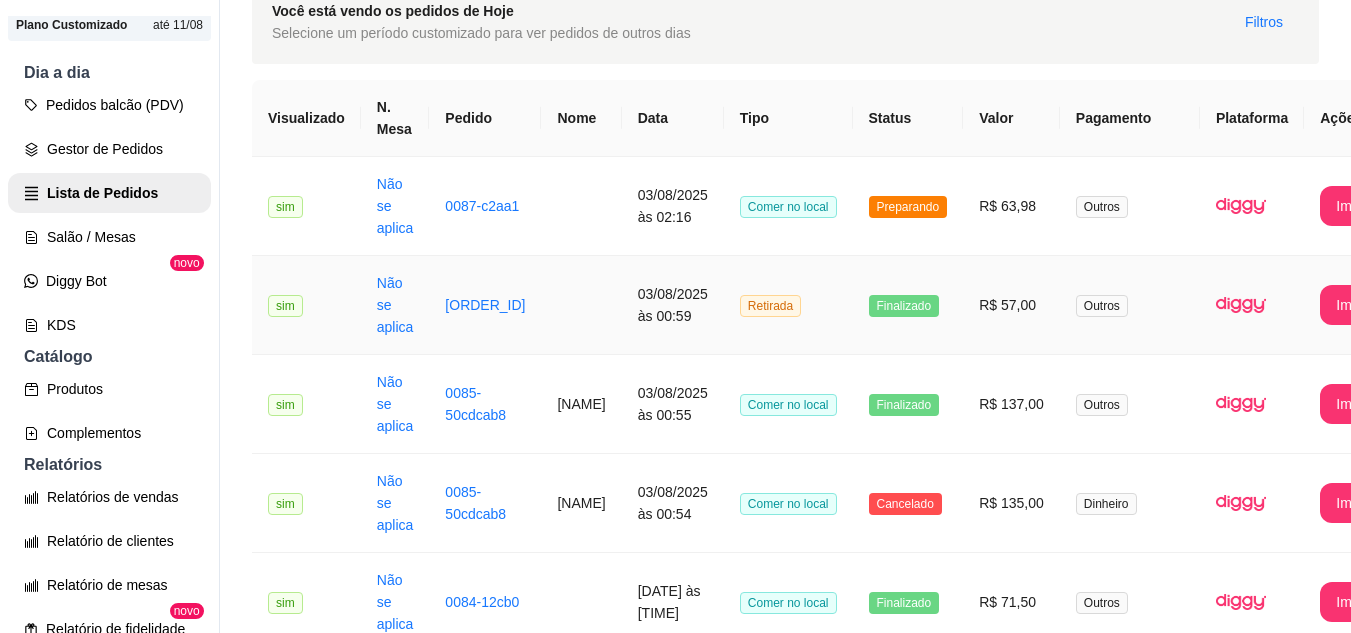 click on "R$ 57,00" at bounding box center [1011, 305] 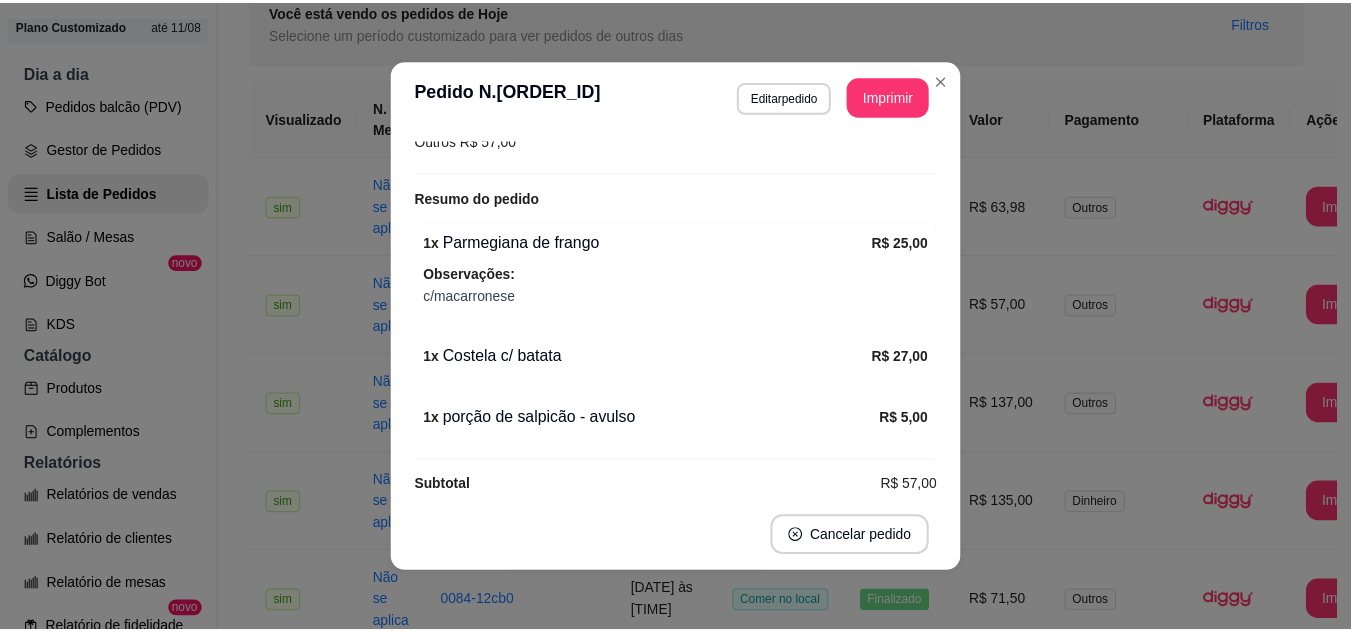 scroll, scrollTop: 254, scrollLeft: 0, axis: vertical 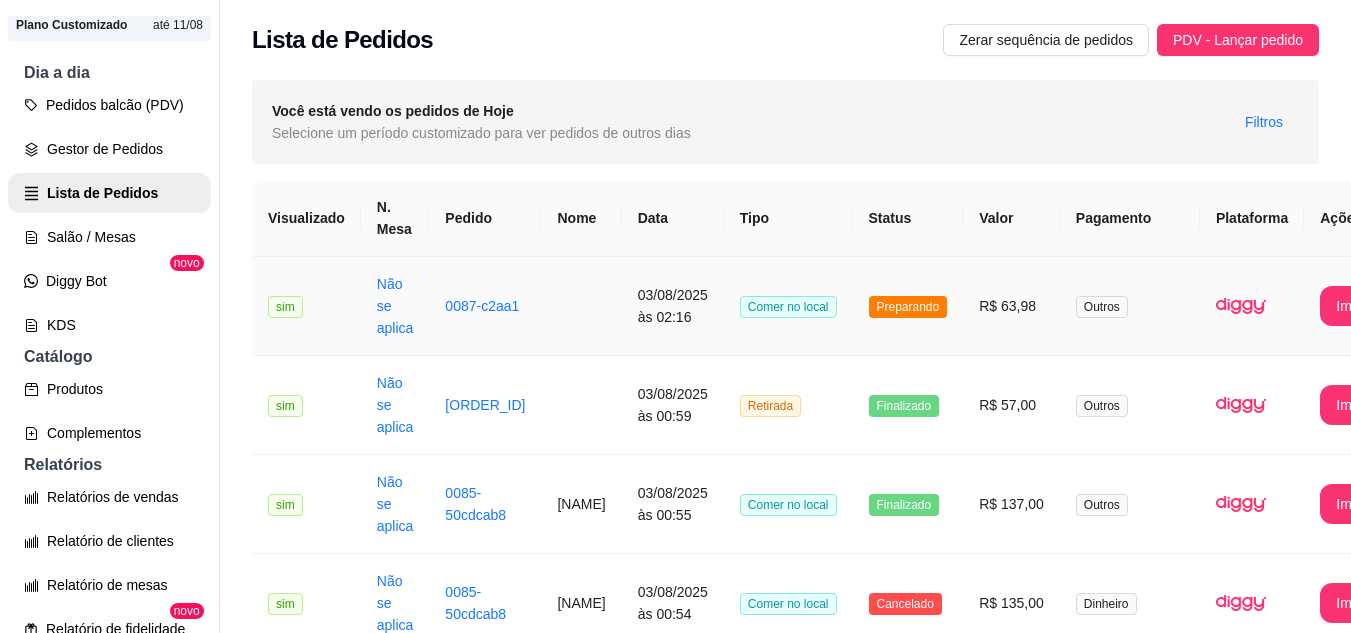 click on "R$ 63,98" at bounding box center [1011, 306] 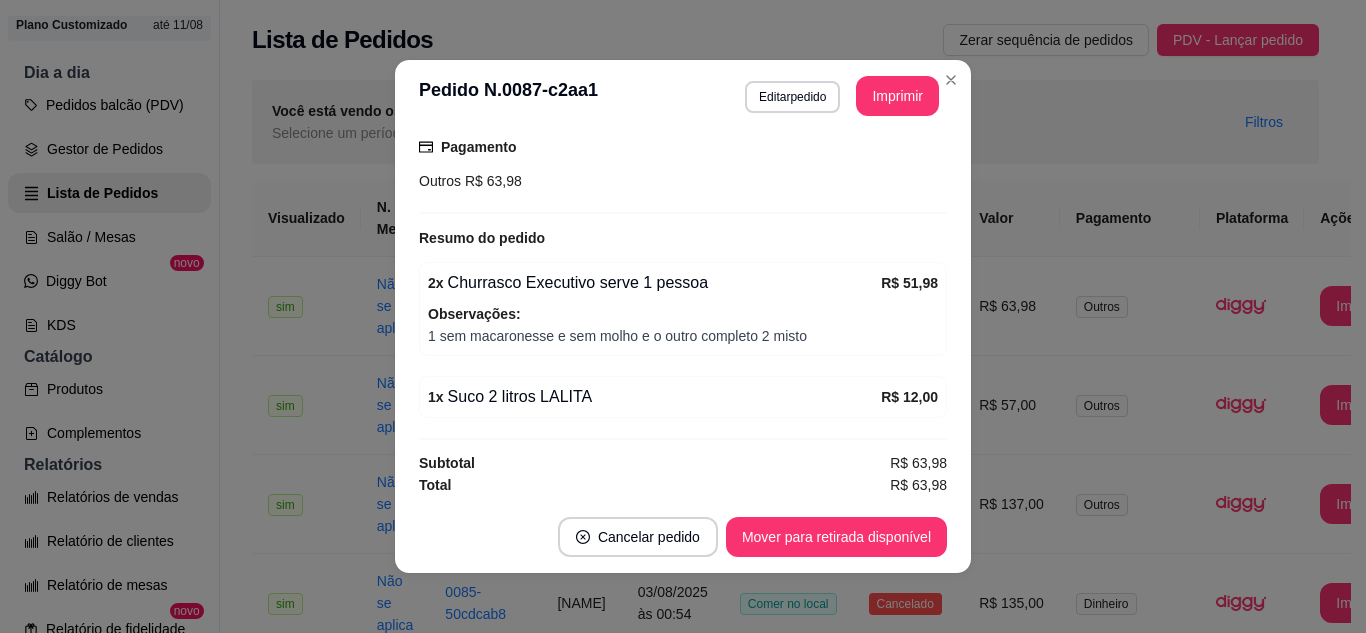 scroll, scrollTop: 278, scrollLeft: 0, axis: vertical 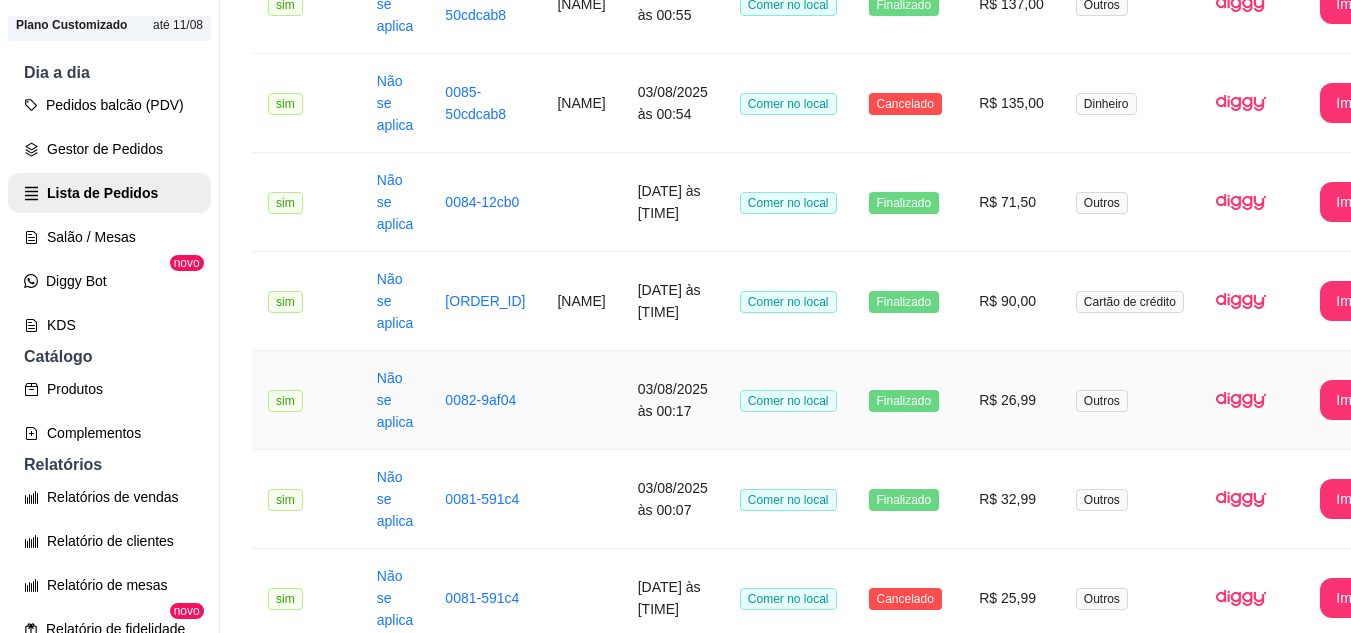 click on "R$ 26,99" at bounding box center [1011, 400] 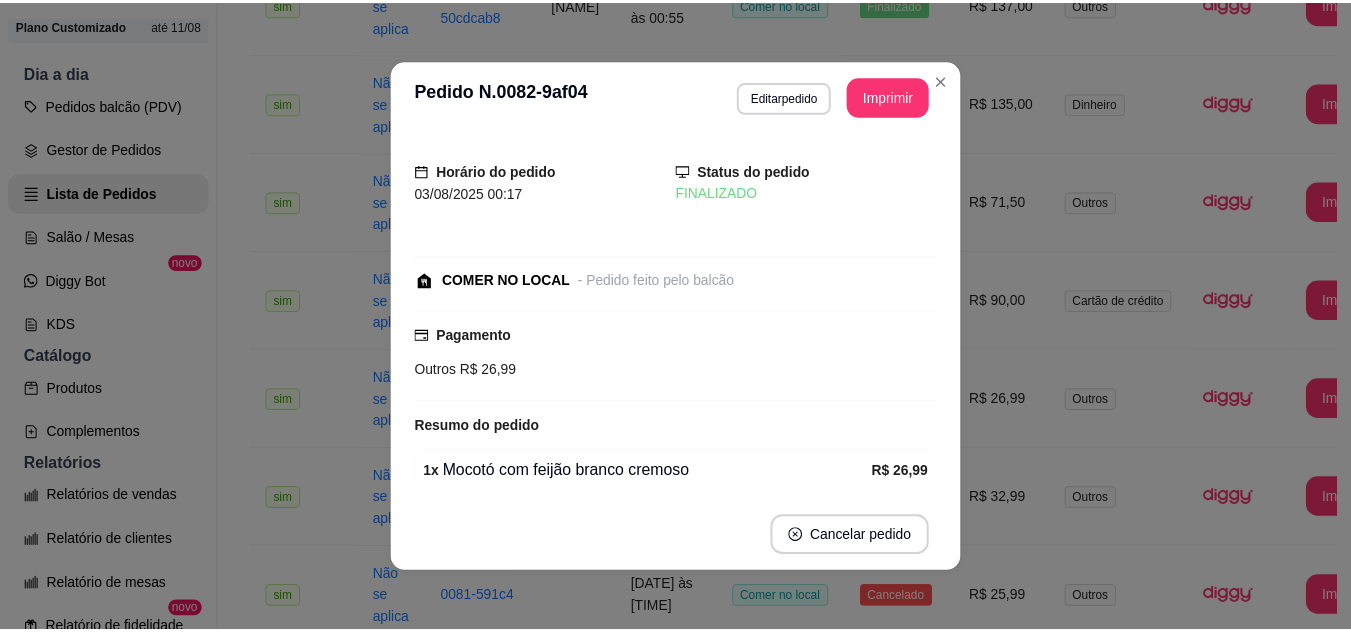 scroll, scrollTop: 78, scrollLeft: 0, axis: vertical 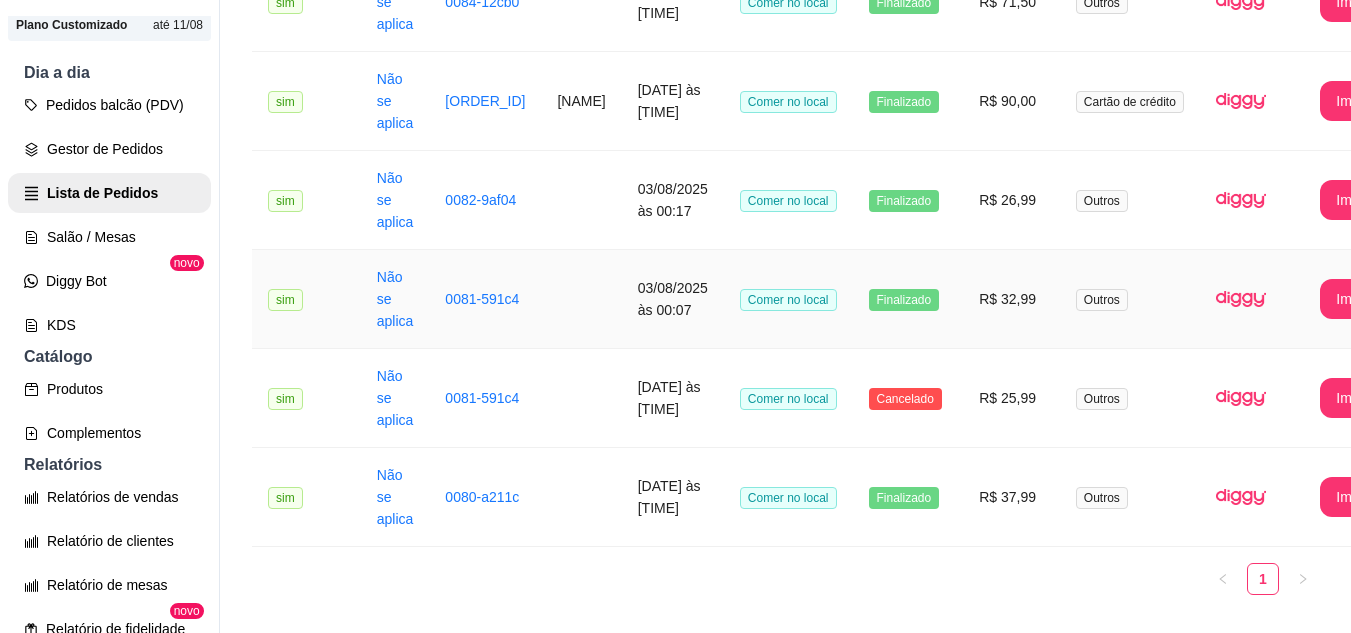 click on "R$ 32,99" at bounding box center (1011, 299) 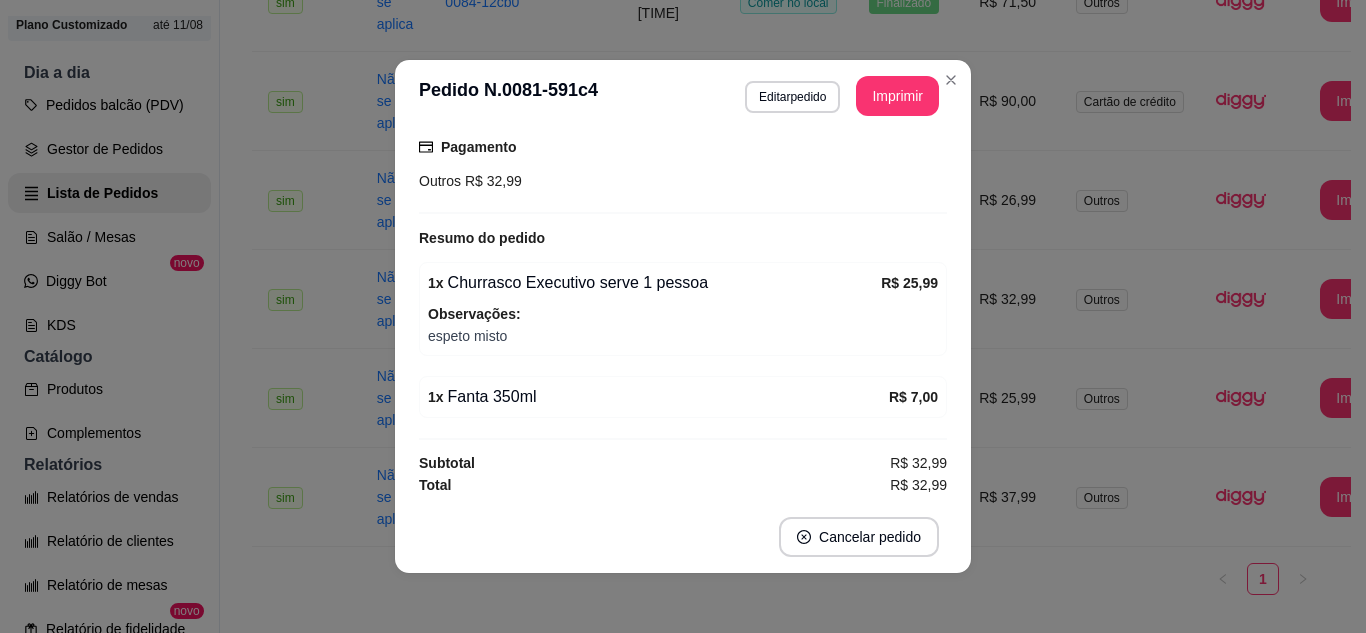 scroll, scrollTop: 216, scrollLeft: 0, axis: vertical 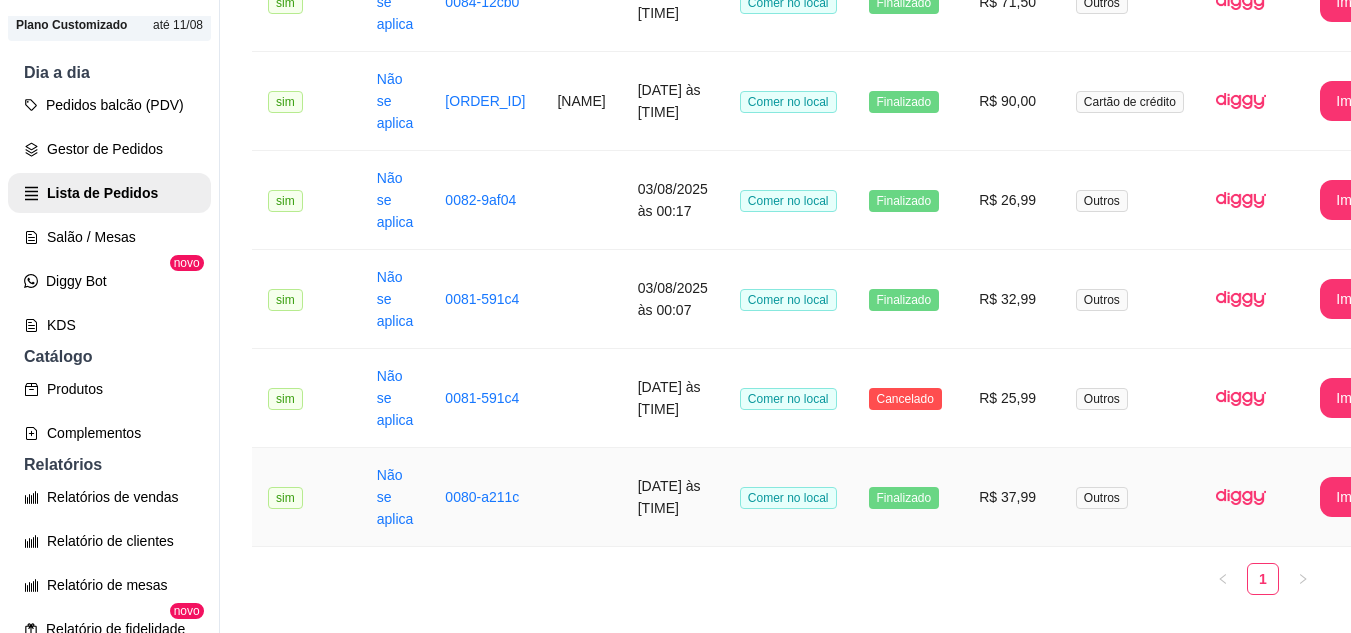 click on "Finalizado" at bounding box center (908, 497) 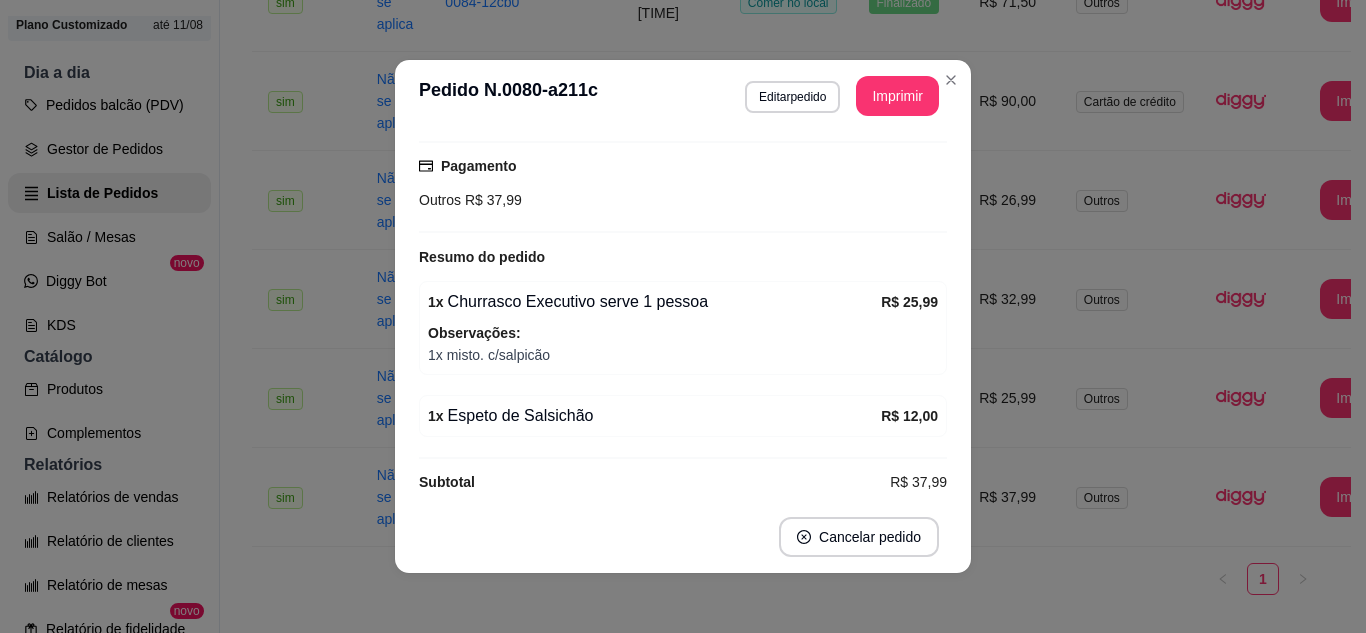 scroll, scrollTop: 92, scrollLeft: 0, axis: vertical 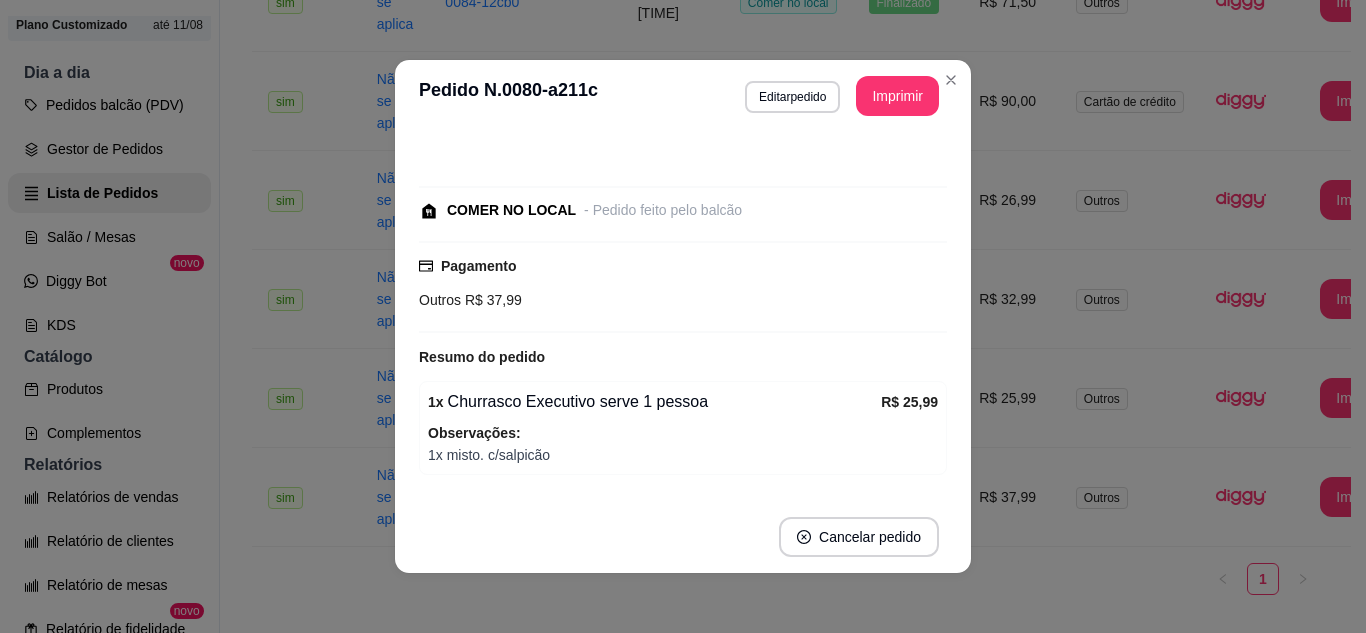 click on "Horário do pedido [DATE] [TIME] Status do pedido FINALIZADO COMER NO LOCAL - Pedido feito pelo balcão Pagamento Outros   R$ 37,99 Resumo do pedido 1 x      Churrasco Executivo serve  1 pessoa  R$ 25,99 Observações: 1x misto. c/salpicão   1 x     Espeto de Salsichão R$ 12,00 Subtotal R$ 37,99 Total R$ 37,99" at bounding box center [683, 316] 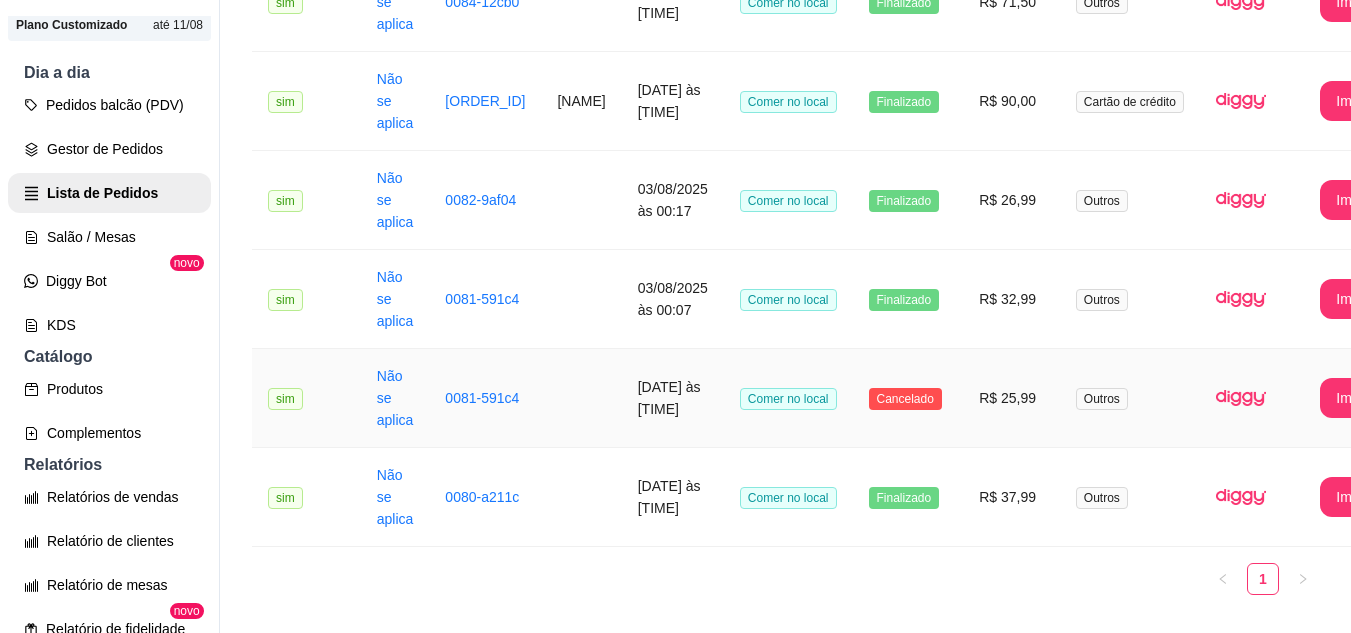 click on "R$ 25,99" at bounding box center [1011, 398] 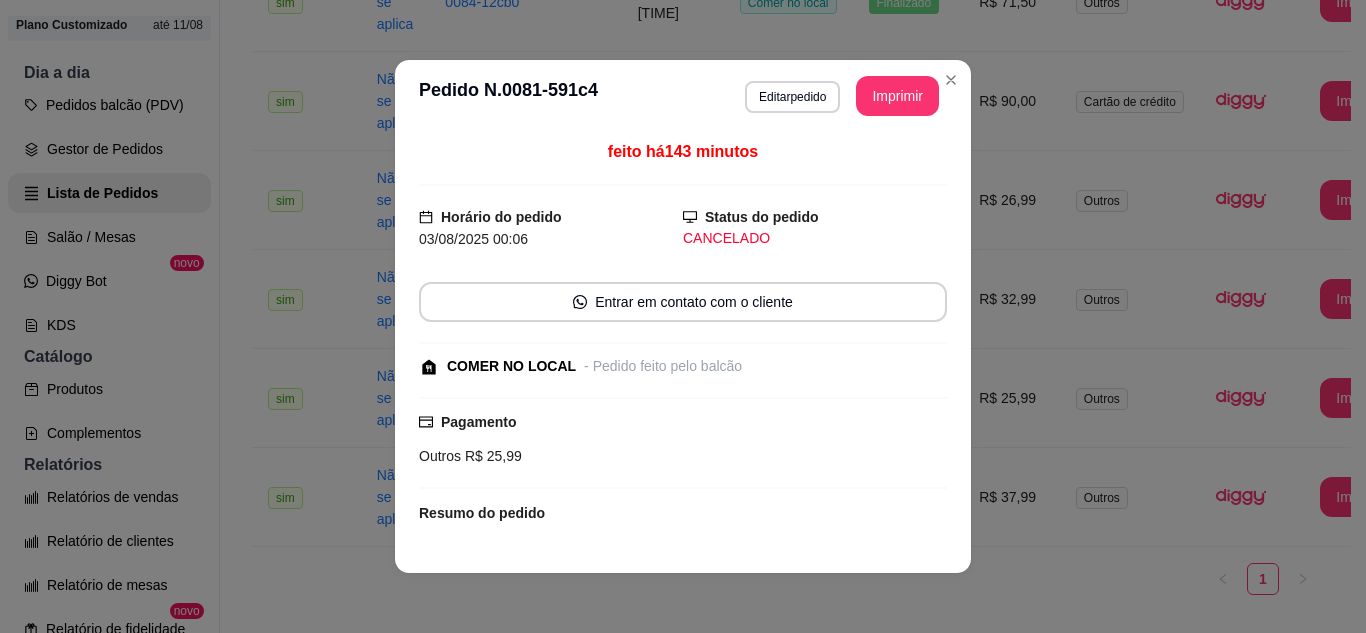 scroll, scrollTop: 176, scrollLeft: 0, axis: vertical 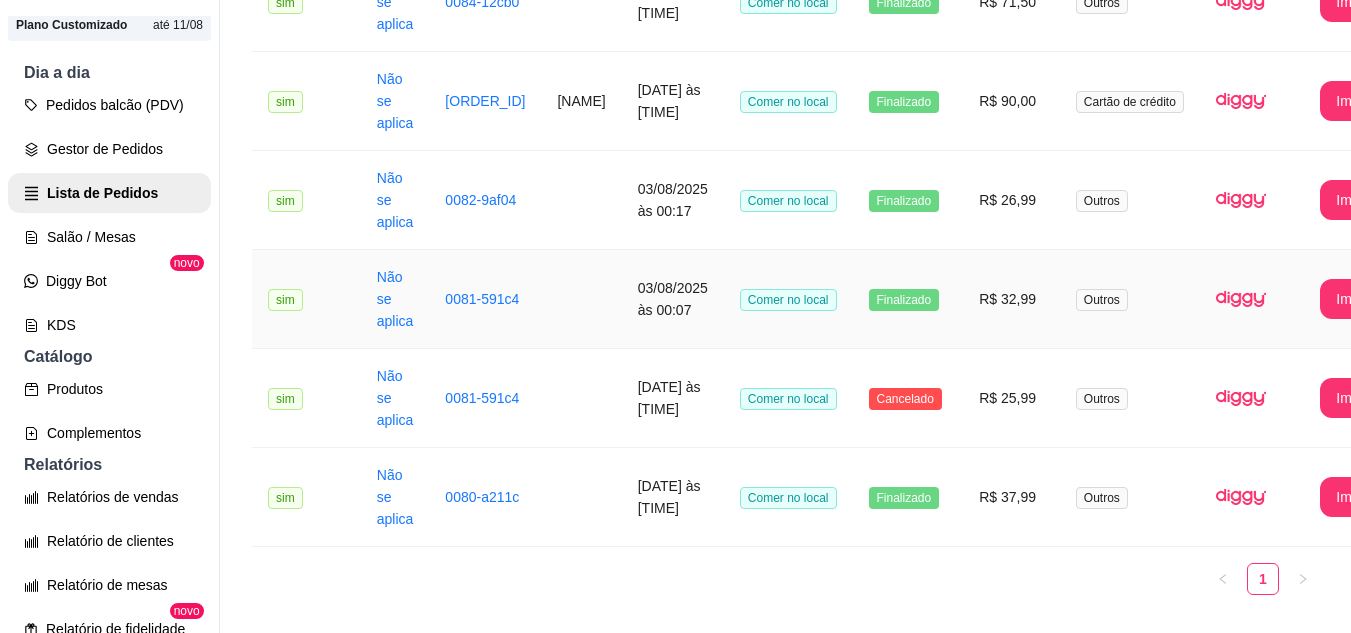 click on "R$ 32,99" at bounding box center [1011, 299] 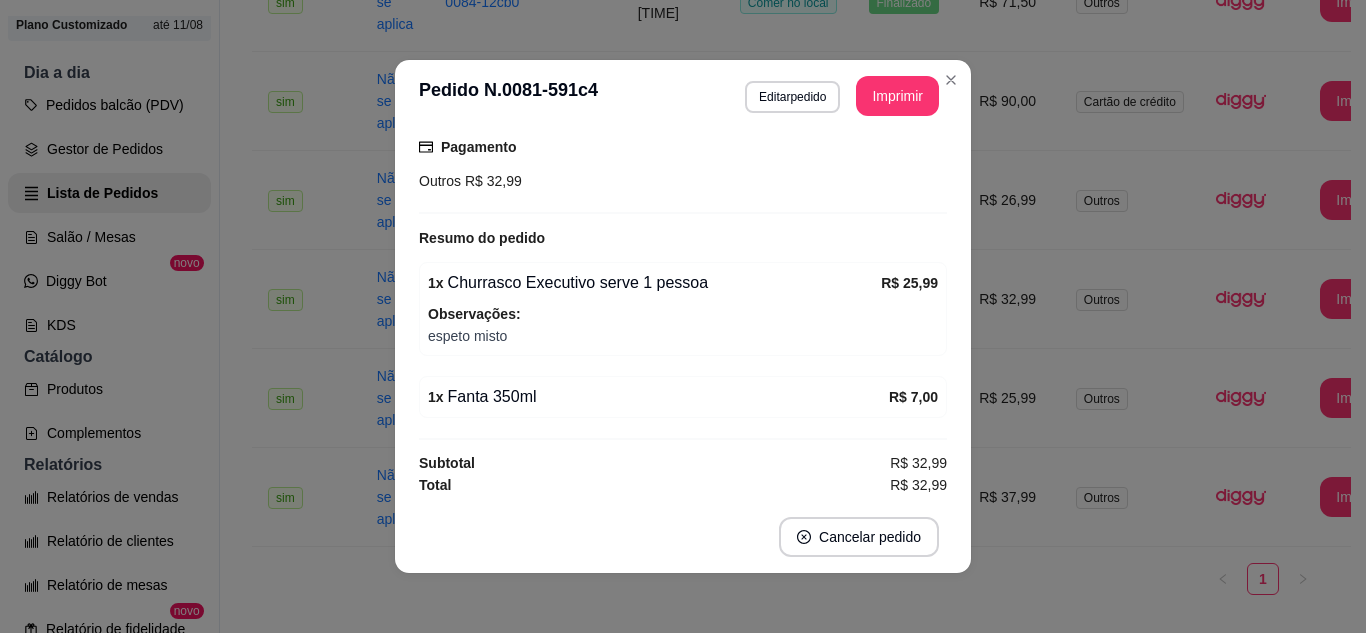 scroll, scrollTop: 216, scrollLeft: 0, axis: vertical 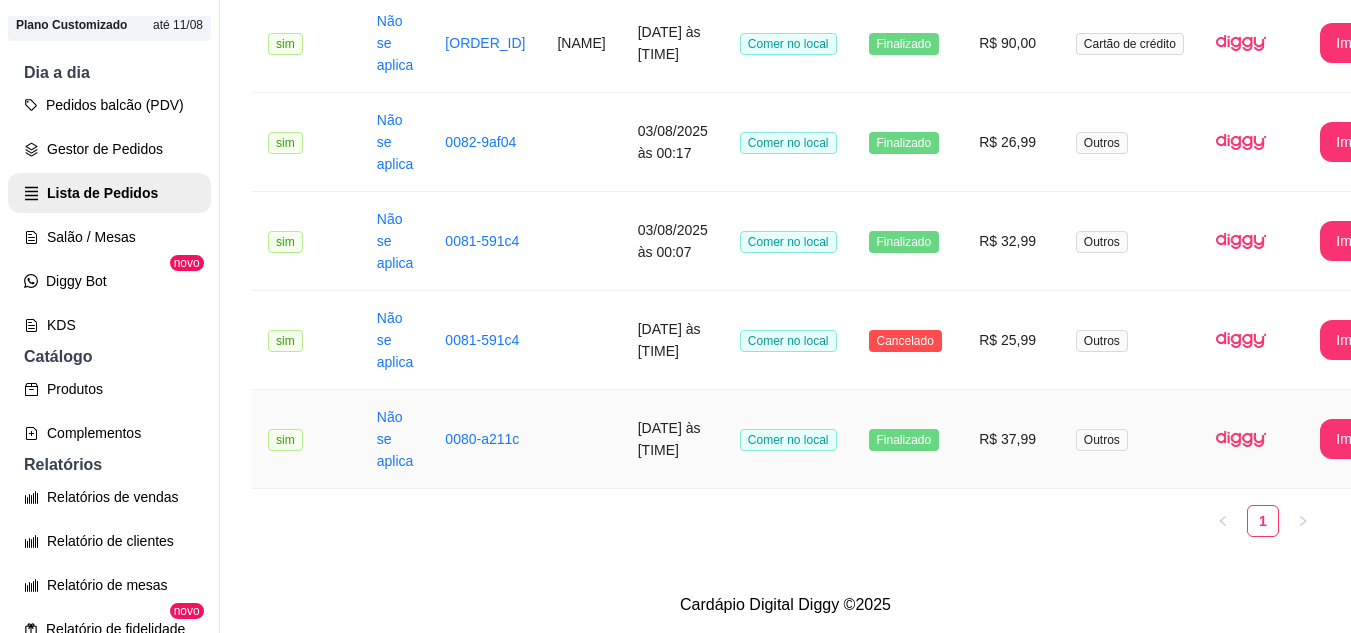 click on "R$ 37,99" at bounding box center [1011, 439] 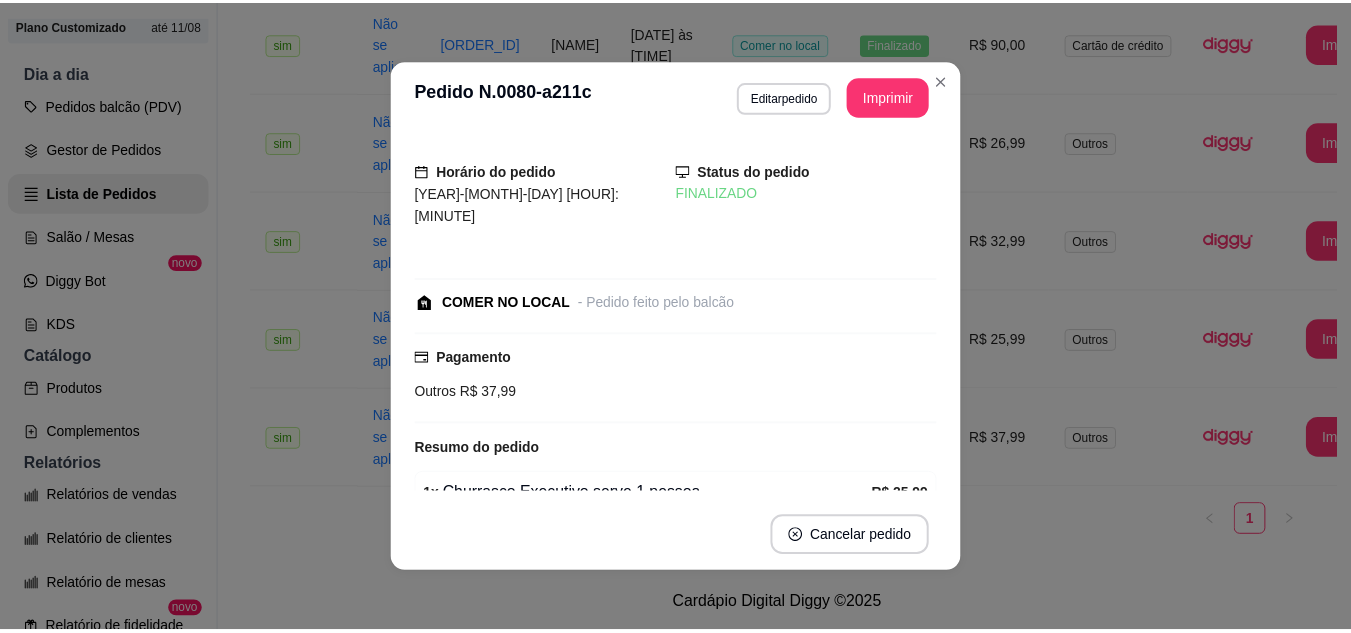 scroll, scrollTop: 192, scrollLeft: 0, axis: vertical 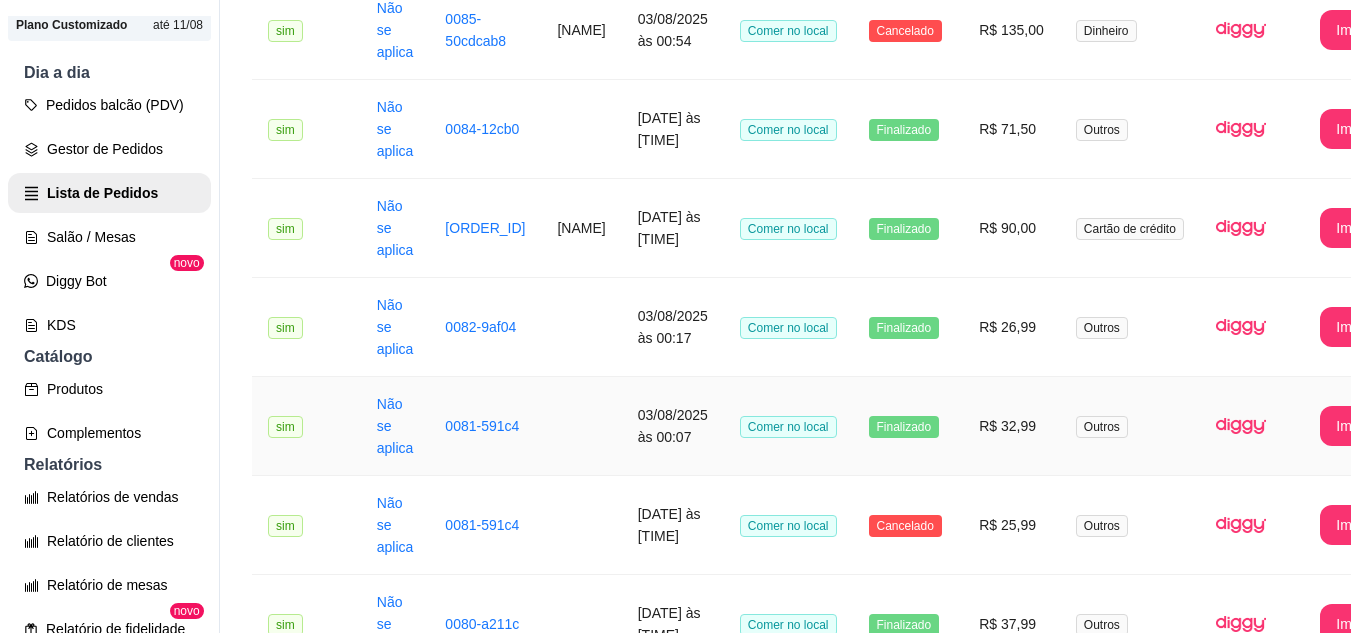 click on "R$ 32,99" at bounding box center [1011, 426] 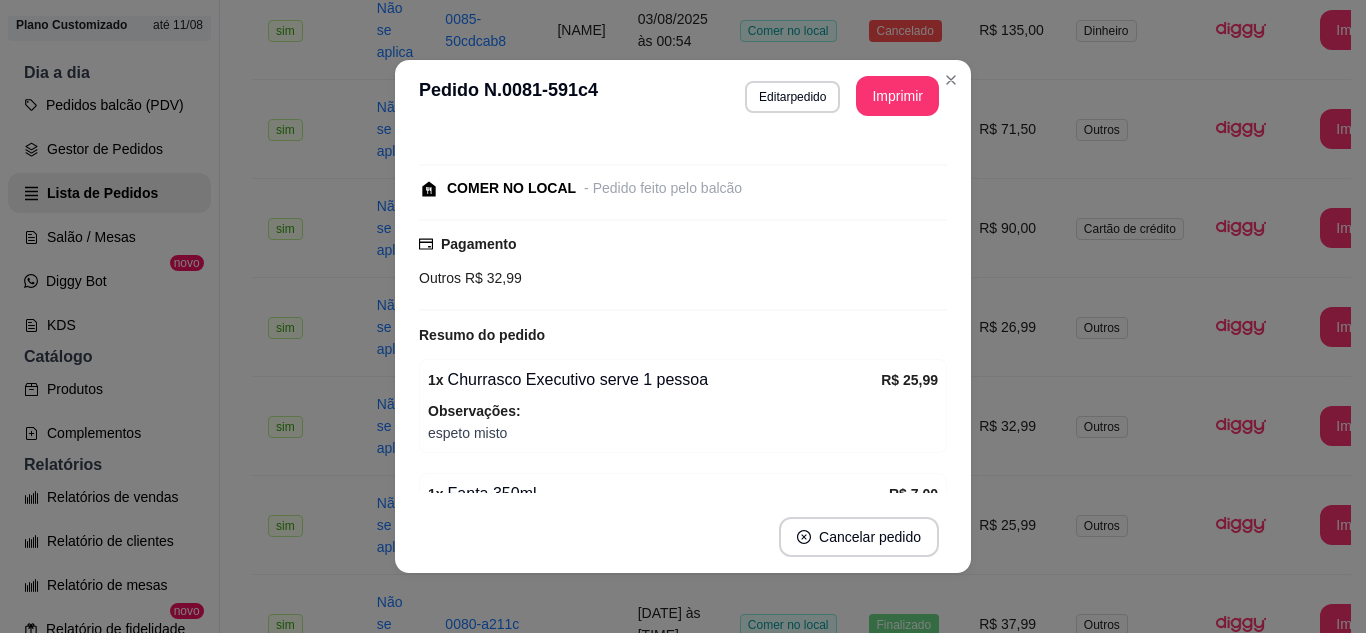 scroll, scrollTop: 216, scrollLeft: 0, axis: vertical 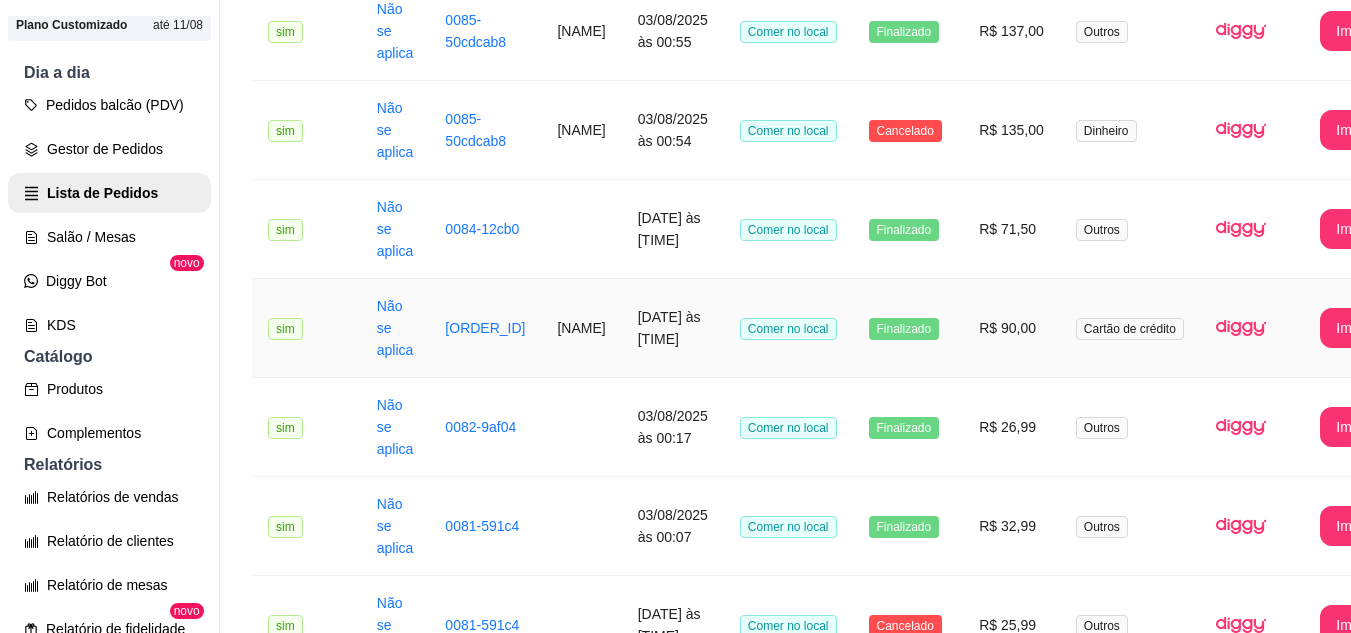 click on "R$ 90,00" at bounding box center [1011, 328] 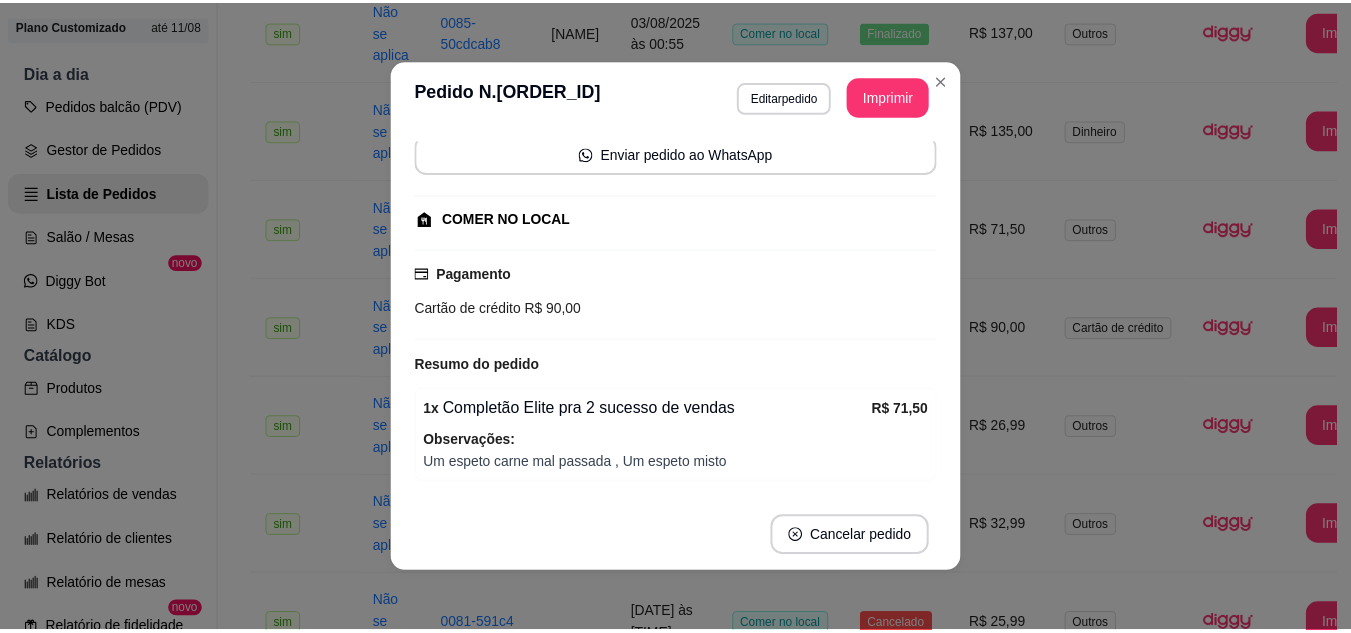 scroll, scrollTop: 298, scrollLeft: 0, axis: vertical 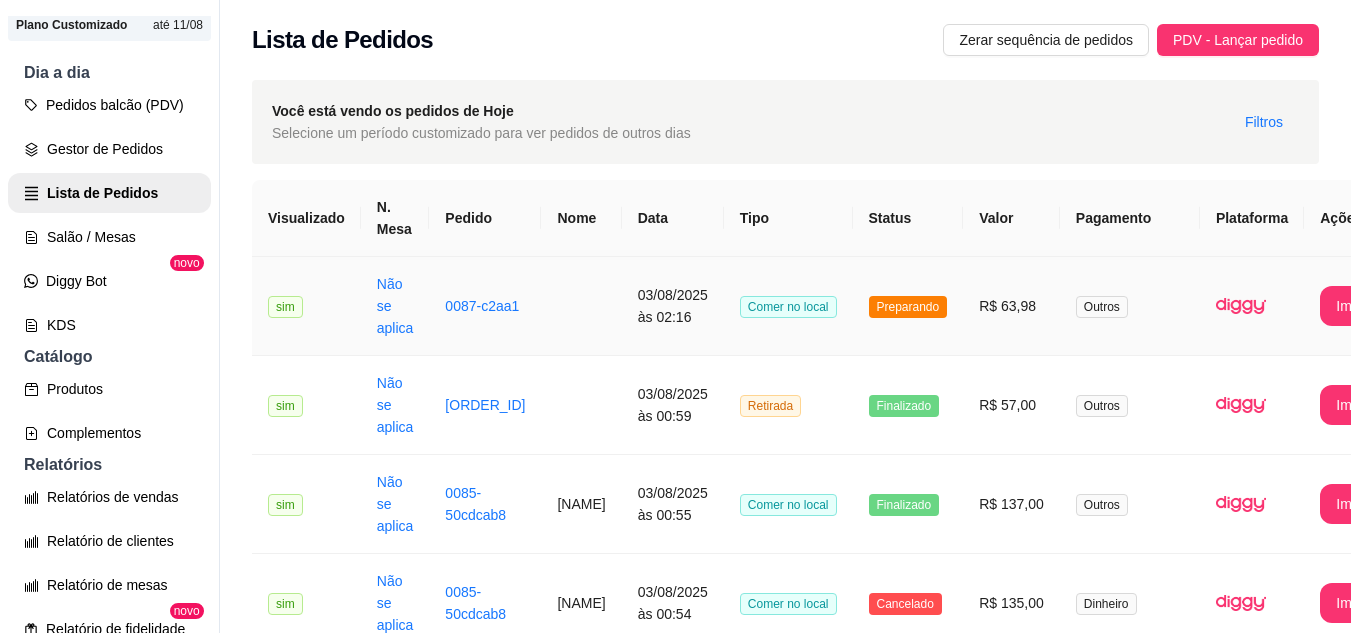 click on "R$ 63,98" at bounding box center (1011, 306) 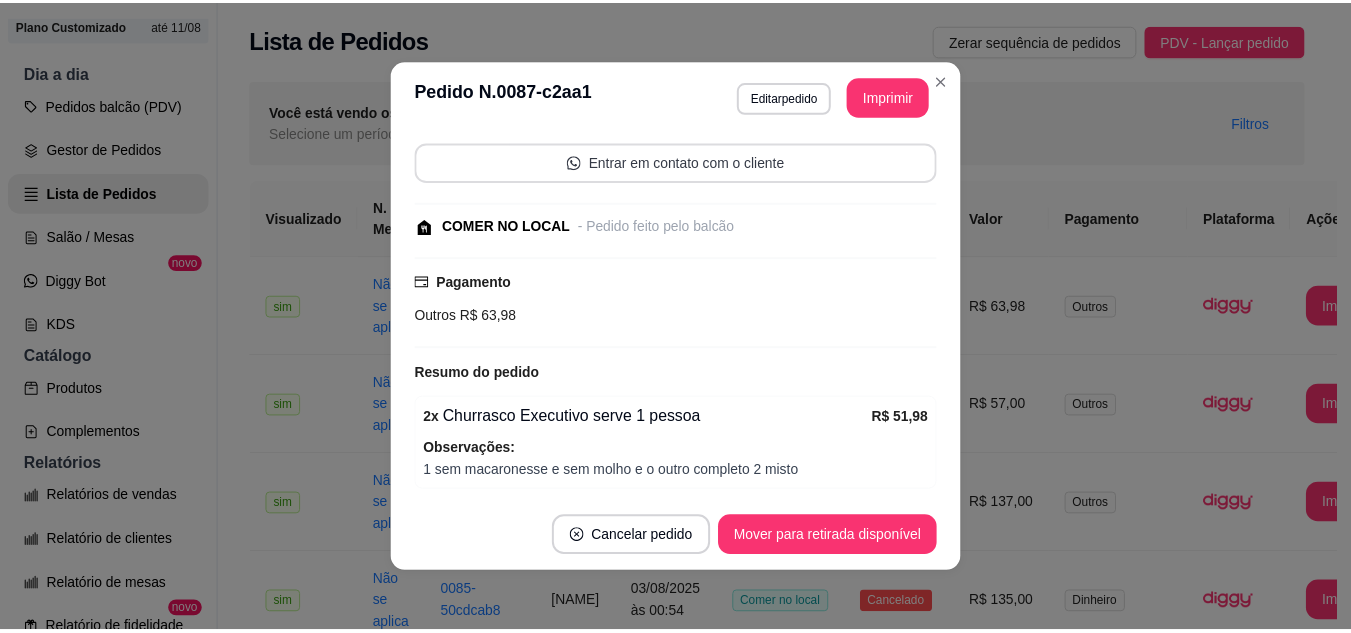 scroll, scrollTop: 278, scrollLeft: 0, axis: vertical 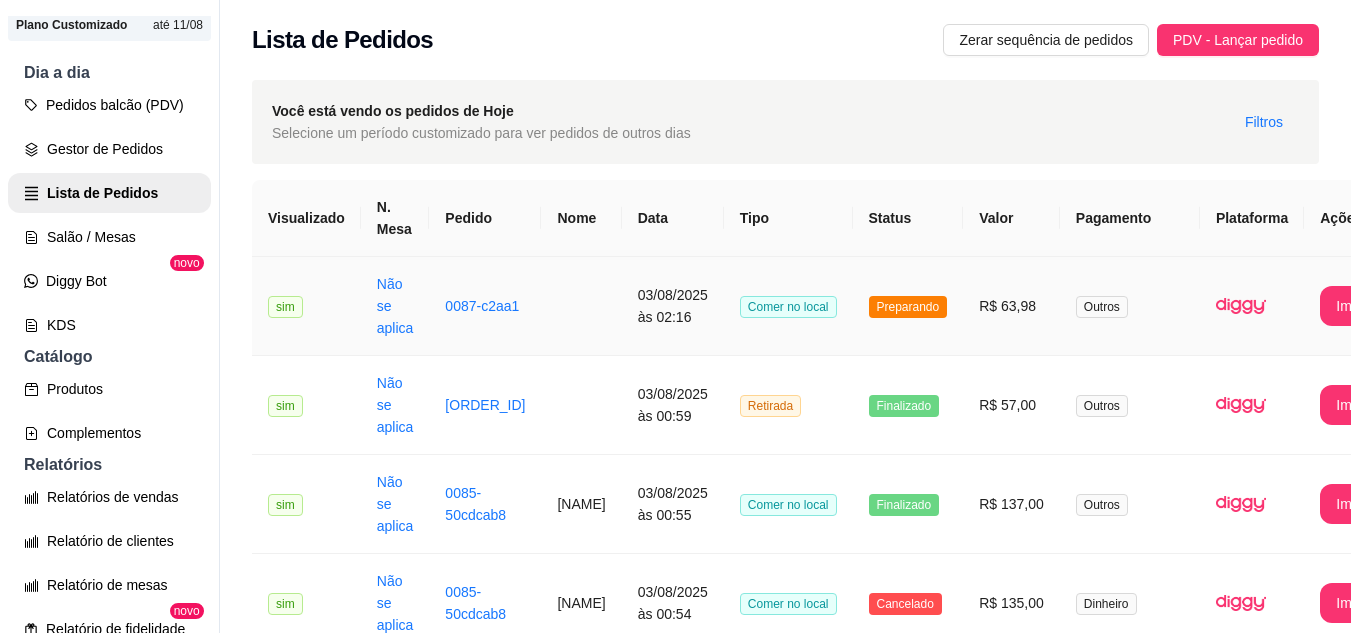 click on "Comer no local" at bounding box center [788, 306] 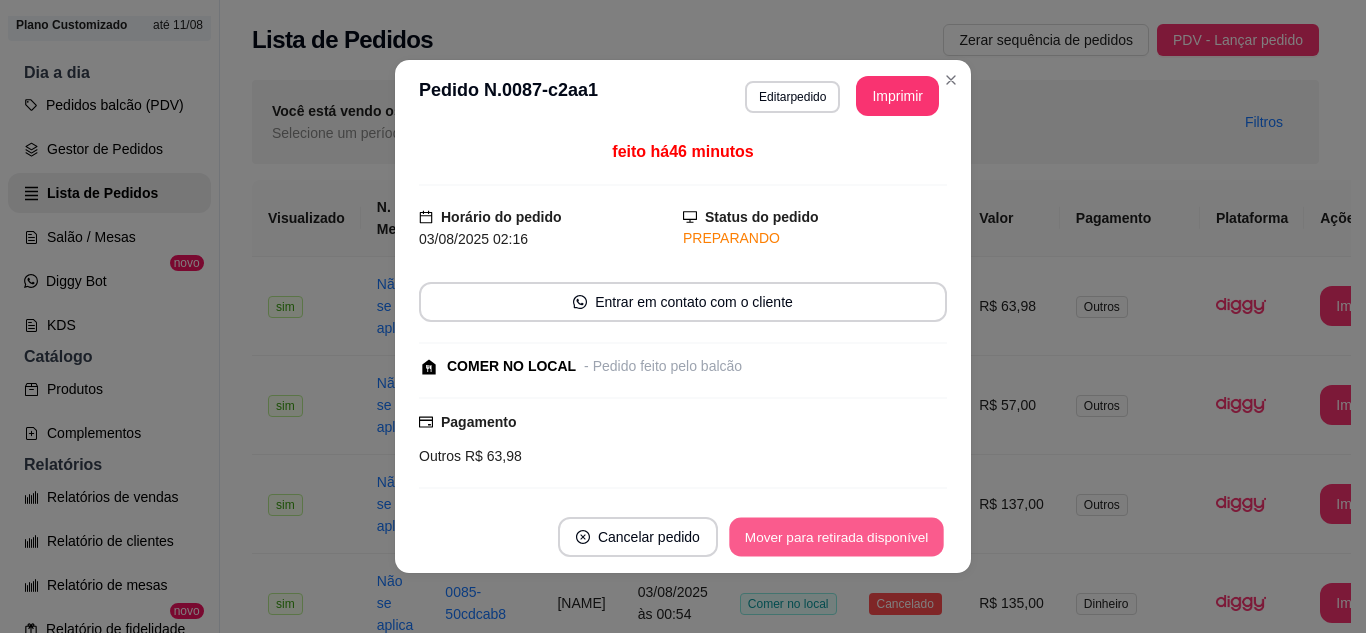 click on "Mover para retirada disponível" at bounding box center [836, 537] 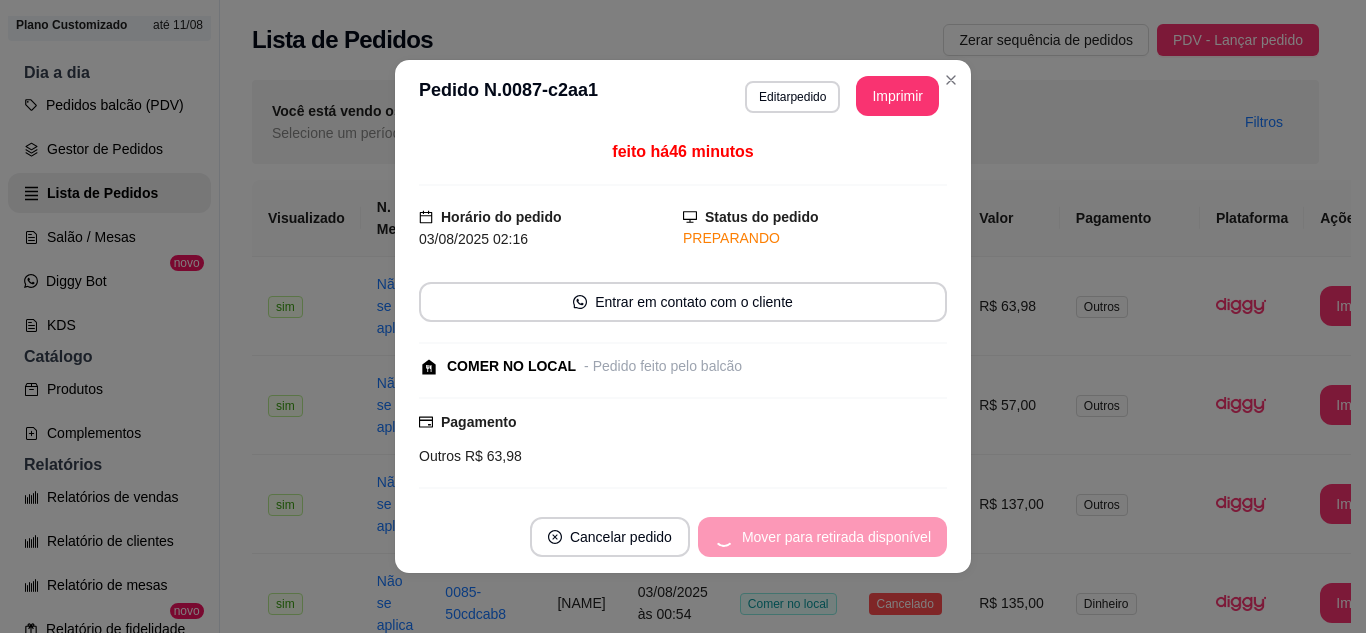 click on "Mover para retirada disponível" at bounding box center (822, 537) 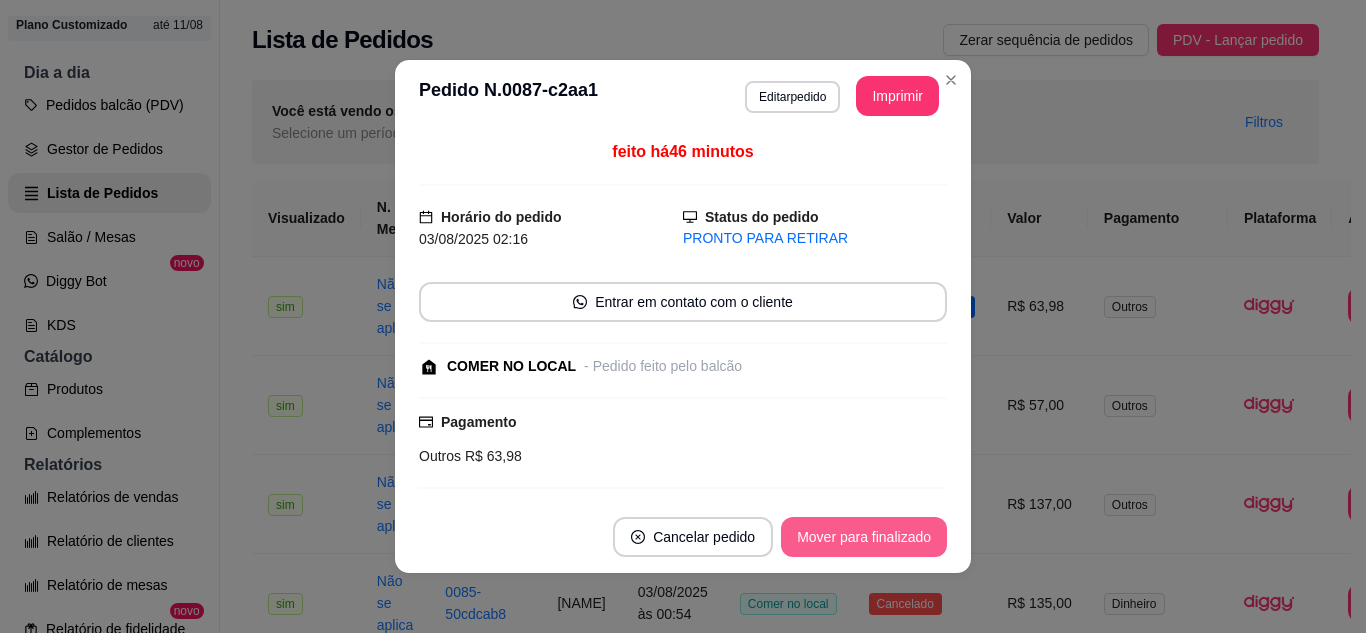 click on "Mover para finalizado" at bounding box center [864, 537] 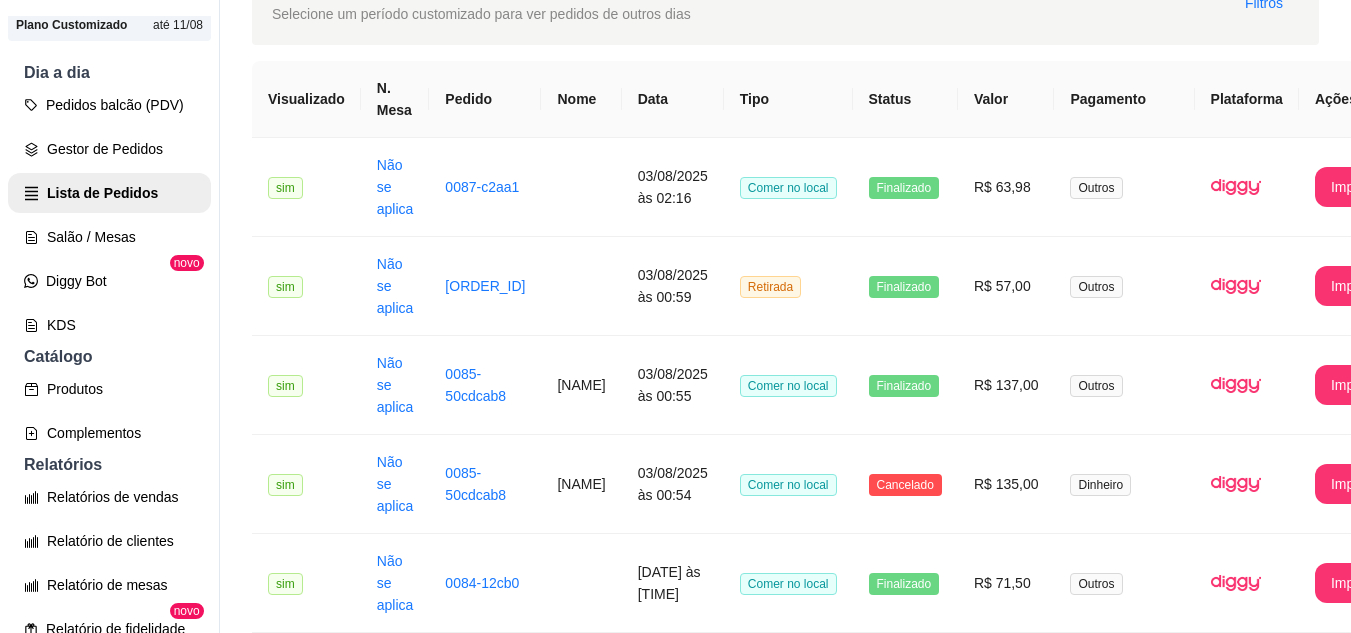 scroll, scrollTop: 0, scrollLeft: 0, axis: both 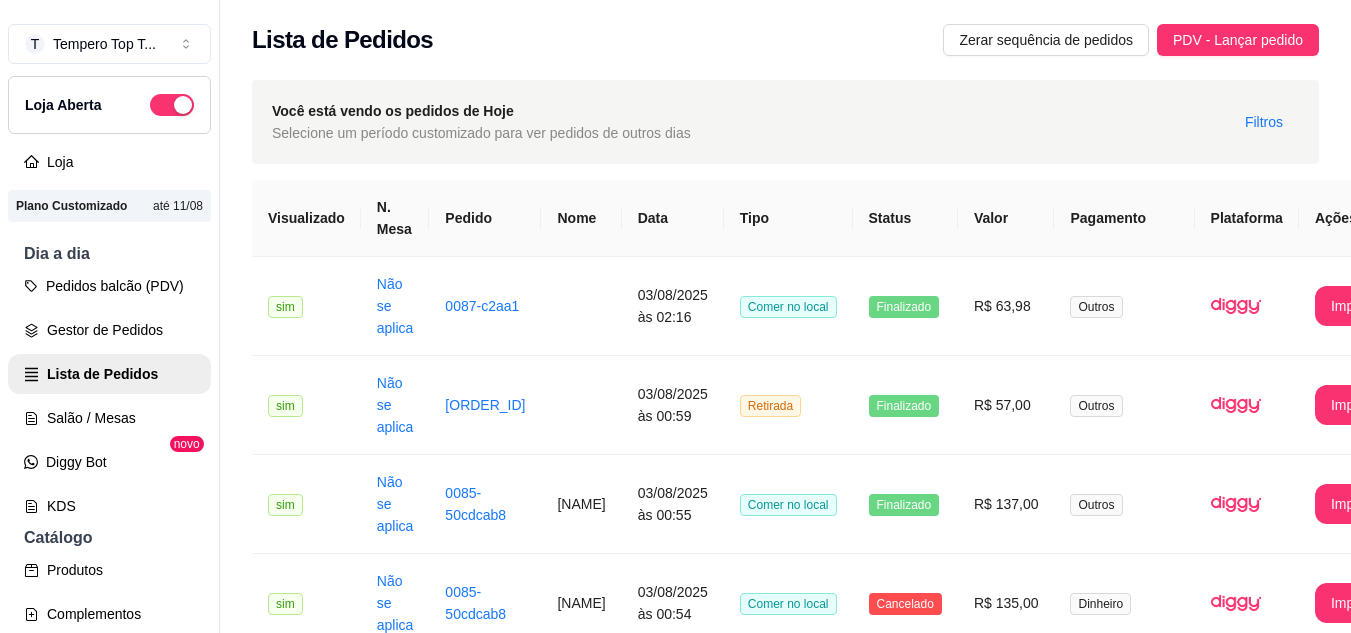 click on "Loja Aberta" at bounding box center (109, 105) 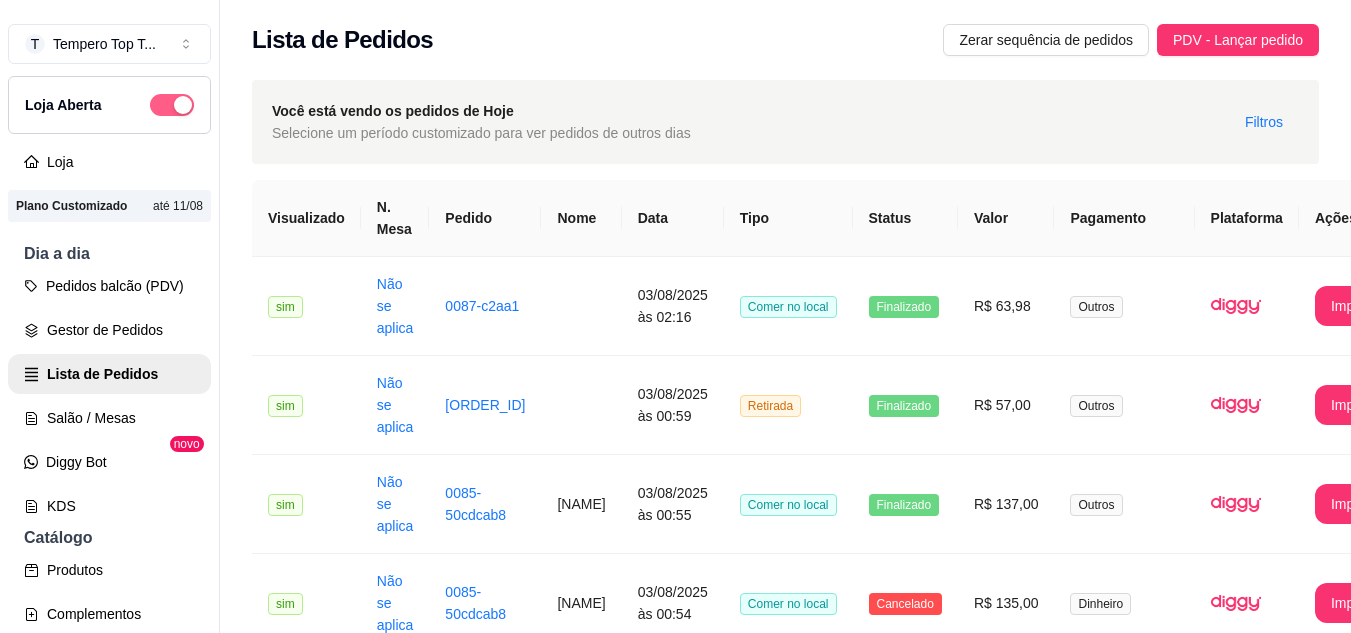 click at bounding box center [172, 105] 